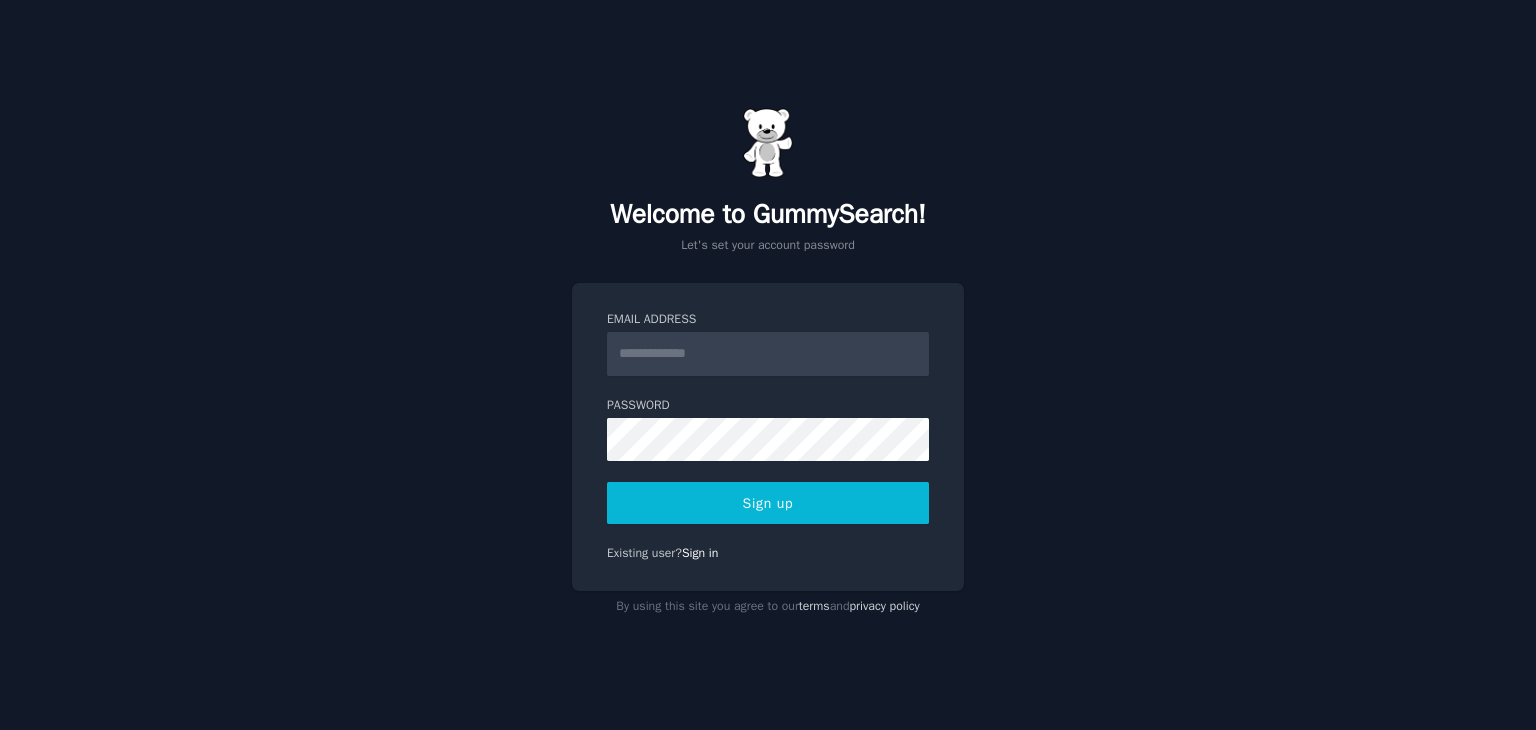 scroll, scrollTop: 0, scrollLeft: 0, axis: both 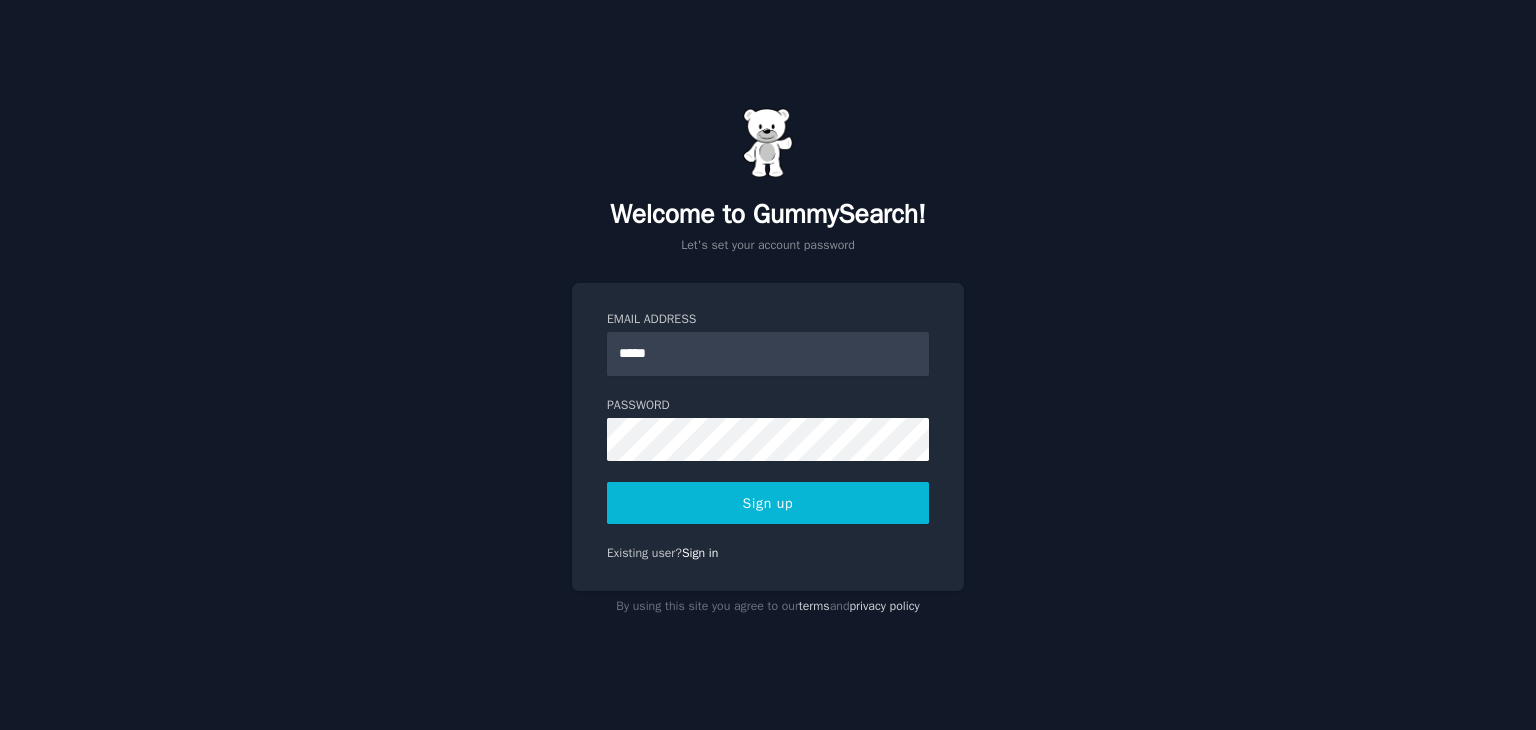 type on "**********" 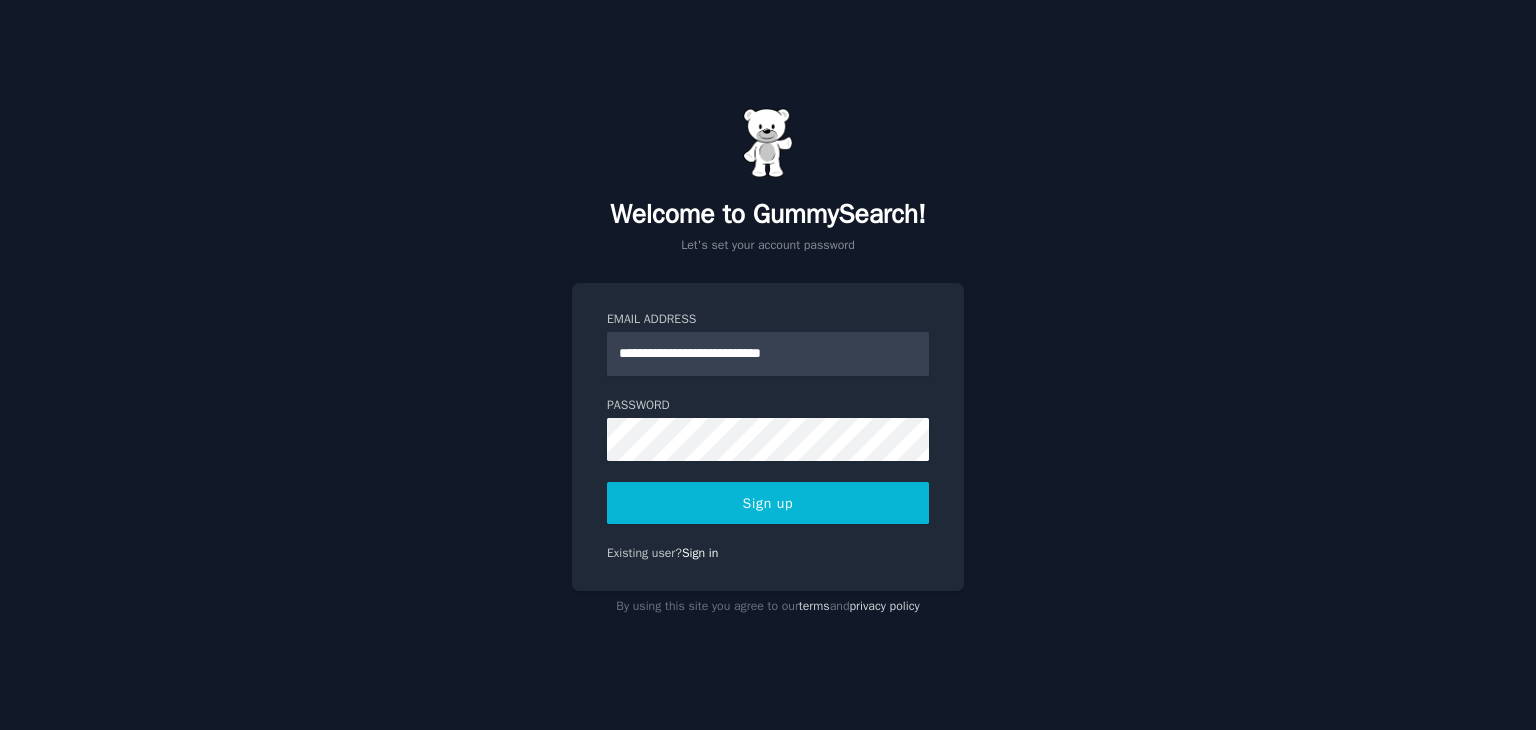 click on "Sign up" at bounding box center (768, 503) 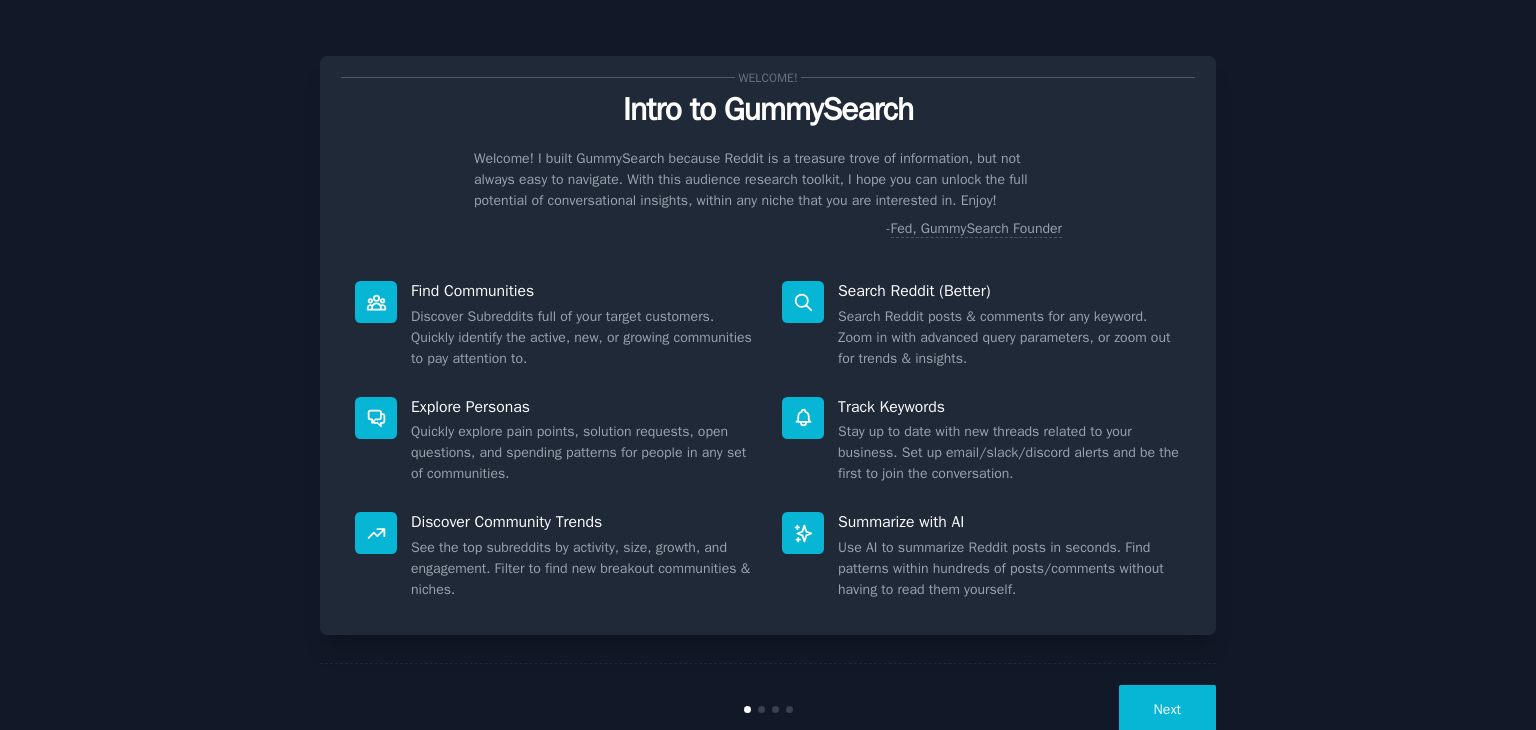 scroll, scrollTop: 0, scrollLeft: 0, axis: both 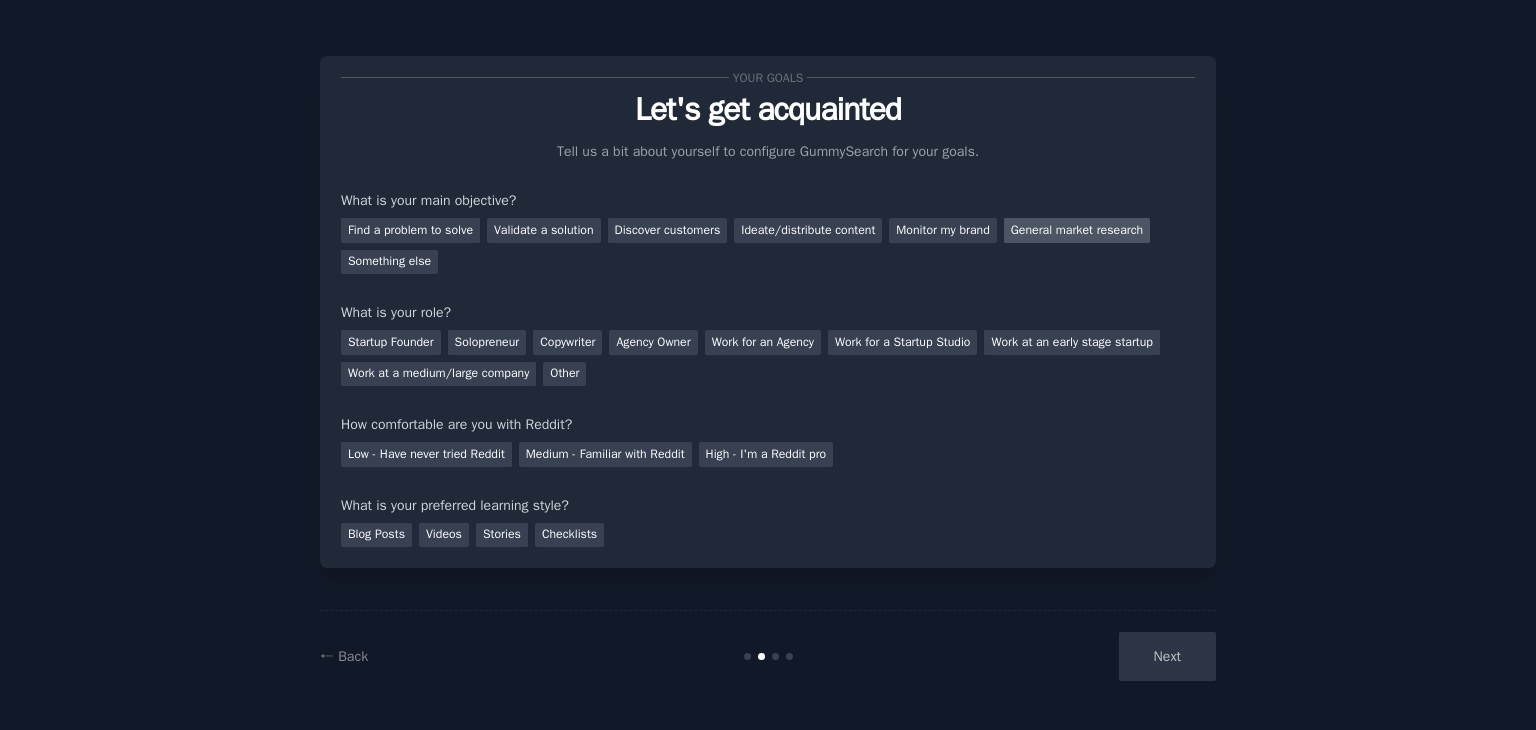 click on "General market research" at bounding box center [1077, 230] 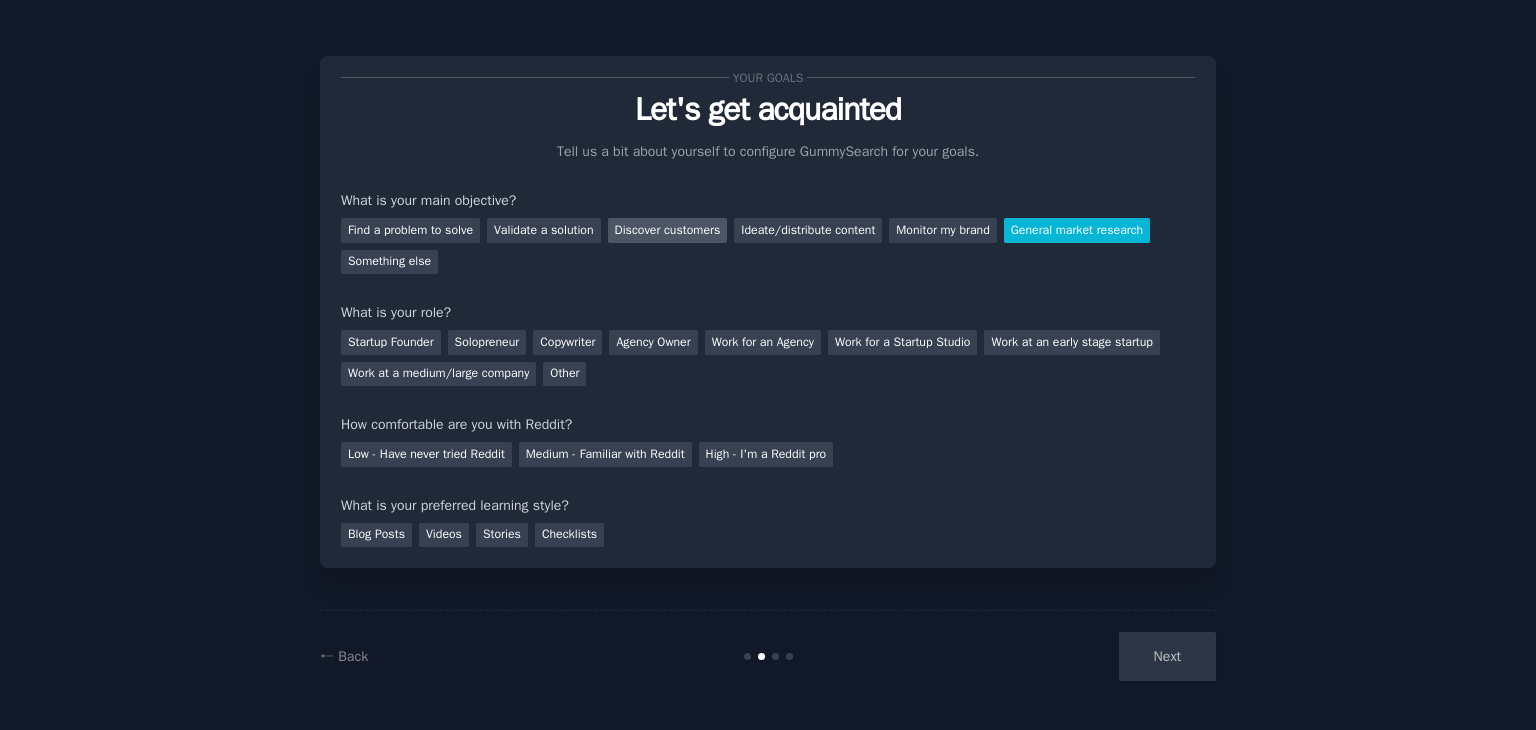 click on "Discover customers" at bounding box center [668, 230] 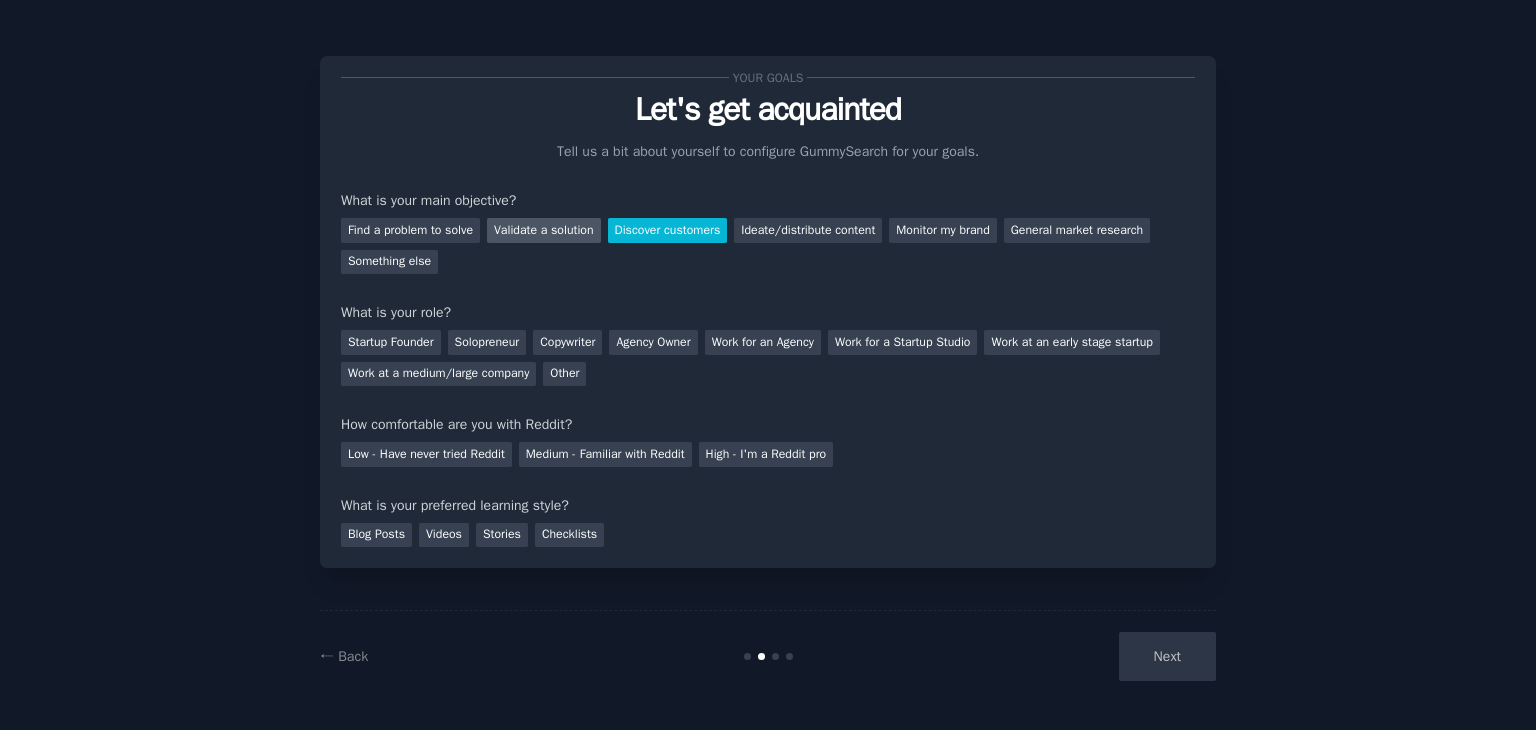 click on "Validate a solution" at bounding box center [544, 230] 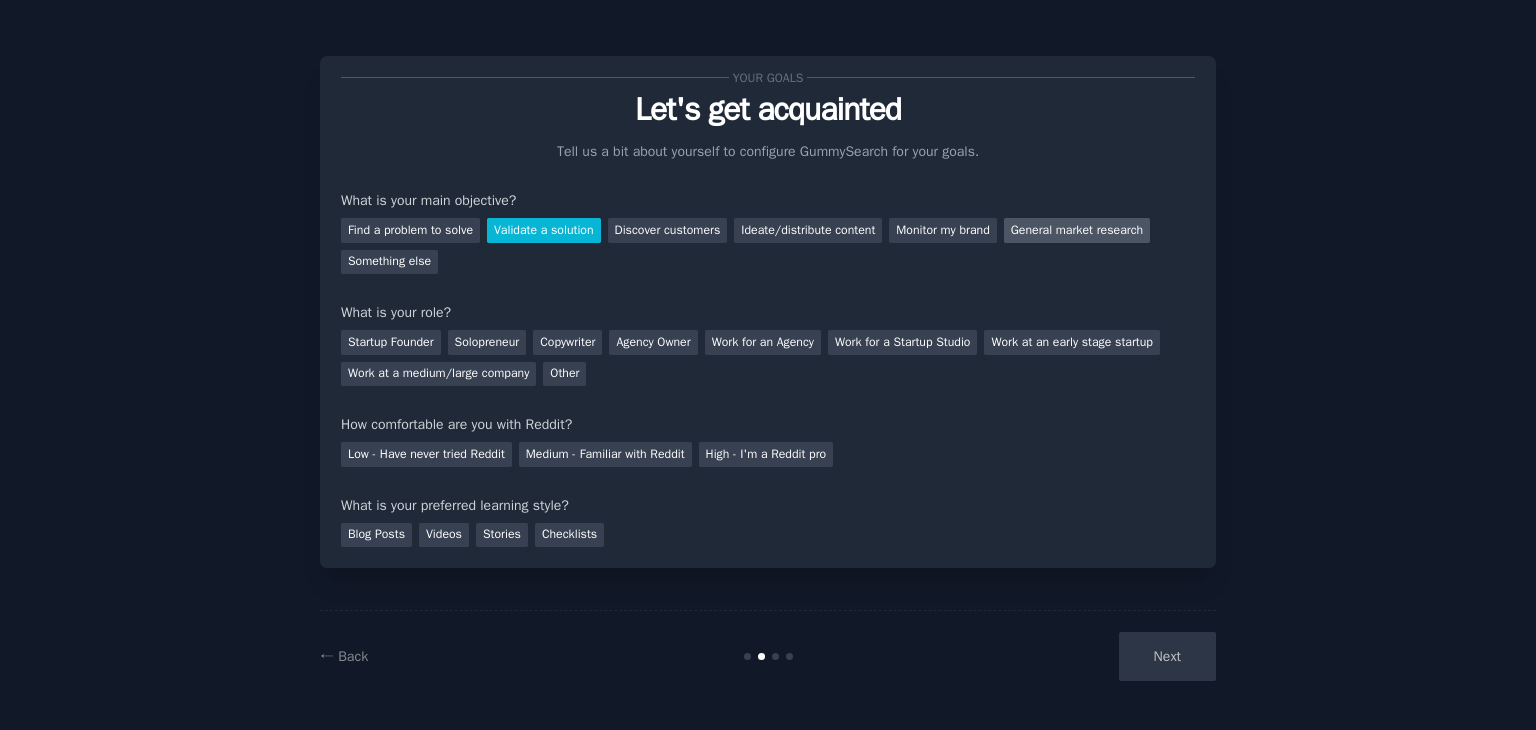 click on "General market research" at bounding box center [1077, 230] 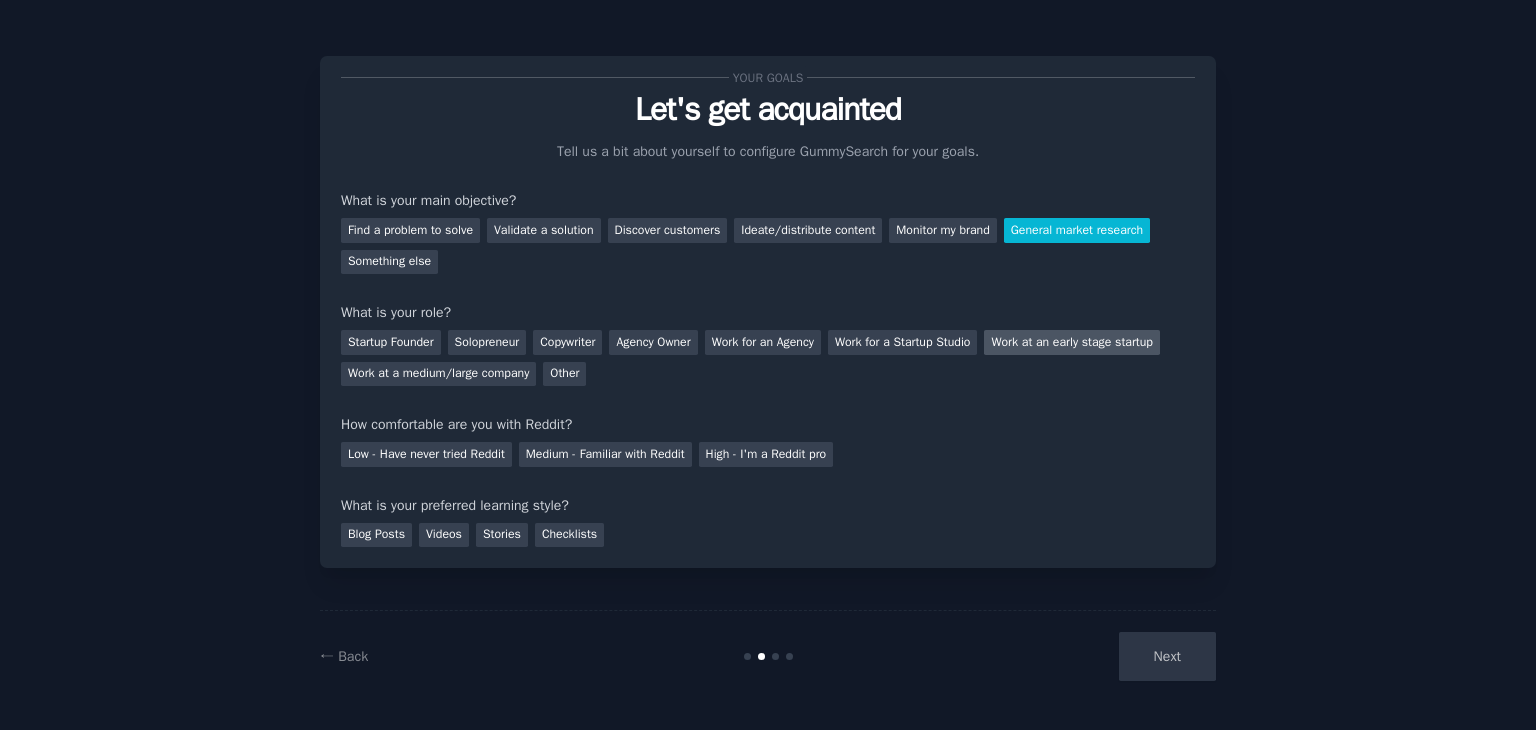 click on "Work at an early stage startup" at bounding box center [1071, 342] 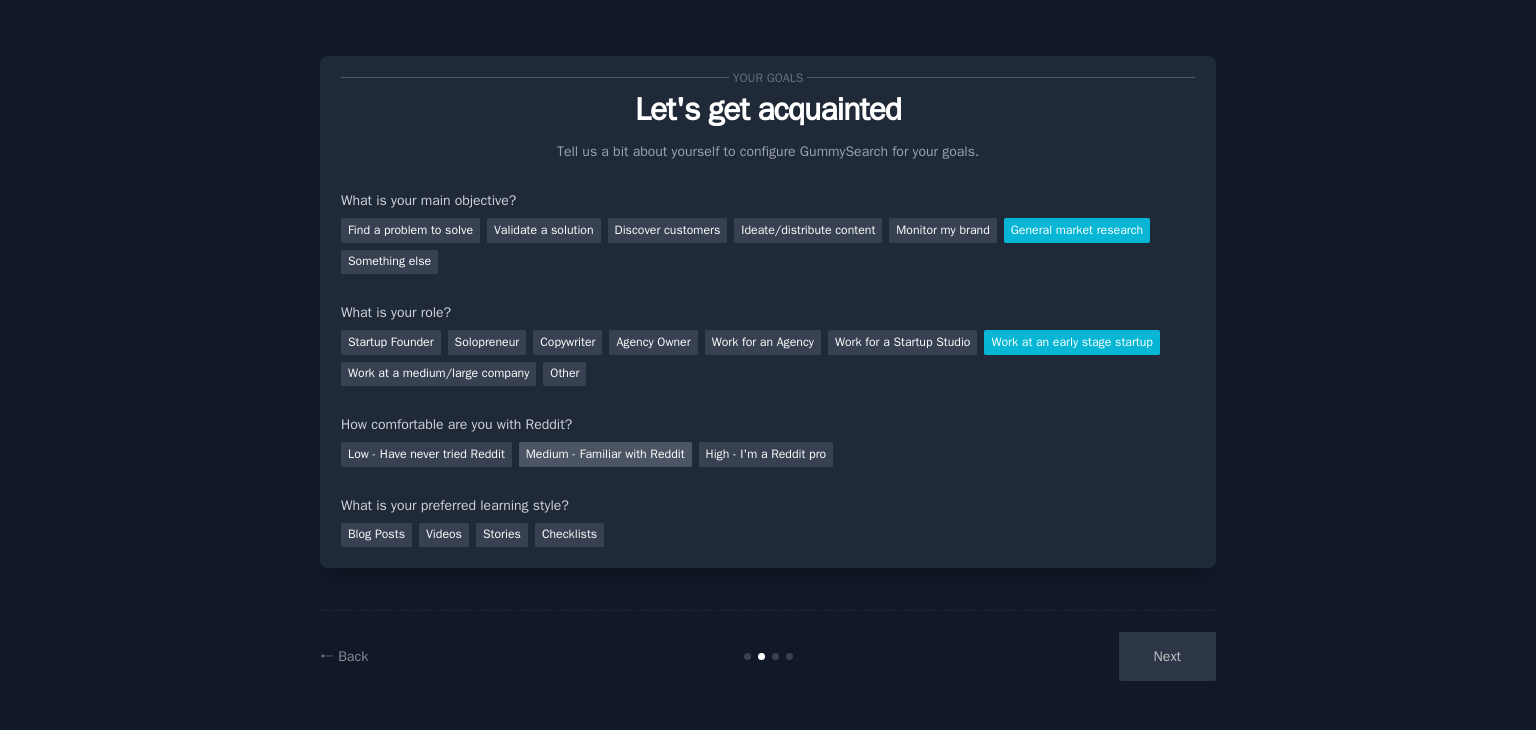 click on "Medium - Familiar with Reddit" at bounding box center [605, 454] 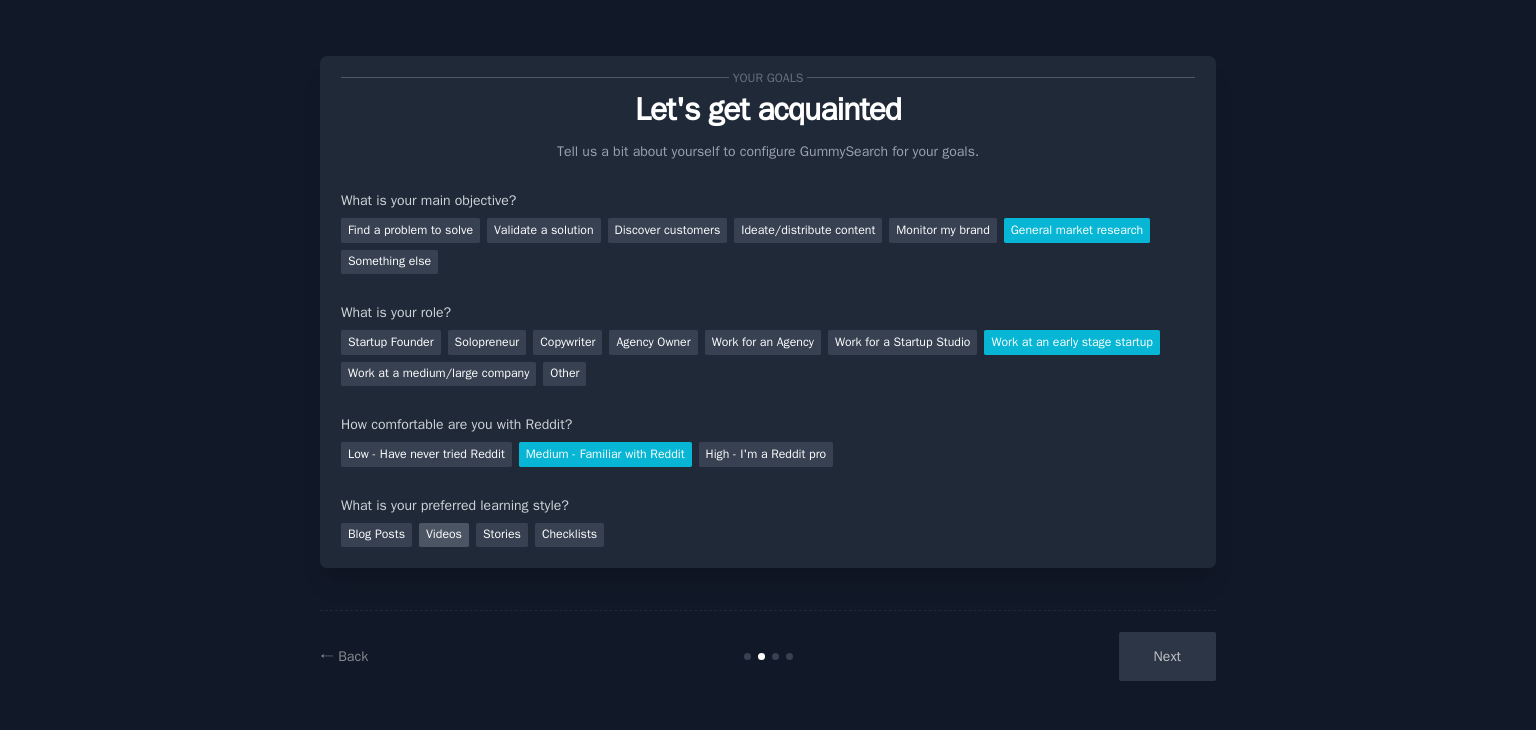 click on "Videos" at bounding box center [444, 535] 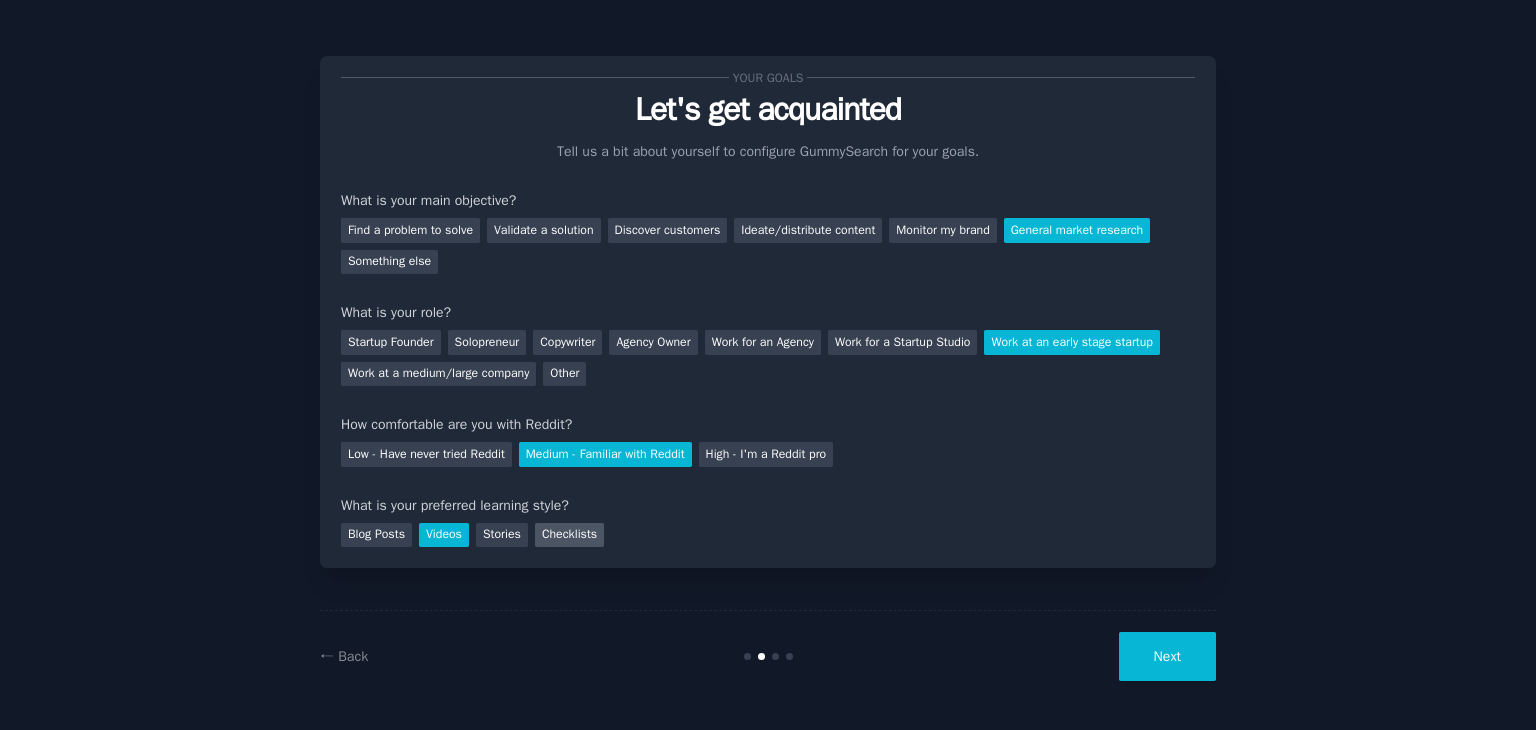 click on "Checklists" at bounding box center [569, 535] 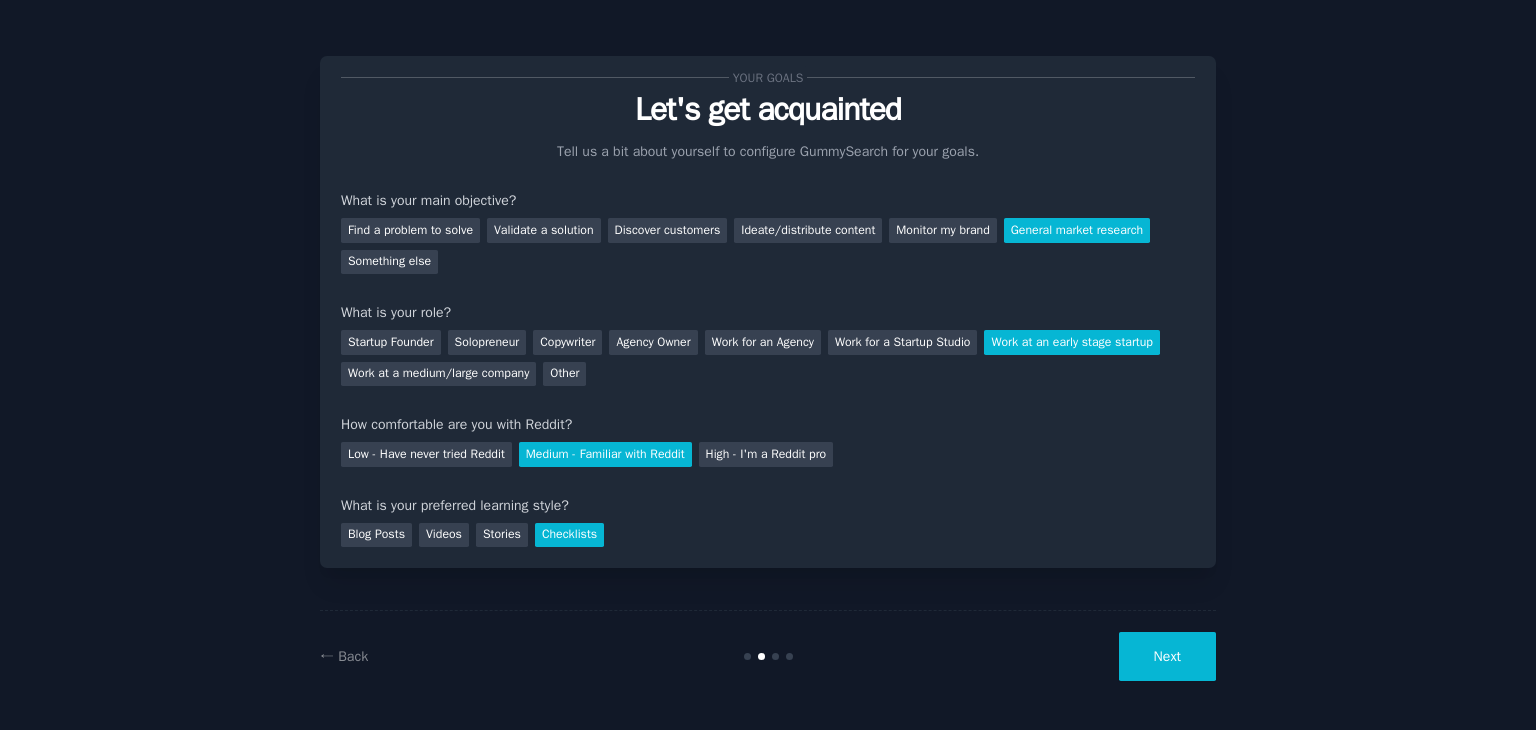 click on "Your goals Let's get acquainted Tell us a bit about yourself to configure GummySearch for your goals. What is your main objective? Find a problem to solve Validate a solution Discover customers Ideate/distribute content Monitor my brand General market research Something else What is your role? Startup Founder Solopreneur Copywriter Agency Owner Work for an Agency Work for a Startup Studio Work at an early stage startup Work at a medium/large company Other How comfortable are you with Reddit? Low - Have never tried Reddit Medium - Familiar with Reddit High - I'm a Reddit pro What is your preferred learning style? Blog Posts Videos Stories Checklists" at bounding box center (768, 312) 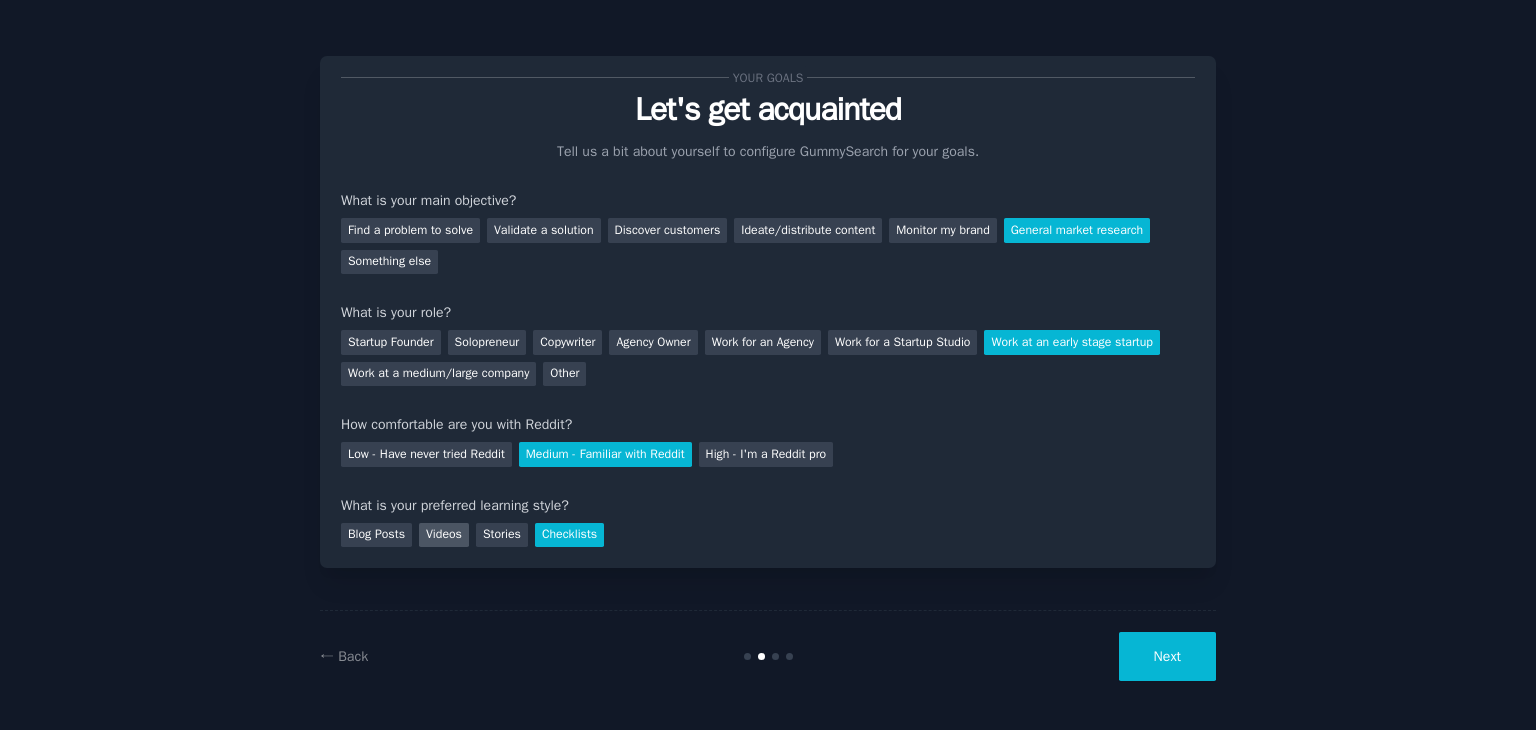 click on "Videos" at bounding box center [444, 535] 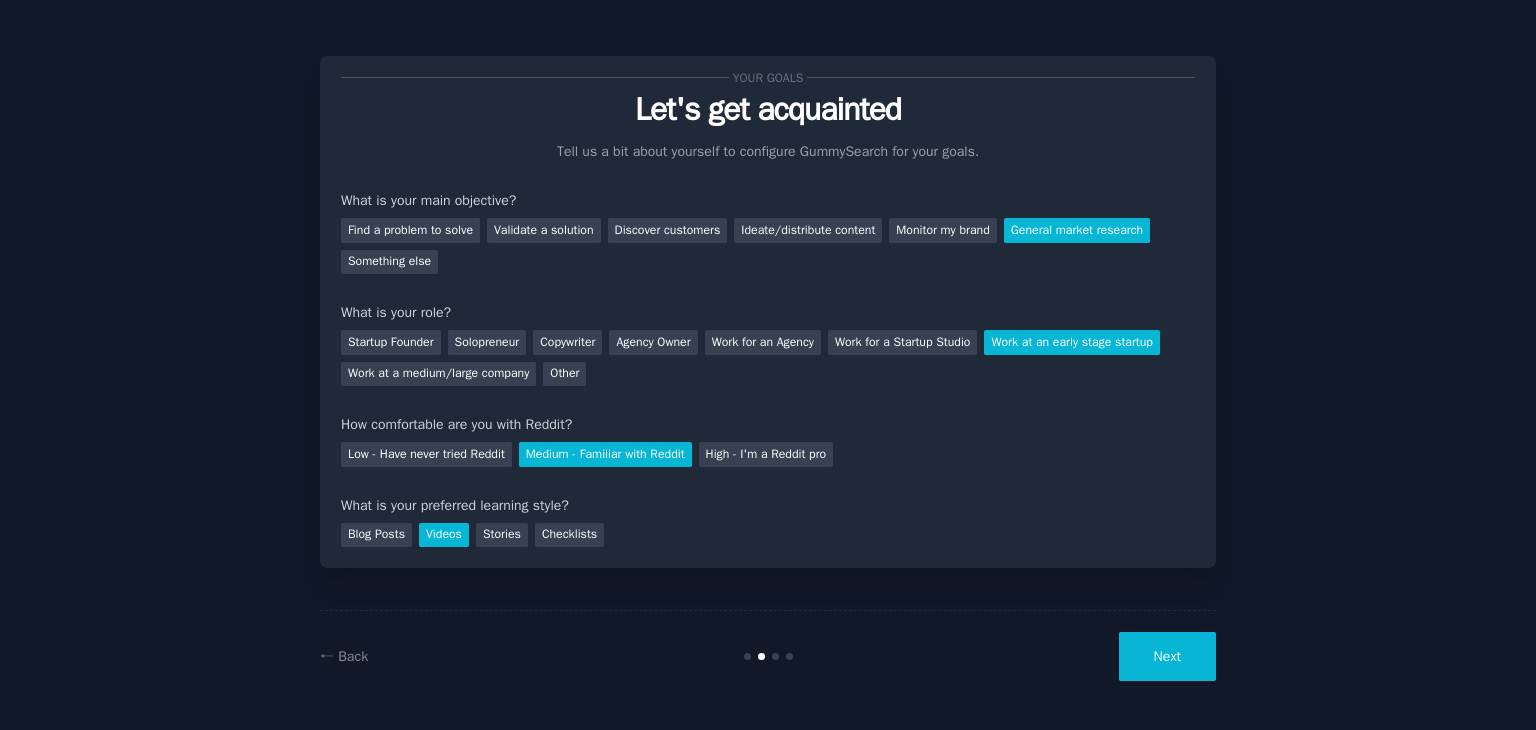 click on "Next" at bounding box center [1167, 656] 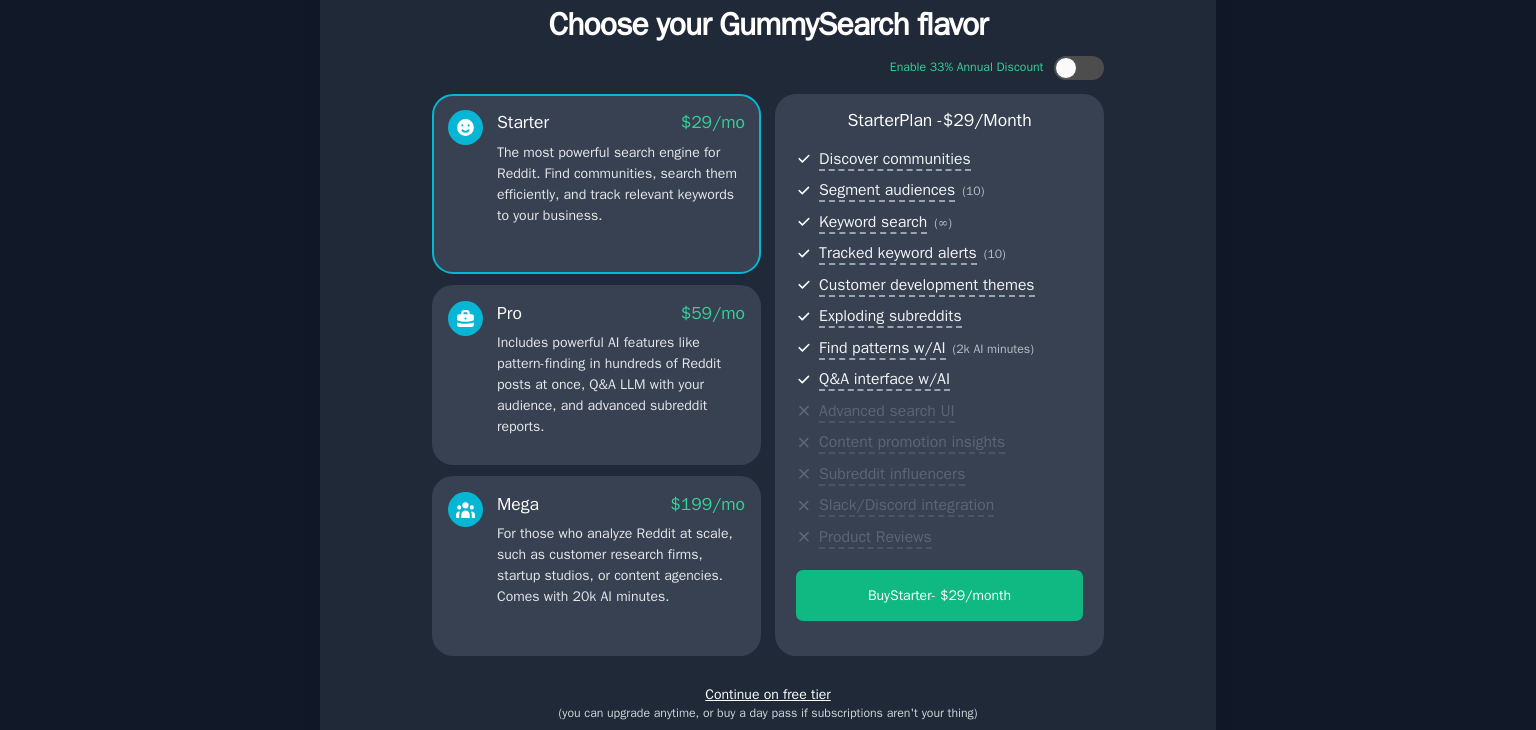 scroll, scrollTop: 80, scrollLeft: 0, axis: vertical 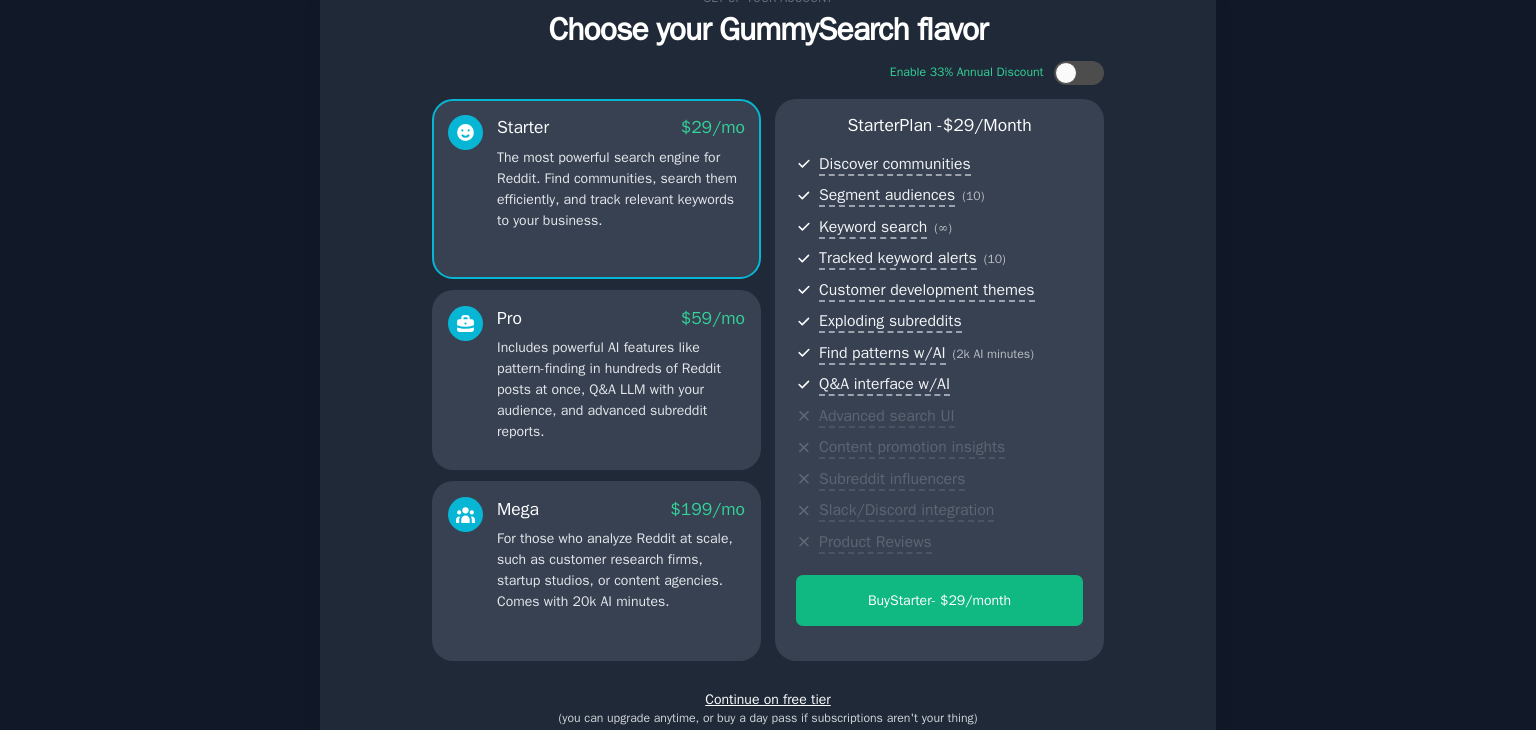 click on "Includes powerful AI features like pattern-finding in hundreds of Reddit posts at once, Q&A LLM with your audience, and advanced subreddit reports." at bounding box center [621, 389] 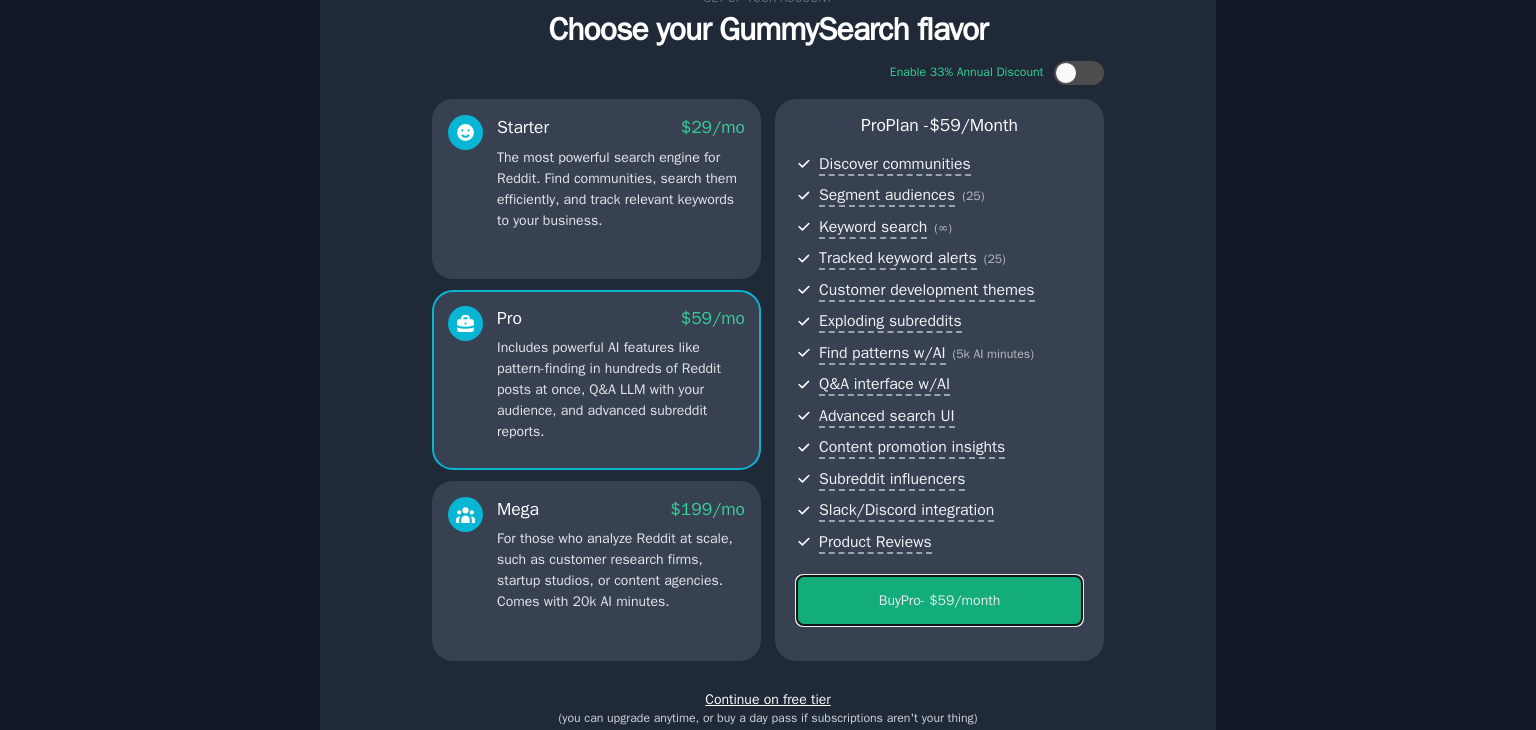 click on "Buy  Pro  - $ 59 /month" at bounding box center (939, 600) 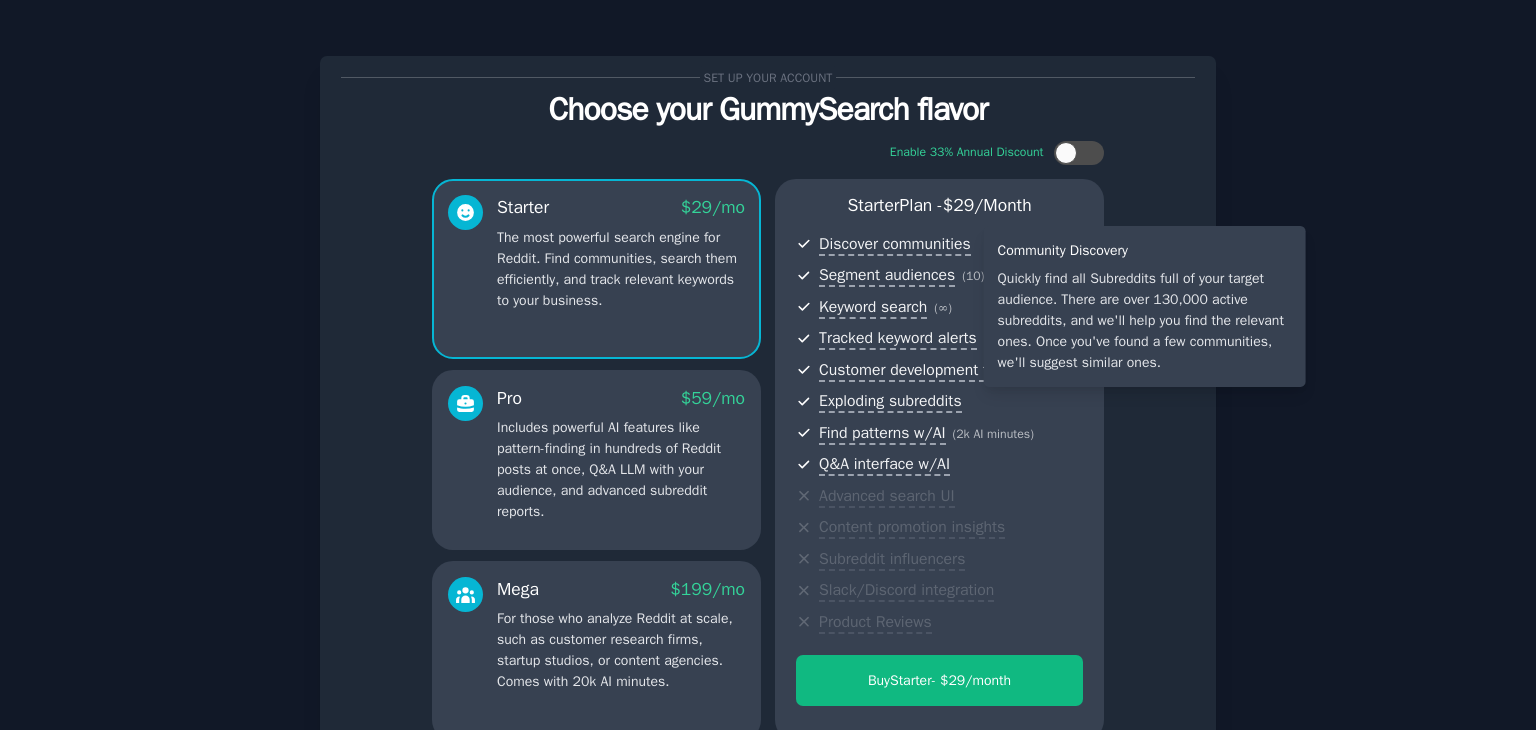 scroll, scrollTop: 0, scrollLeft: 0, axis: both 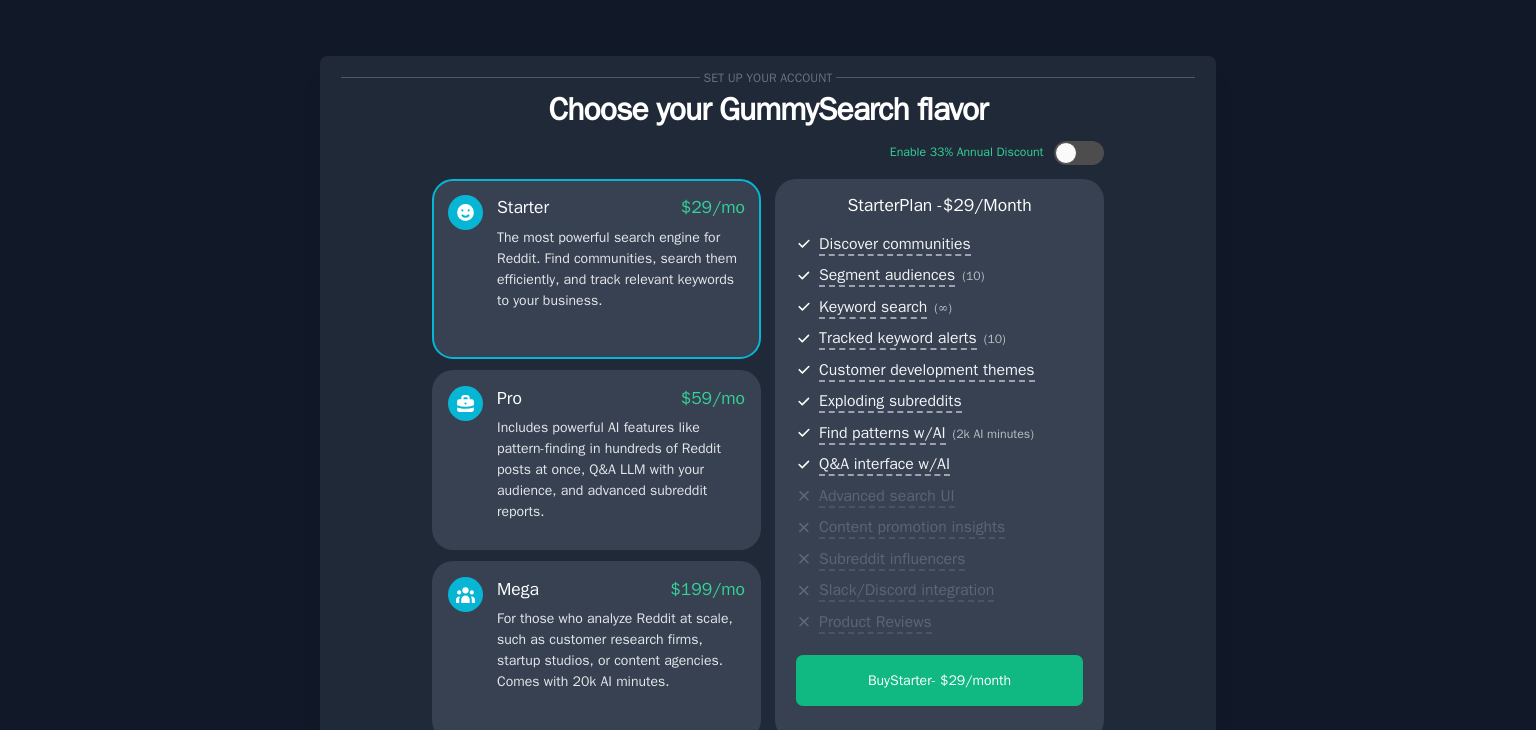 click on "$ 59 /mo" 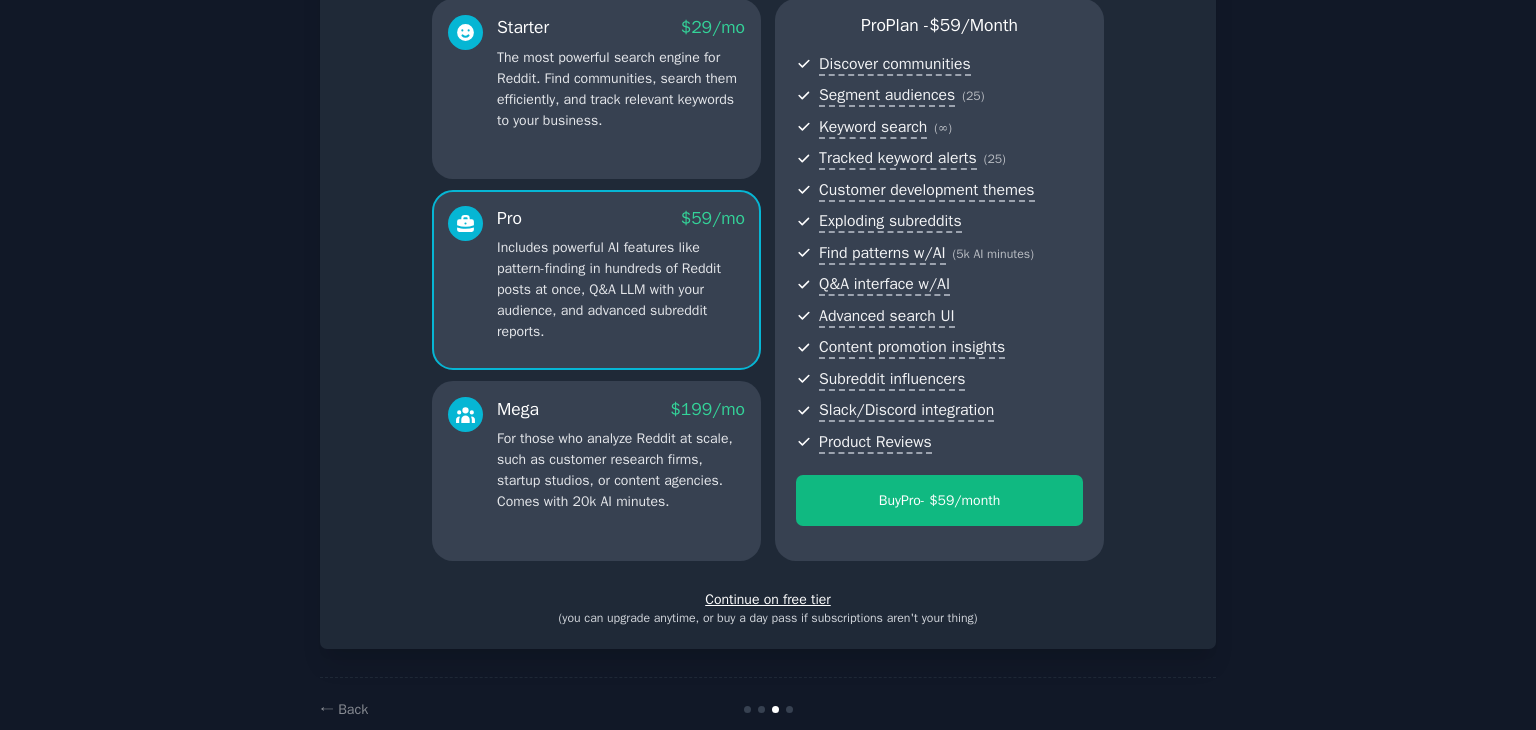 scroll, scrollTop: 218, scrollLeft: 0, axis: vertical 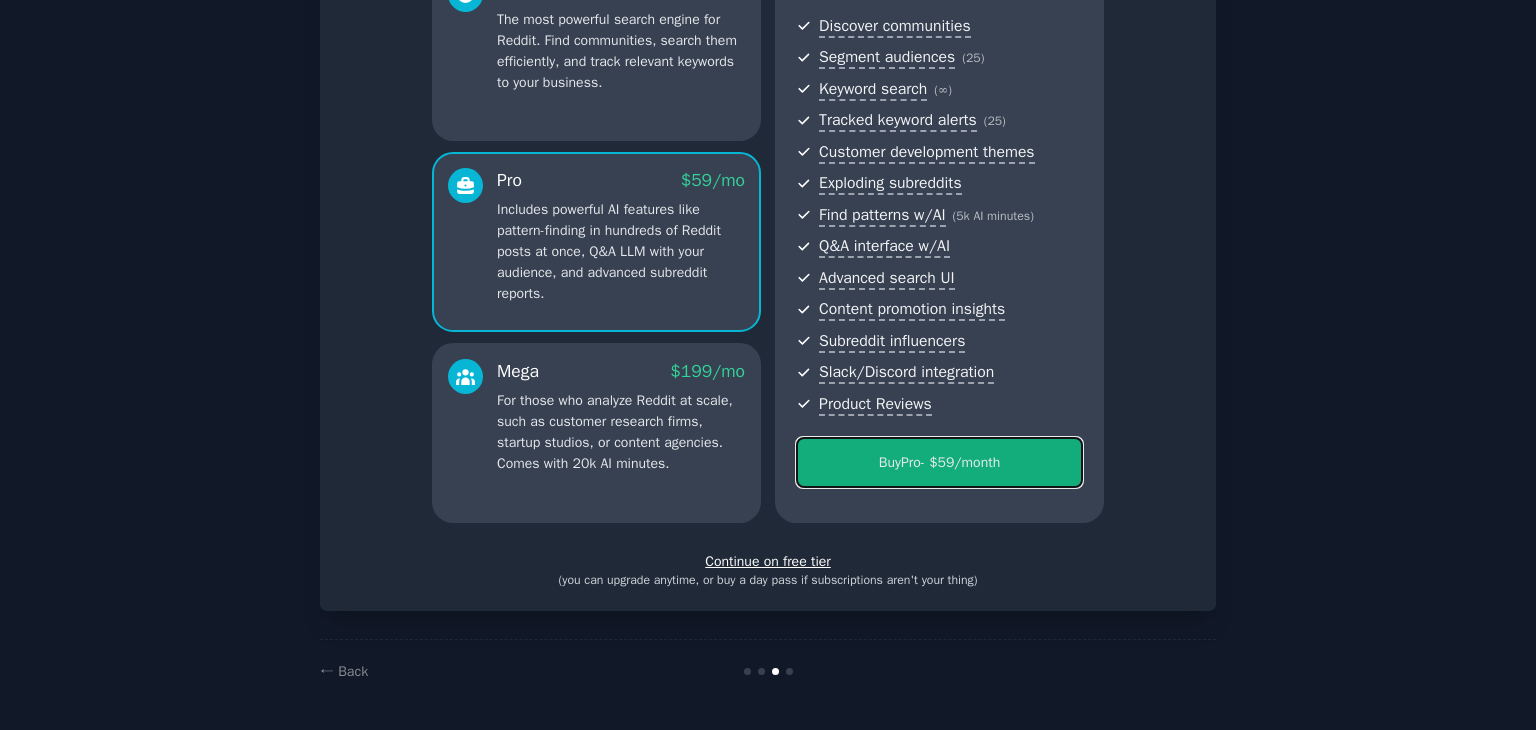 click on "Buy  Pro  - $ 59 /month" at bounding box center (939, 462) 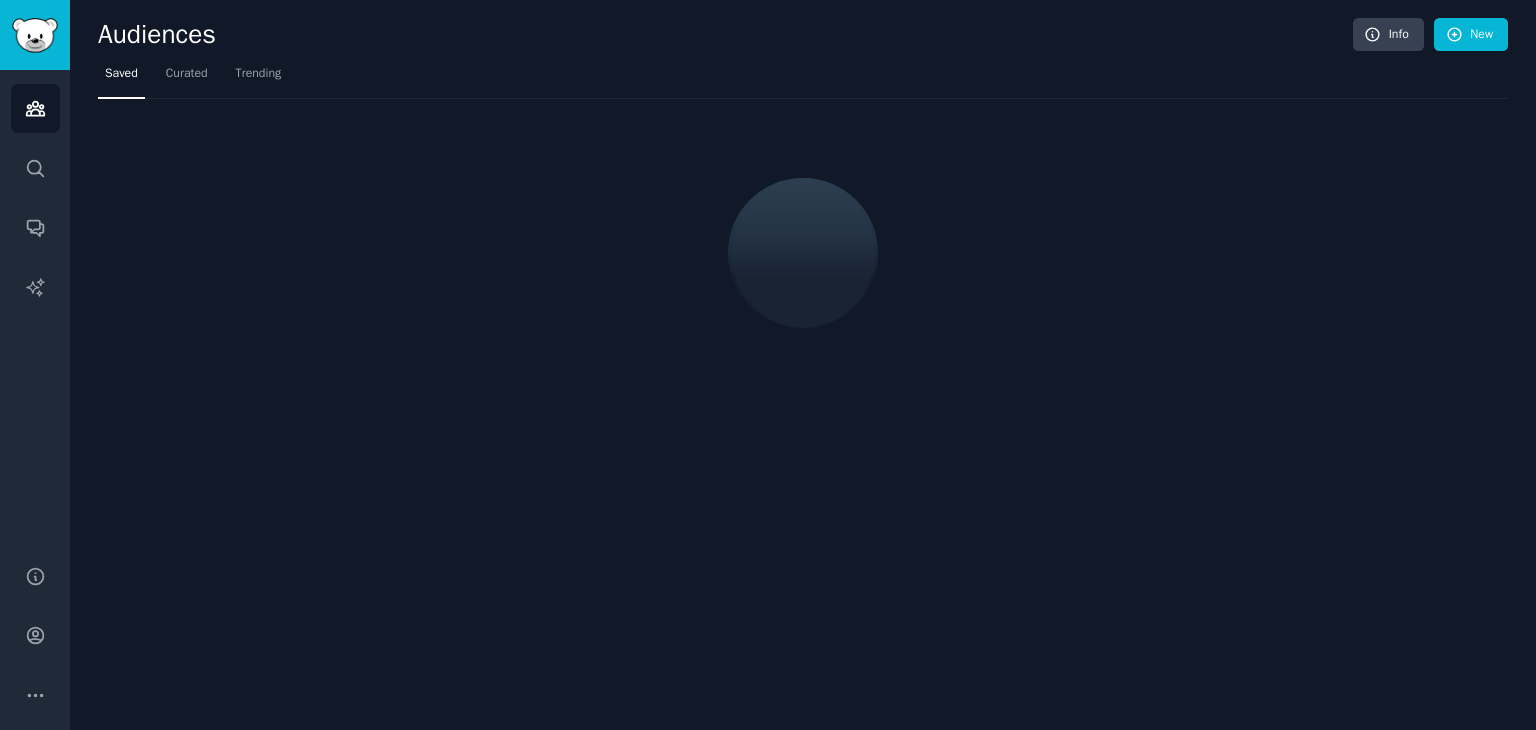 scroll, scrollTop: 0, scrollLeft: 0, axis: both 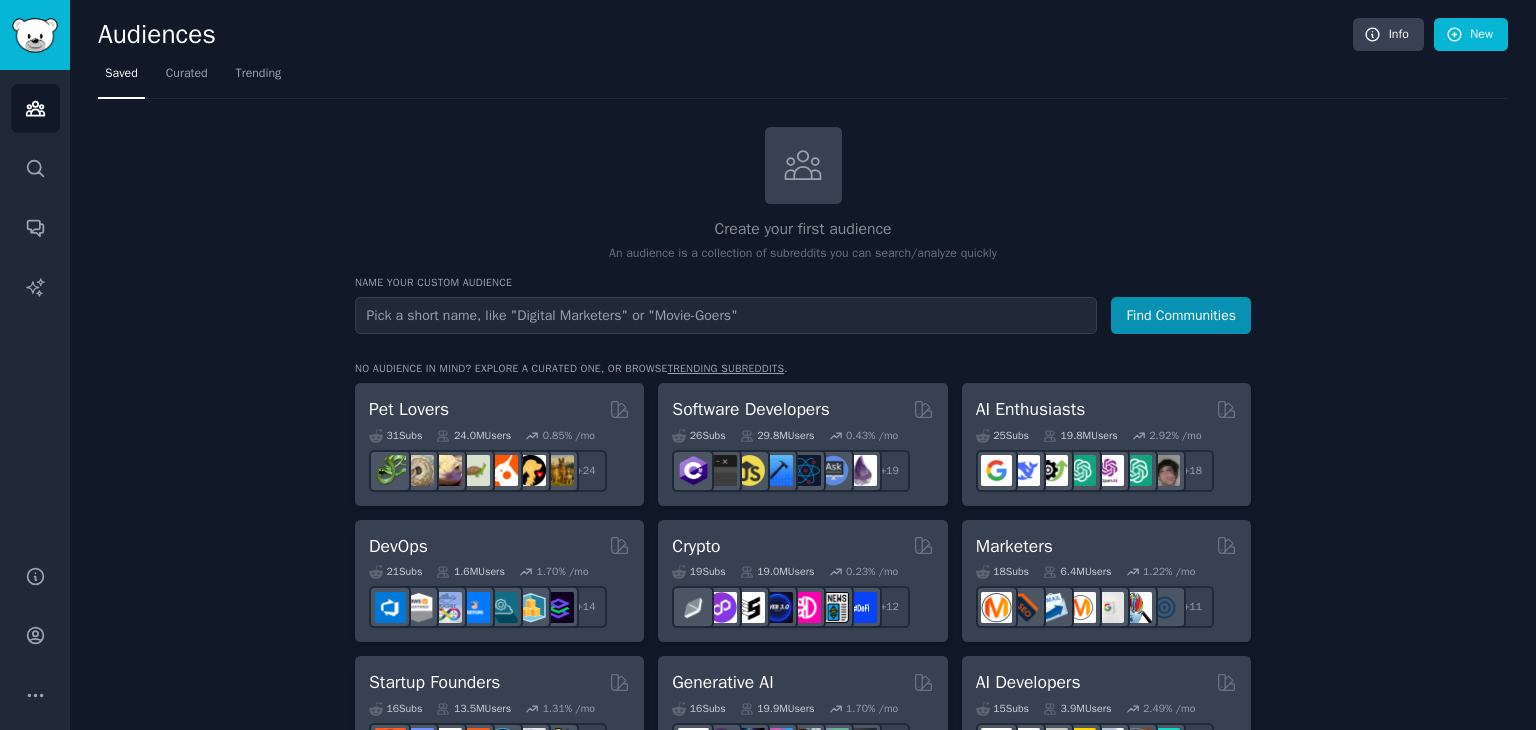 click on "Create your first audience An audience is a collection of subreddits you can search/analyze quickly Name your custom audience Audience Name Find Communities No audience in mind? Explore a curated one, or browse  trending subreddits . Pet Lovers 31  Sub s 24.0M  Users 0.85 % /mo + 24 Software Developers 26  Sub s 29.8M  Users 0.43 % /mo + 19 AI Enthusiasts 25  Sub s 19.8M  Users 2.92 % /mo + 18 DevOps 21  Sub s 1.6M  Users 1.70 % /mo + 14 Crypto 19  Sub s 19.0M  Users 0.23 % /mo + 12 Marketers Curated by GummySearch 18  Sub s 6.4M  Users 1.22 % /mo r/OnlineMarketing + 11 Startup Founders 16  Sub s 13.5M  Users 1.31 % /mo + 9 Generative AI 16  Sub s 19.9M  Users 1.70 % /mo + 9 AI Developers 15  Sub s 3.9M  Users 2.49 % /mo + 8 Stock Investors 15  Sub s 28.3M  Users 0.52 % /mo + 8 Video Editors 15  Sub s 2.3M  Users 1.52 % /mo + 8 Designers 13  Sub s 9.7M  Users 0.28 % /mo + 6 Data Scientists 13  Sub s 7.6M  Users 0.60 % /mo + 6 Fitness Enthusiasts 12  Sub s 31.1M  Users 0.24 % /mo + 5 Gardeners 11  Sub s 13.5M" at bounding box center (803, 1204) 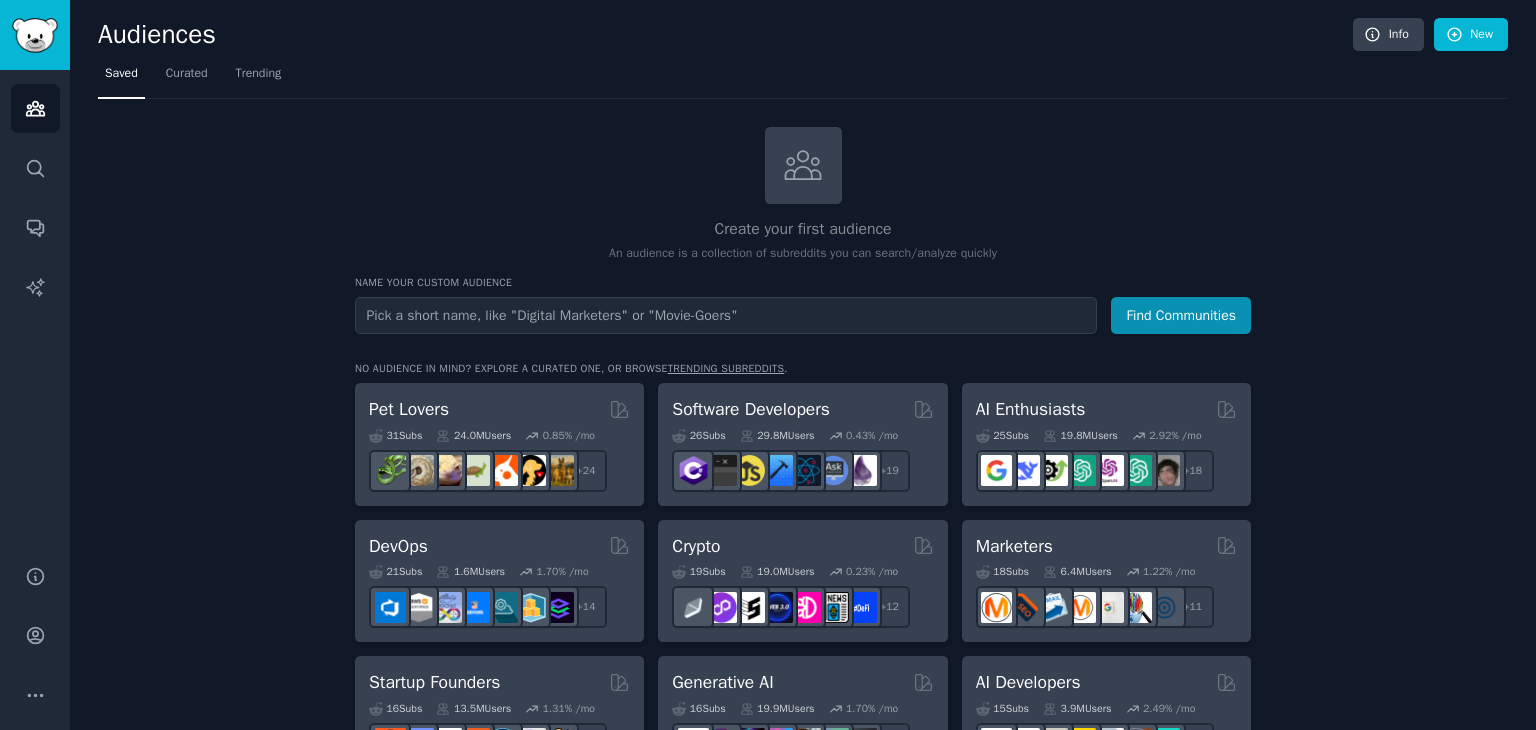 click on "Create your first audience An audience is a collection of subreddits you can search/analyze quickly Name your custom audience Audience Name Find Communities No audience in mind? Explore a curated one, or browse  trending subreddits . Pet Lovers 31  Sub s 24.0M  Users 0.85 % /mo r/herpetology + 24 Software Developers 26  Sub s 29.8M  Users 0.43 % /mo r/learnjavascript + 19 AI Enthusiasts 25  Sub s 19.8M  Users 2.92 % /mo + 18 DevOps 21  Sub s 1.6M  Users 1.70 % /mo + 14 Crypto 19  Sub s 19.0M  Users 0.23 % /mo + 12 Marketers Curated by GummySearch 18  Sub s 6.4M  Users 1.22 % /mo r/OnlineMarketing + 11 Startup Founders 16  Sub s 13.5M  Users 1.31 % /mo + 9 Generative AI 16  Sub s 19.9M  Users 1.70 % /mo + 9 AI Developers 15  Sub s 3.9M  Users 2.49 % /mo + 8 Stock Investors 15  Sub s 28.3M  Users 0.52 % /mo + 8 Video Editors 15  Sub s 2.3M  Users 1.52 % /mo + 8 Designers 13  Sub s 9.7M  Users 0.28 % /mo + 6 Data Scientists 13  Sub s 7.6M  Users 0.60 % /mo + 6 Fitness Enthusiasts 12  Sub s 31.1M  Users 0.24 + 5" at bounding box center [803, 1204] 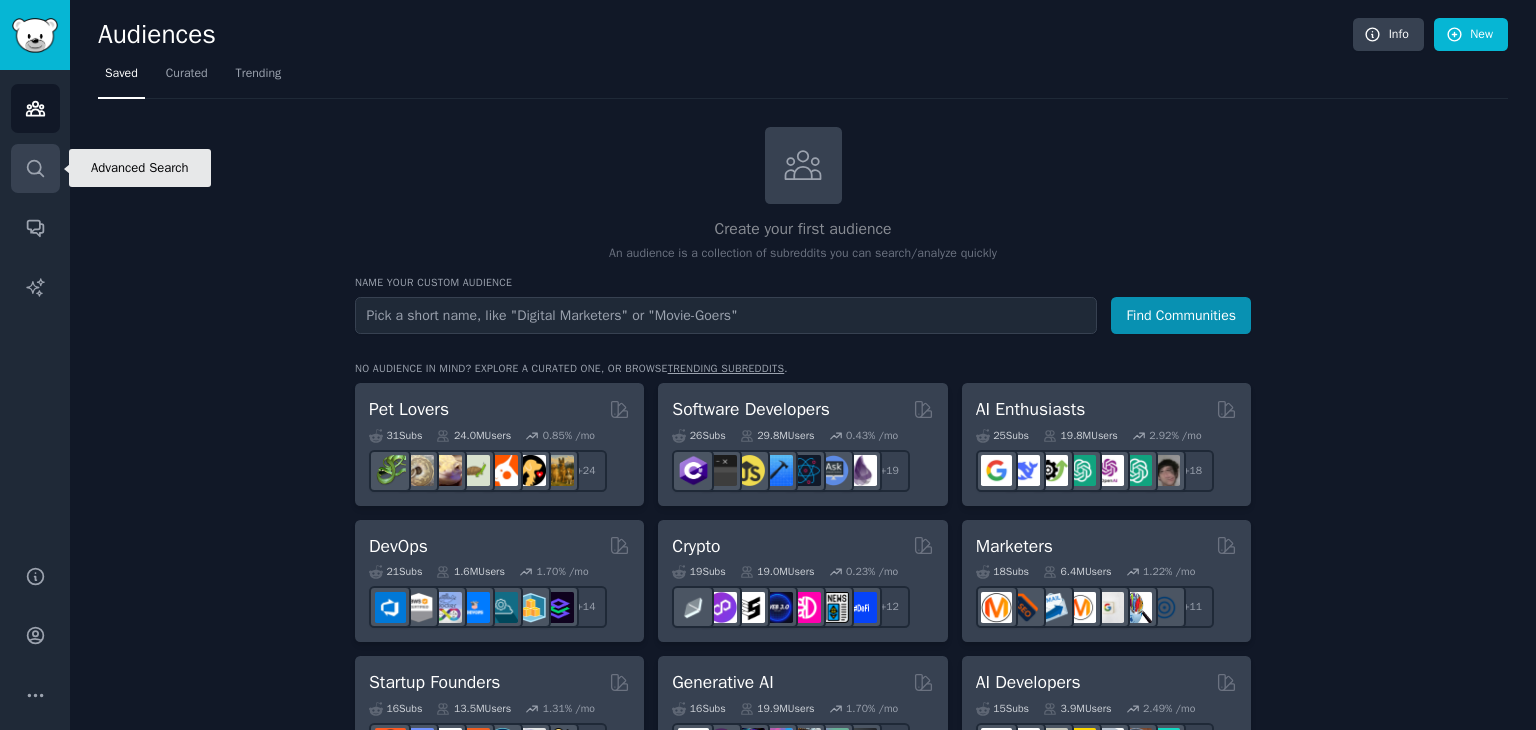 click 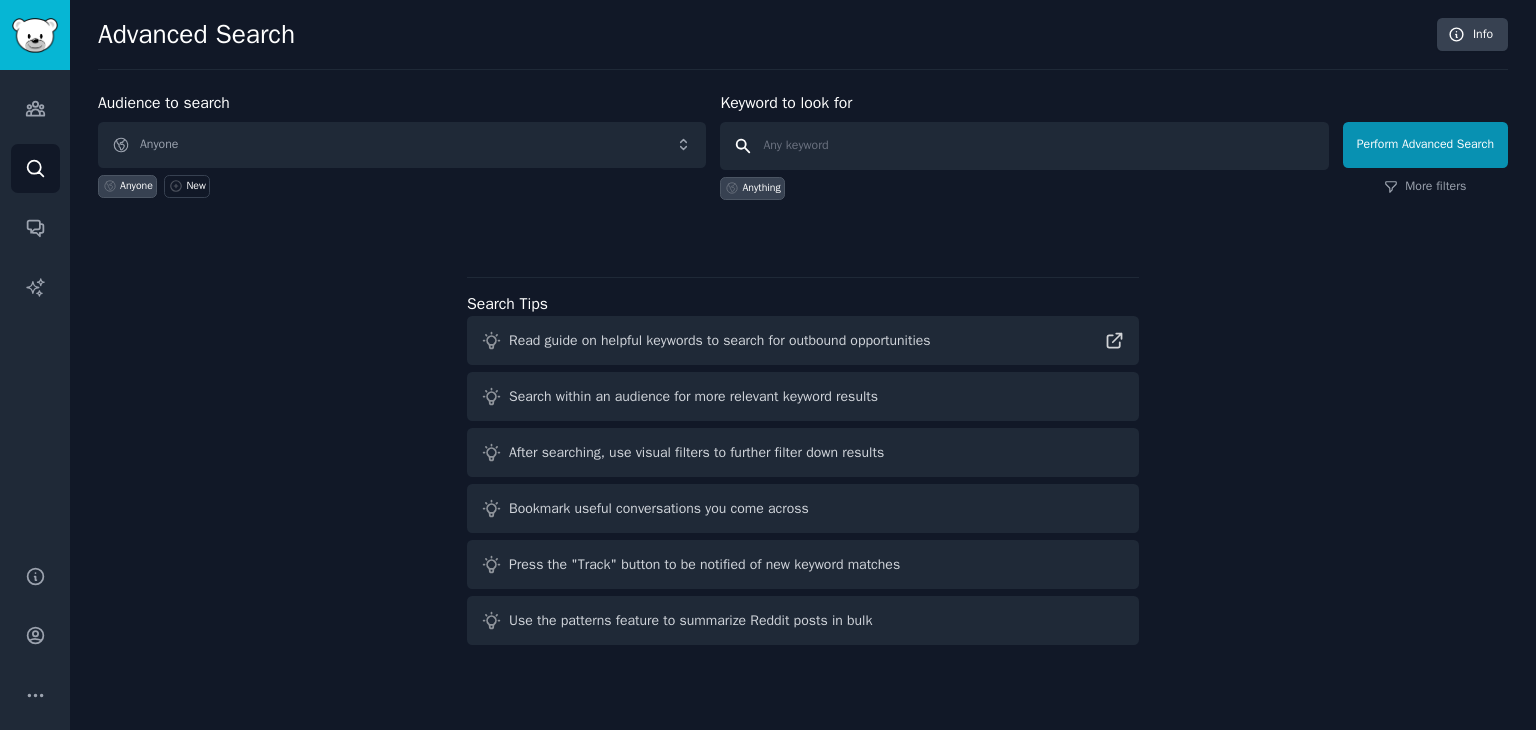 click at bounding box center (1024, 146) 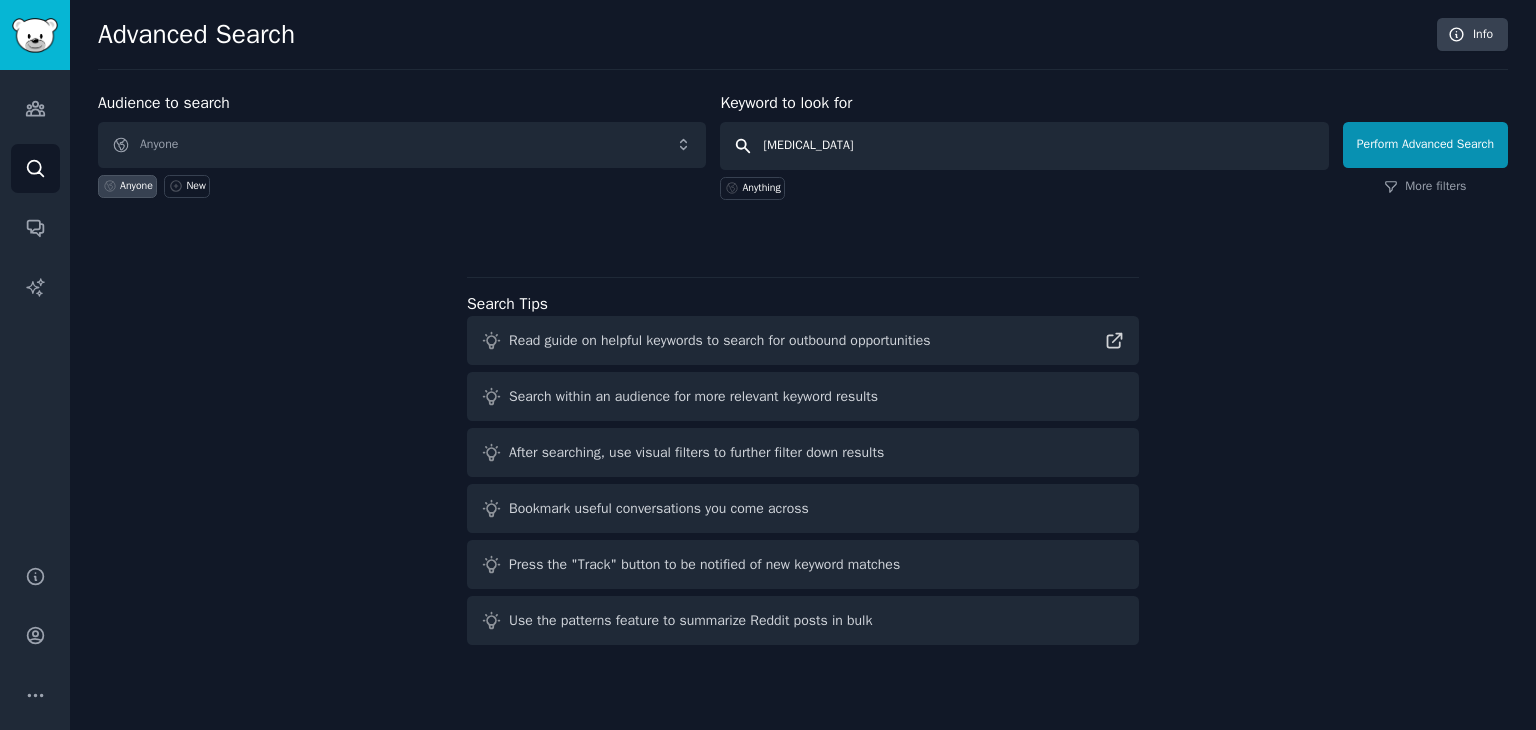 type on "[MEDICAL_DATA]" 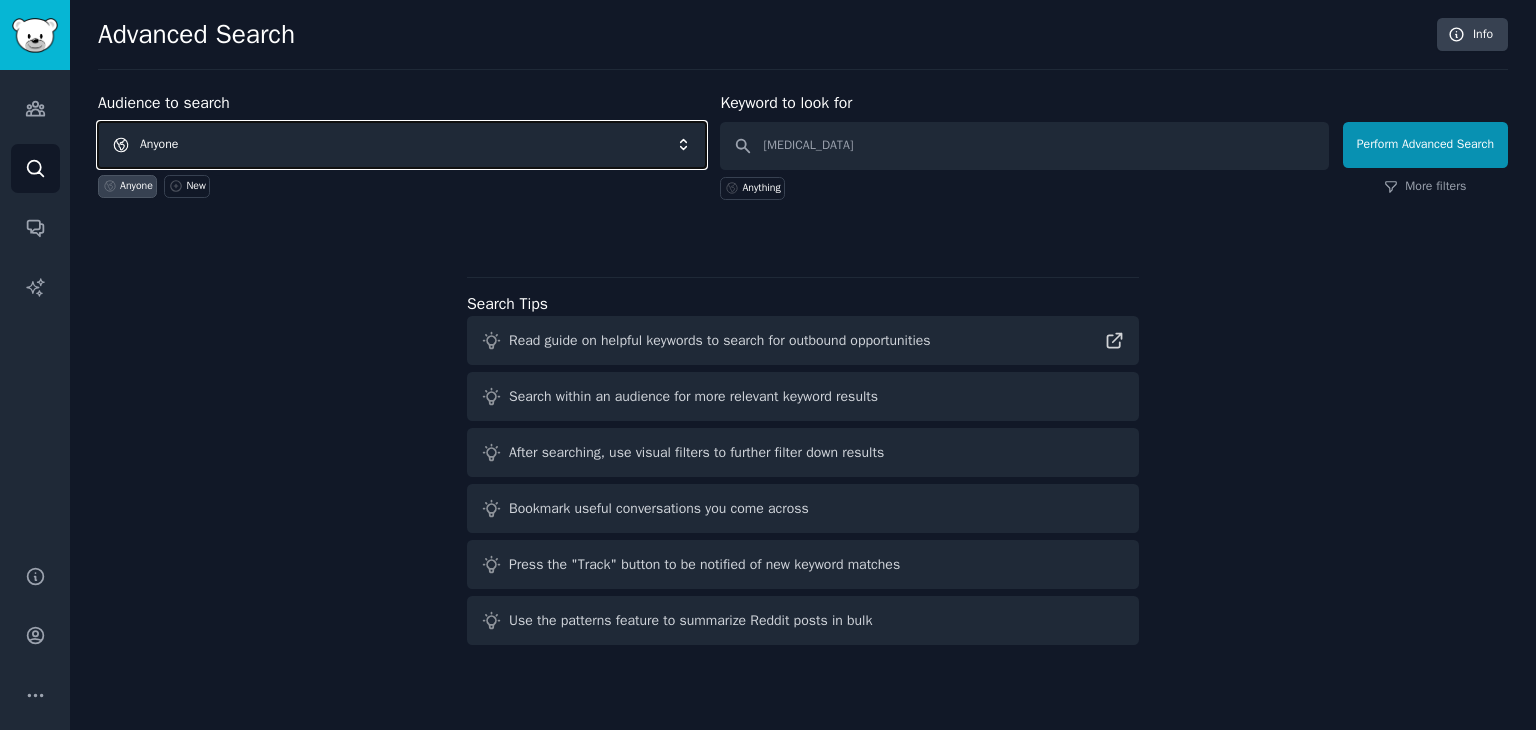 click on "Anyone" at bounding box center (402, 145) 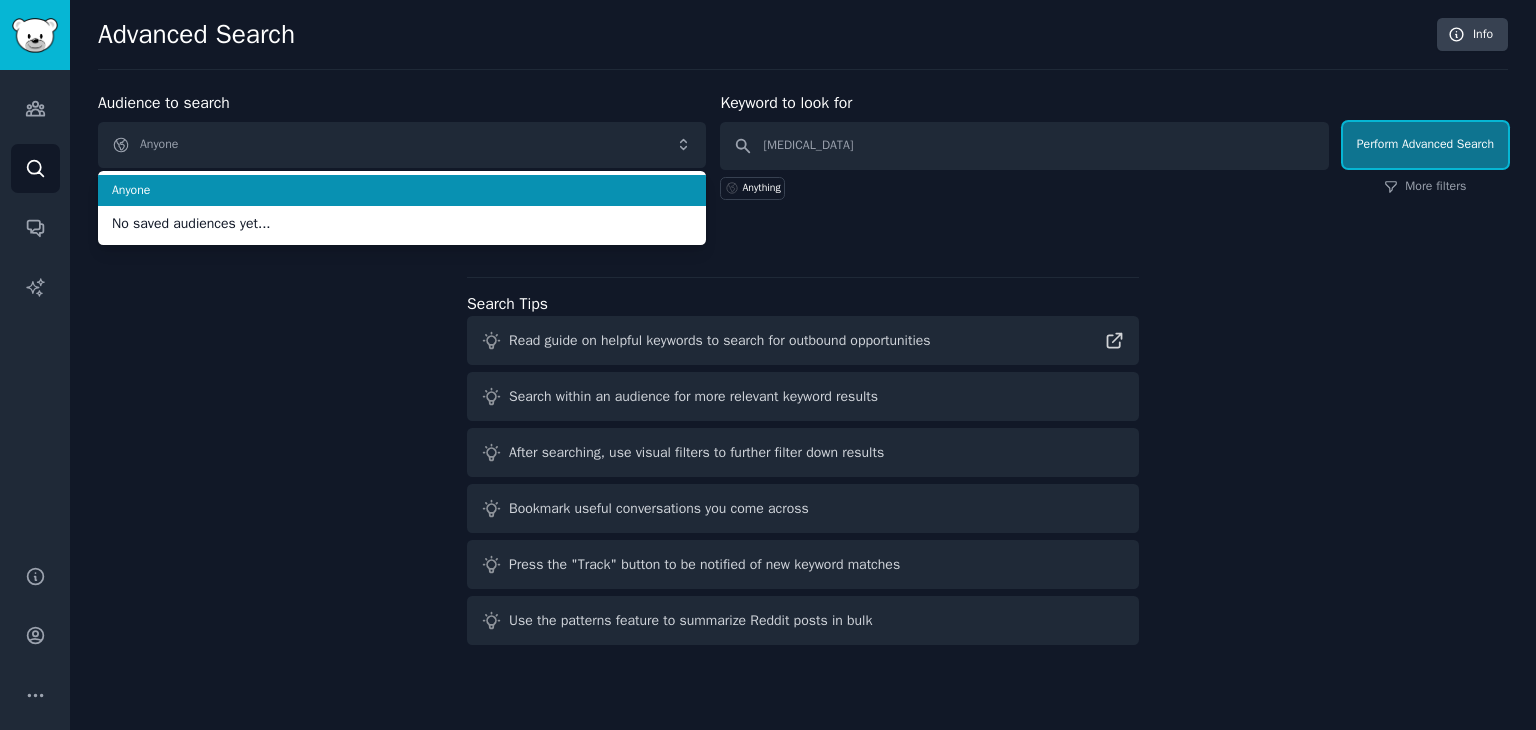 click on "Perform Advanced Search" at bounding box center [1425, 145] 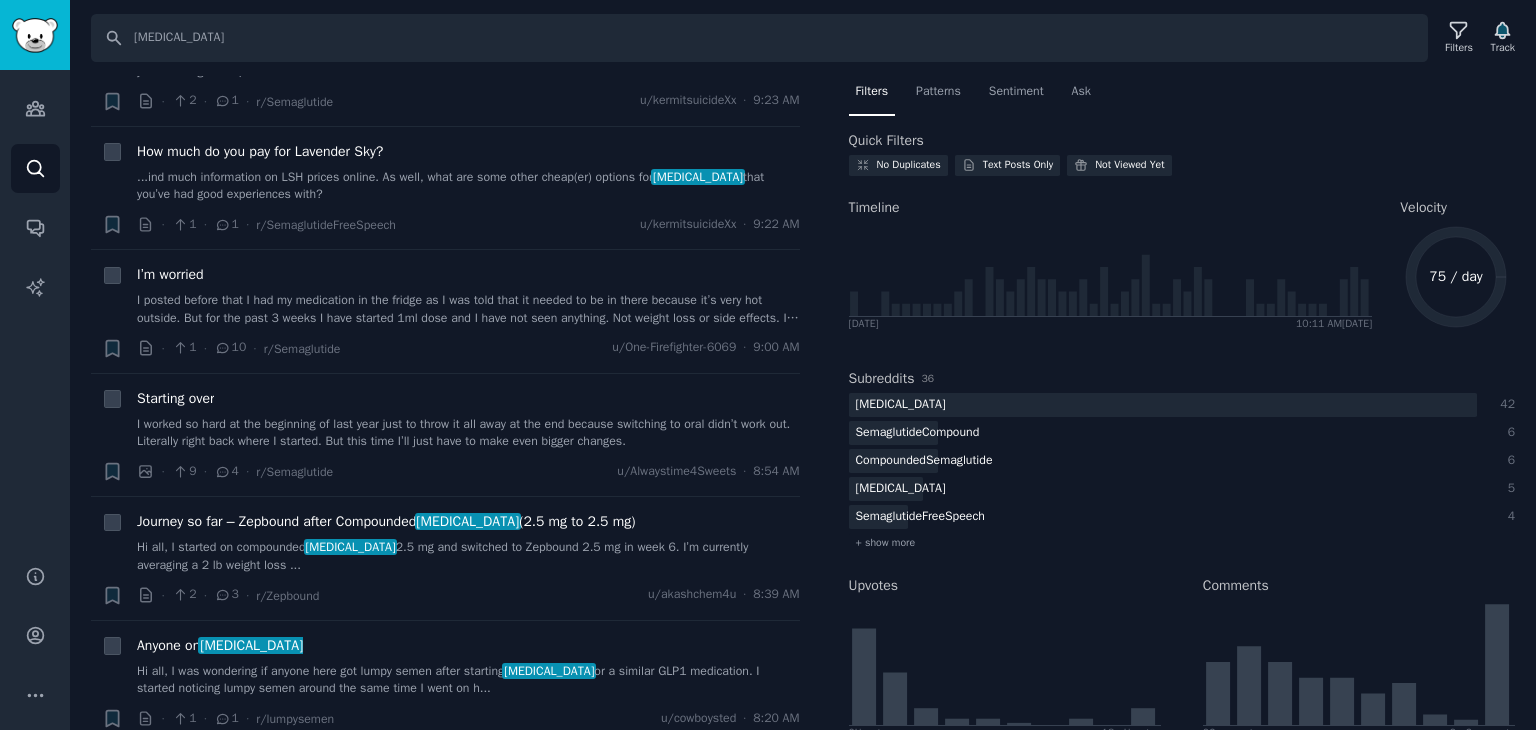 scroll, scrollTop: 0, scrollLeft: 0, axis: both 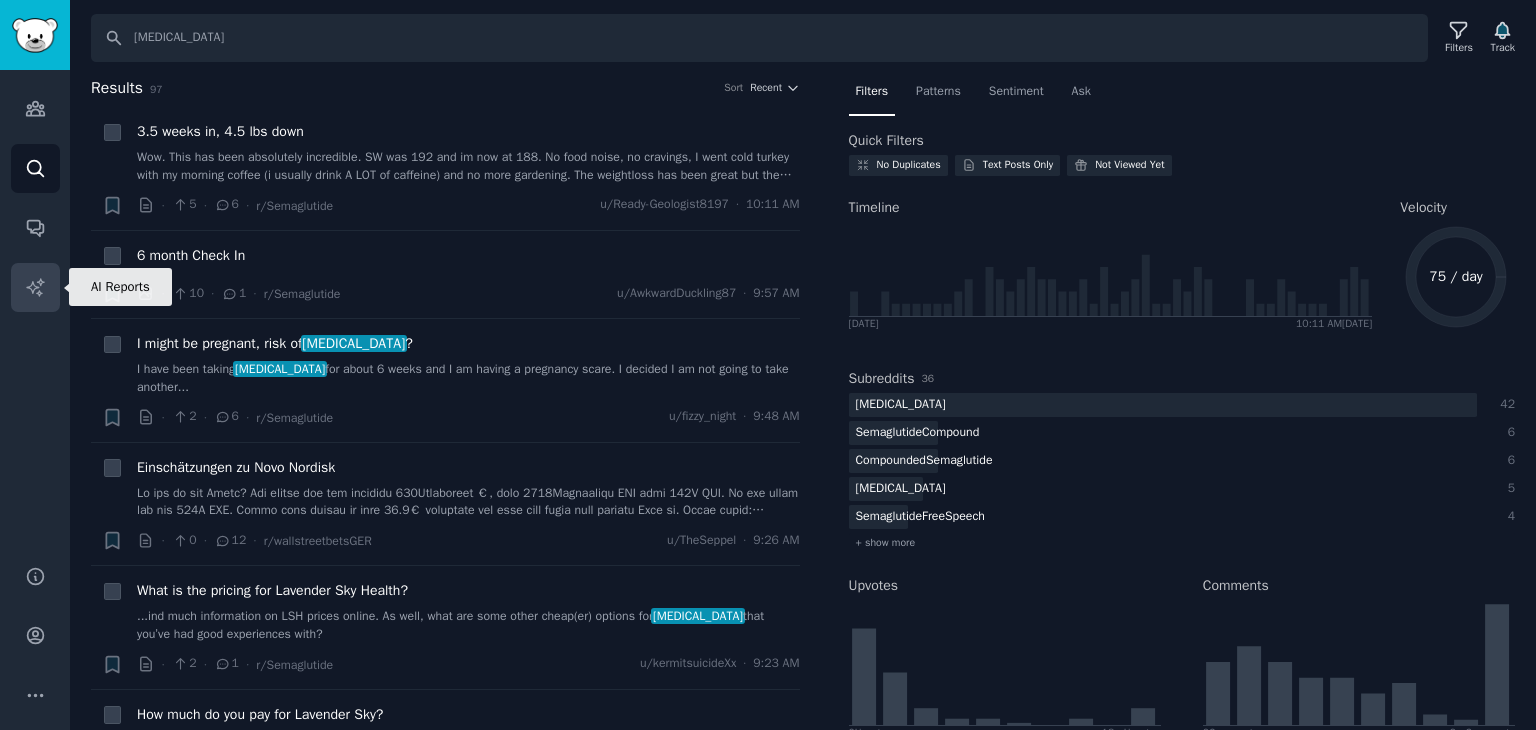 click on "AI Reports" at bounding box center (35, 287) 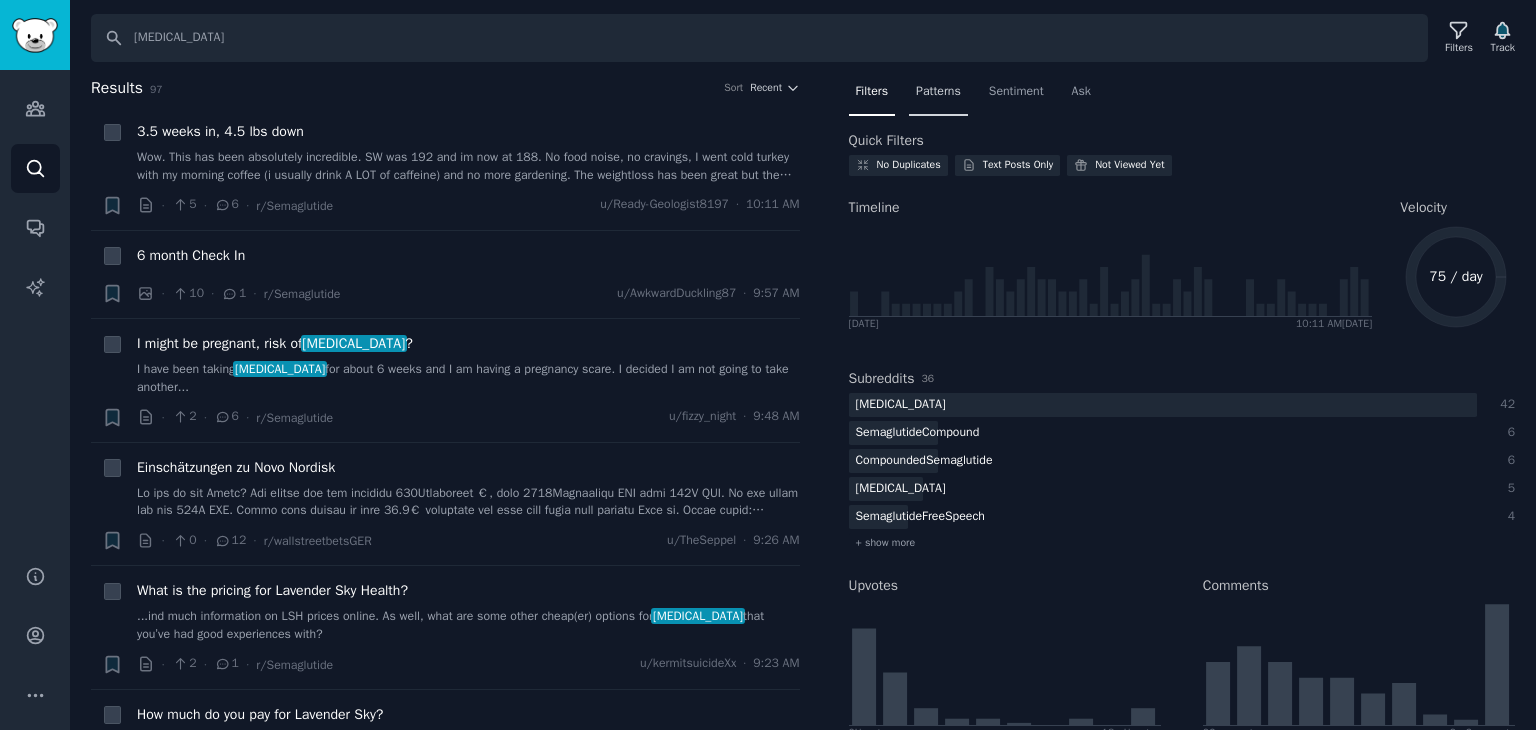 click on "Patterns" at bounding box center (938, 92) 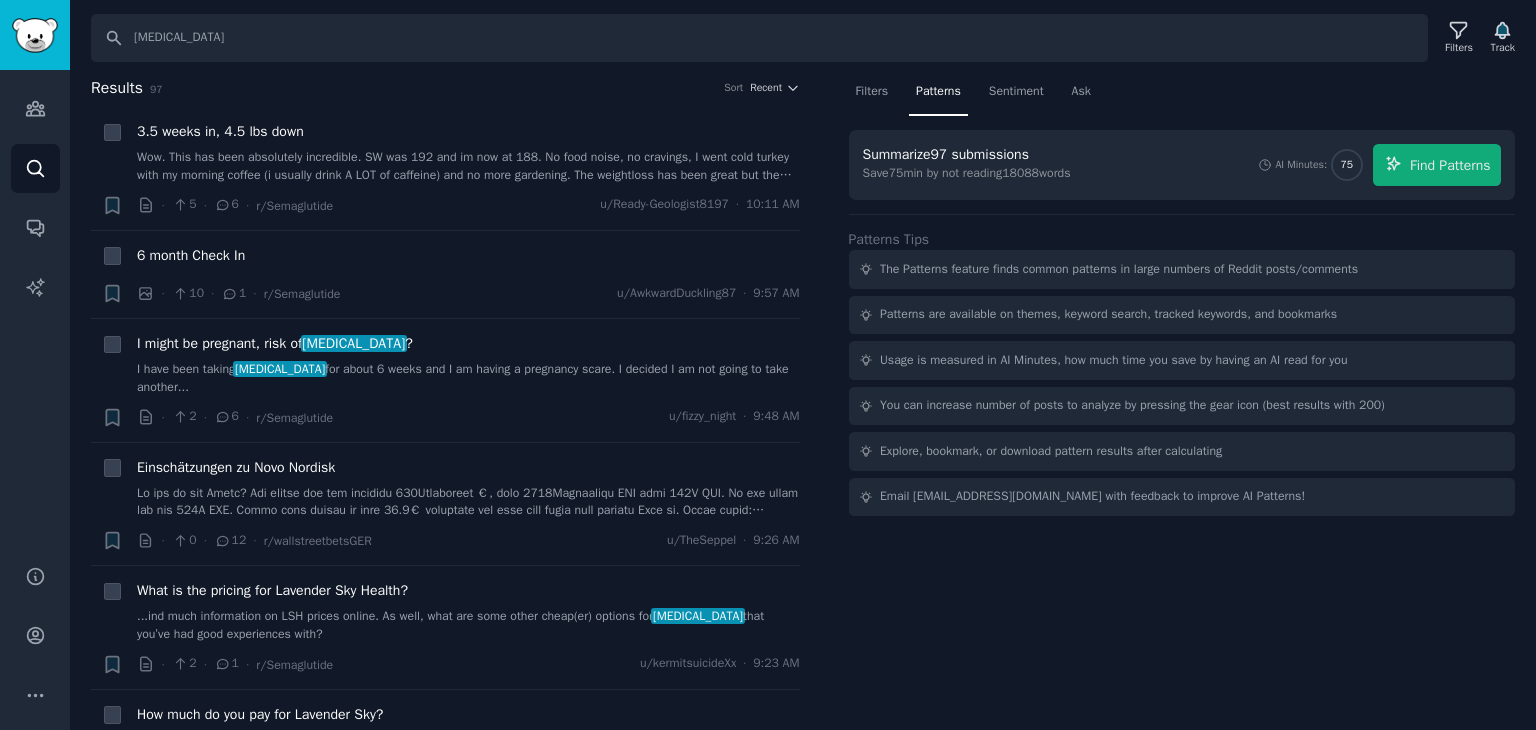 click on "Filters Patterns Sentiment Ask" at bounding box center (1182, 96) 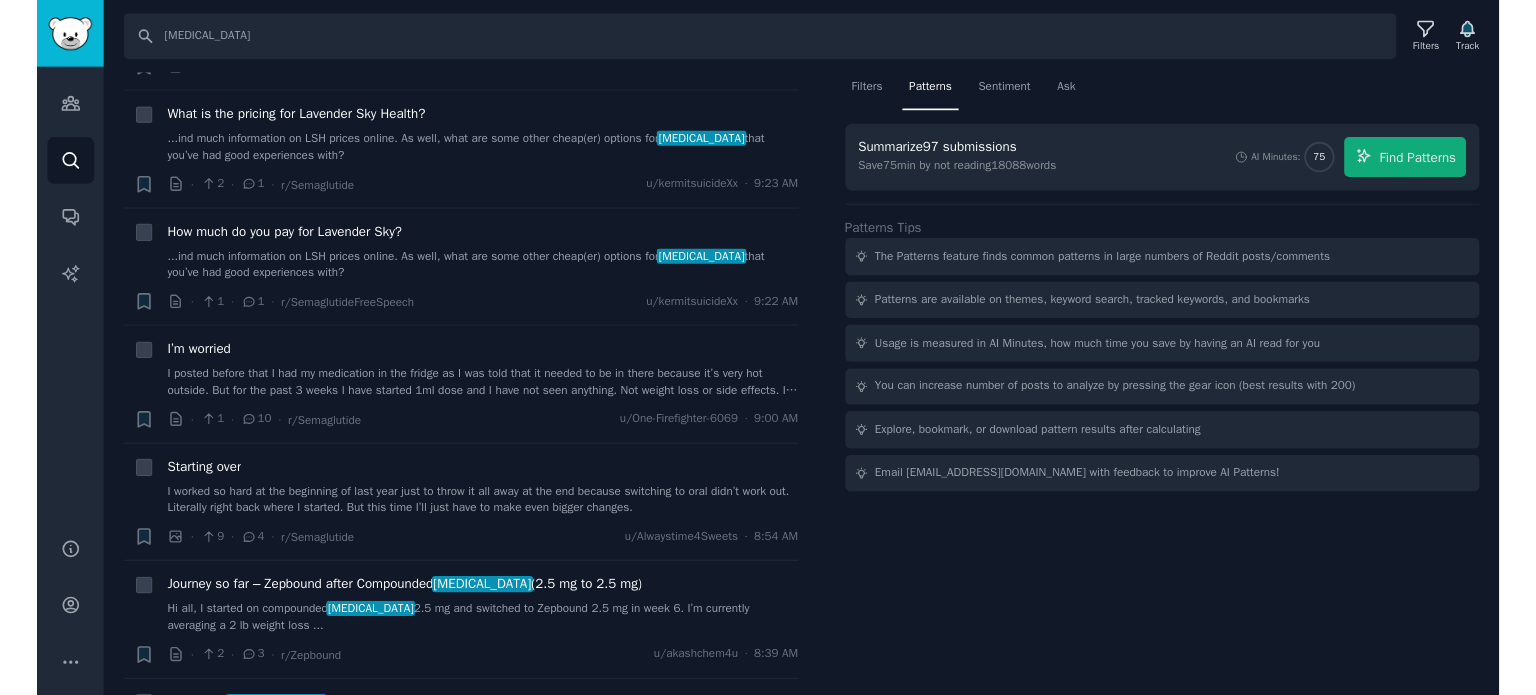 scroll, scrollTop: 0, scrollLeft: 0, axis: both 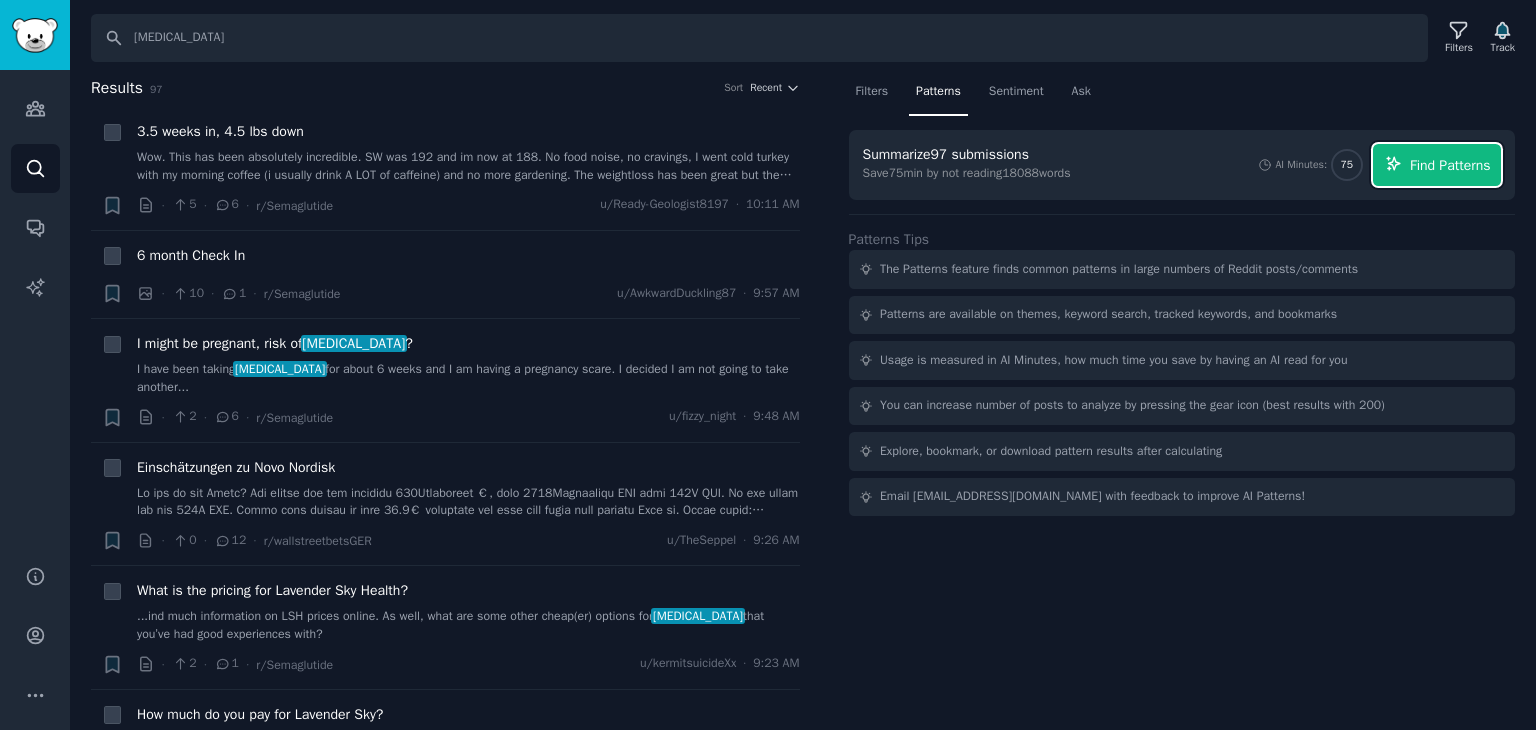 click on "Find Patterns" at bounding box center (1450, 165) 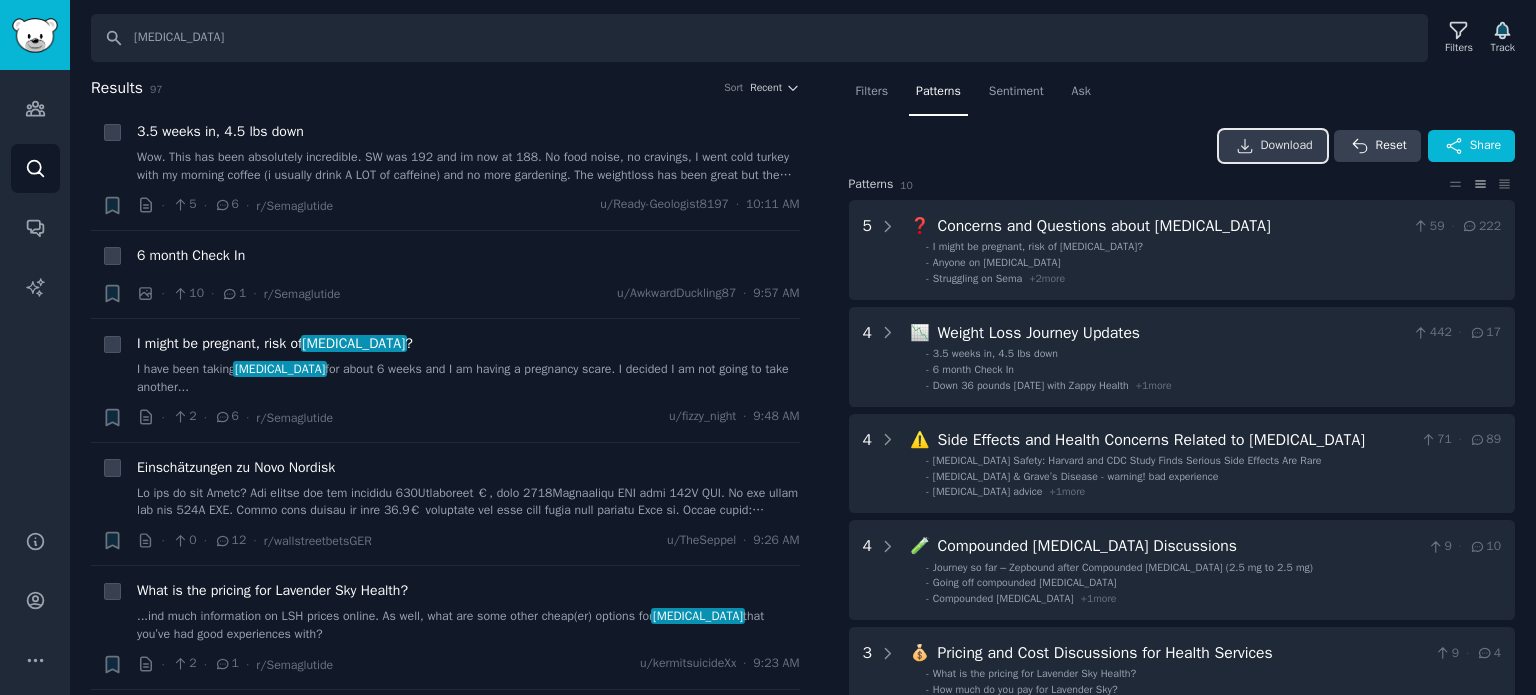 click on "Download" at bounding box center (1287, 146) 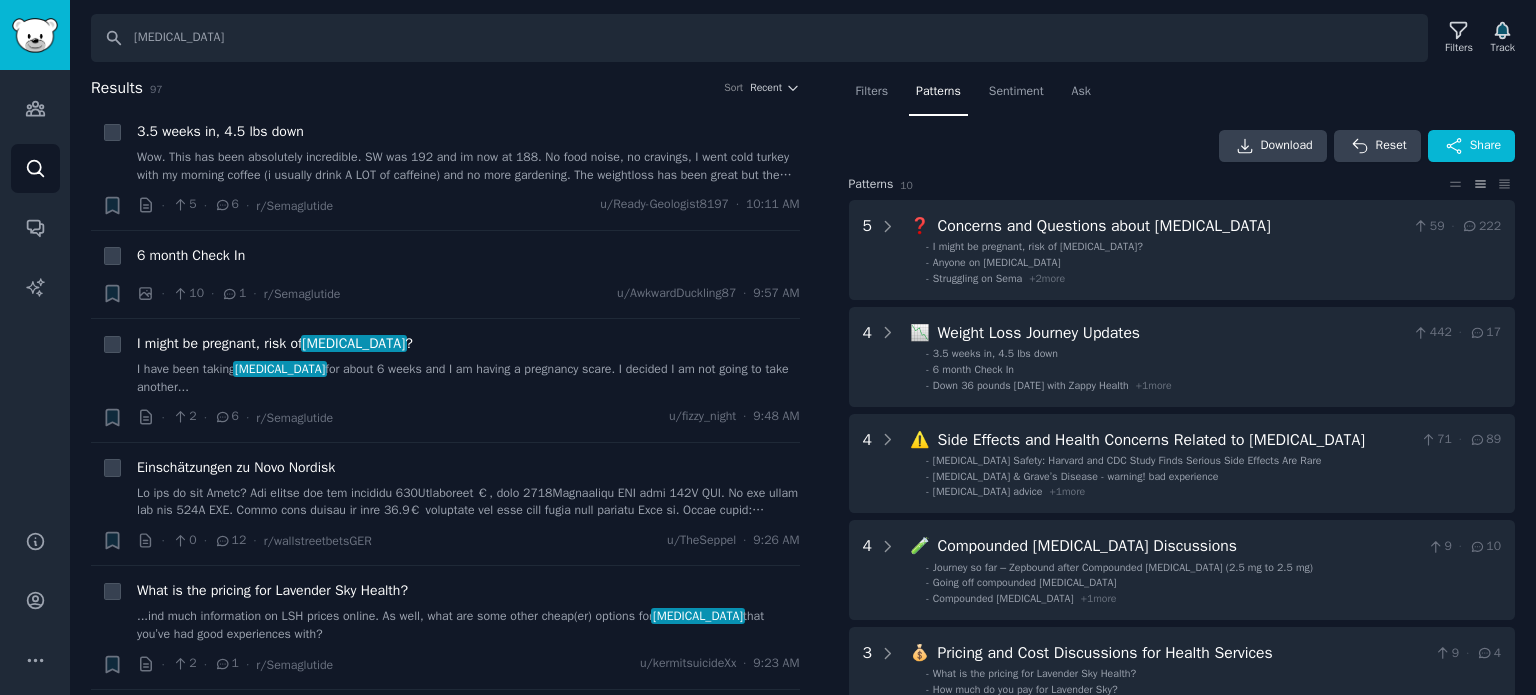 click on "Download Reset Share" at bounding box center (1182, 146) 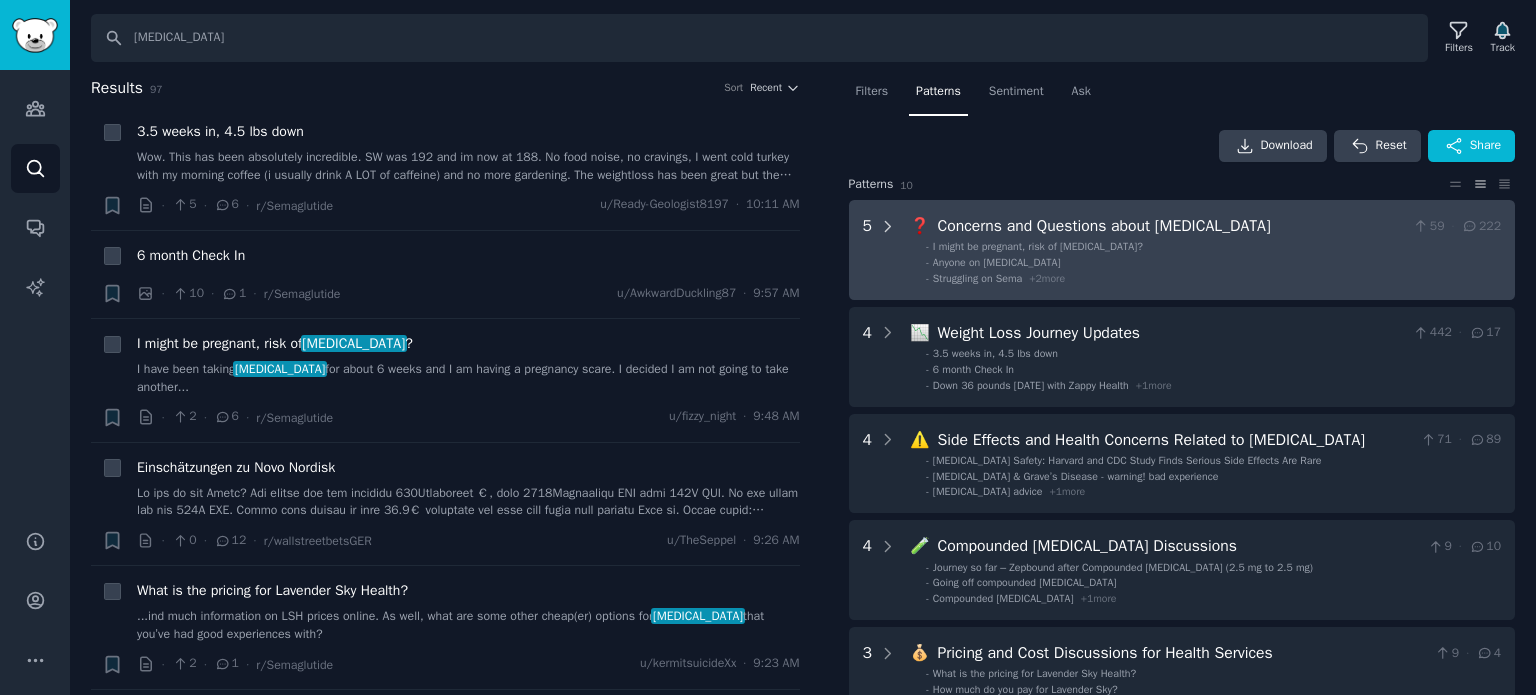 click 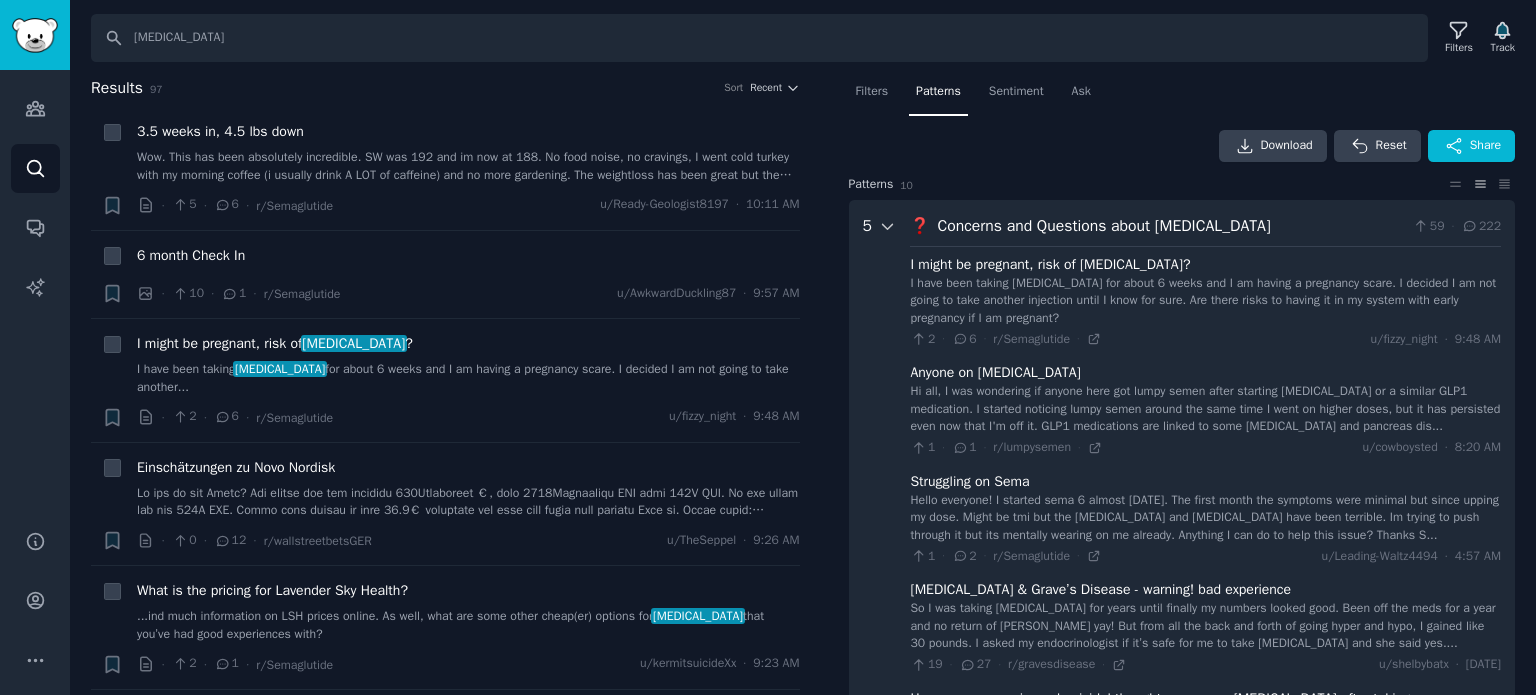scroll, scrollTop: 124, scrollLeft: 0, axis: vertical 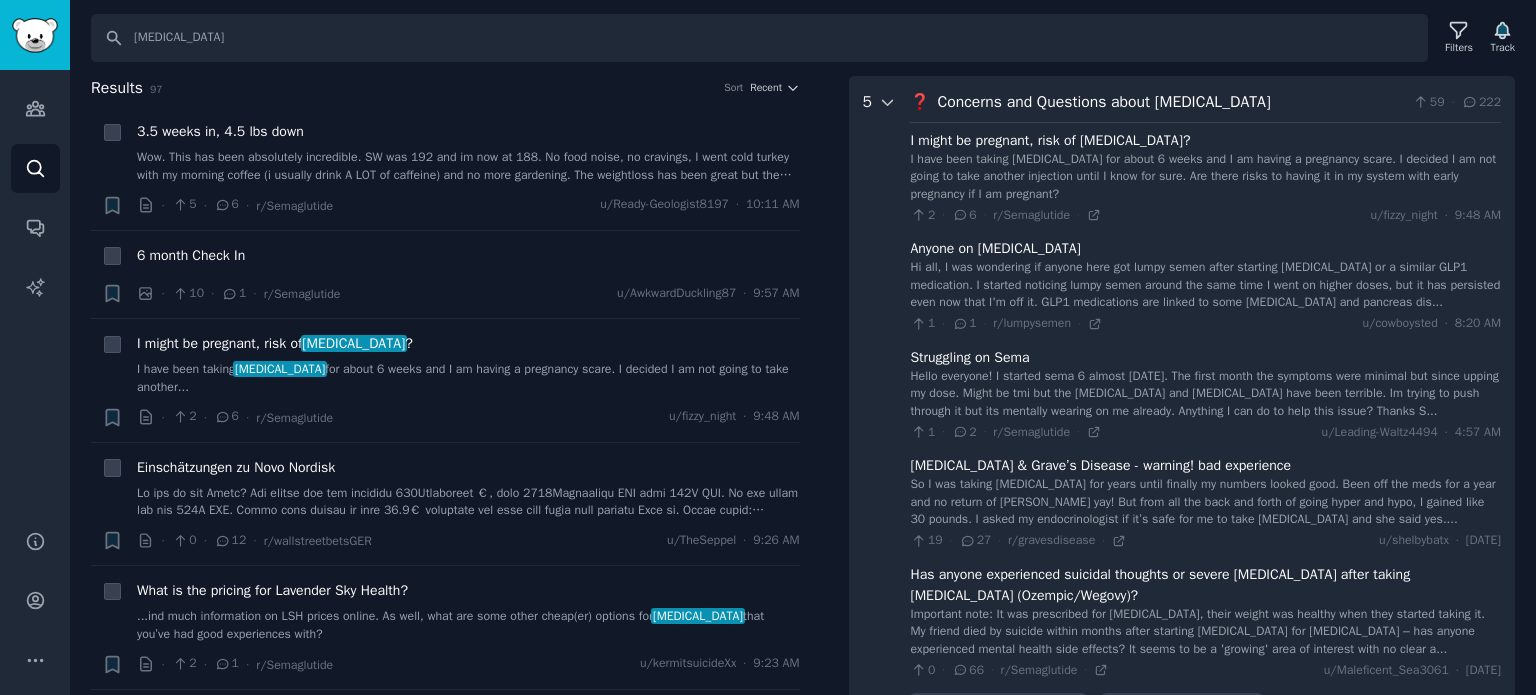 click 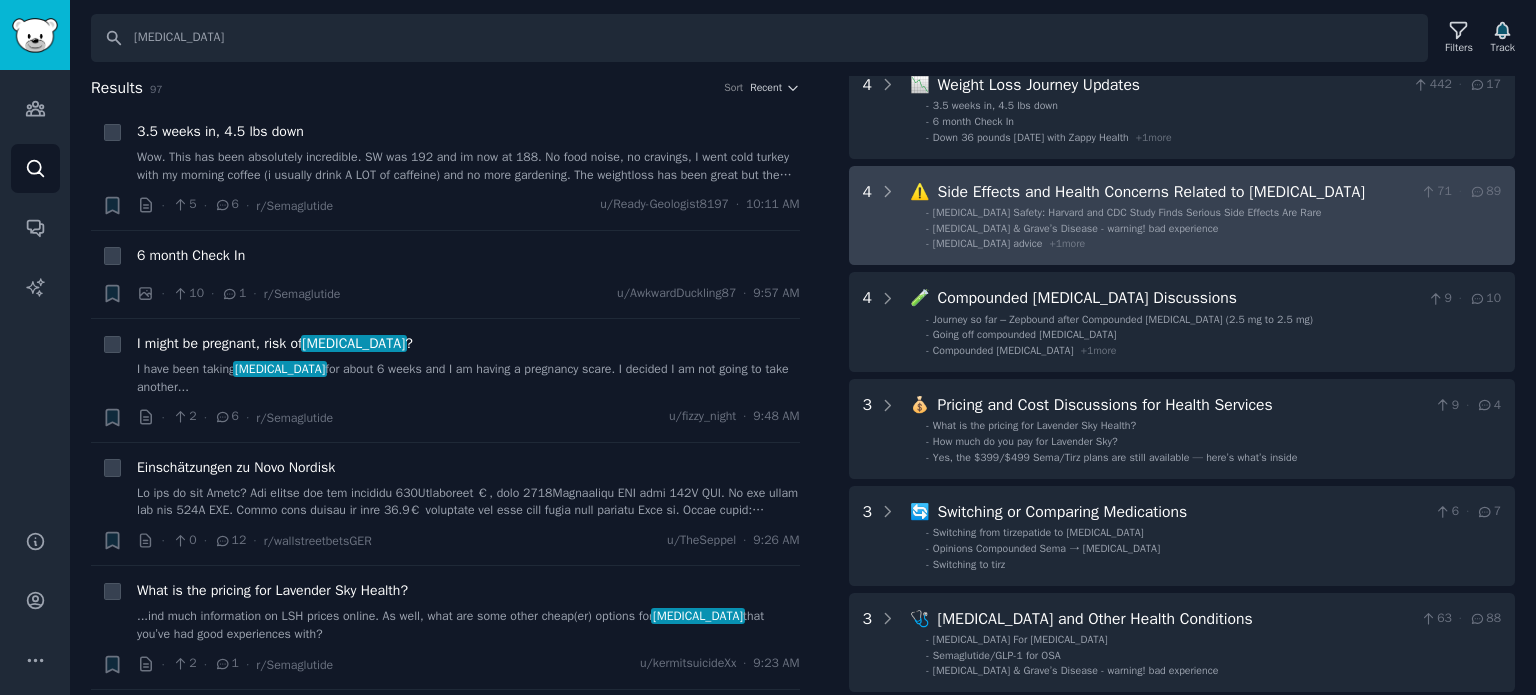 scroll, scrollTop: 259, scrollLeft: 0, axis: vertical 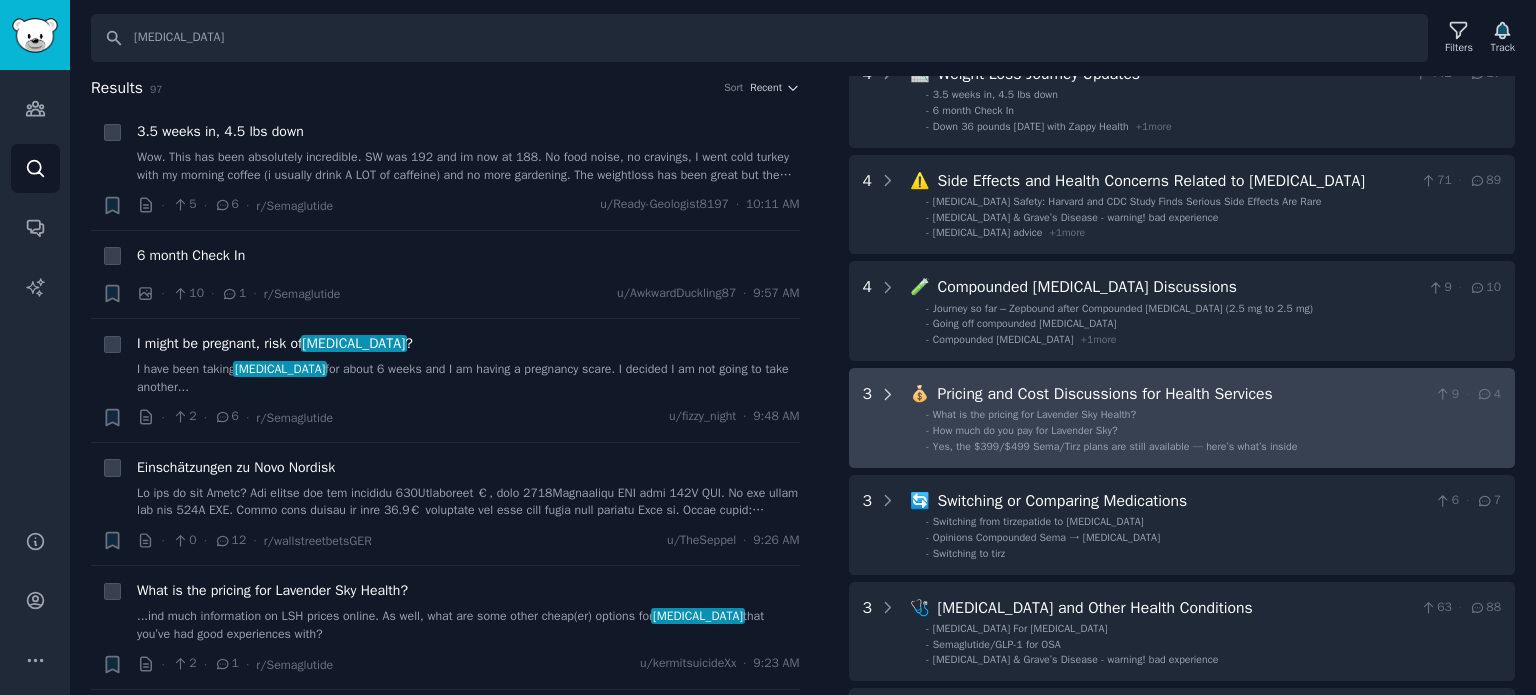 click 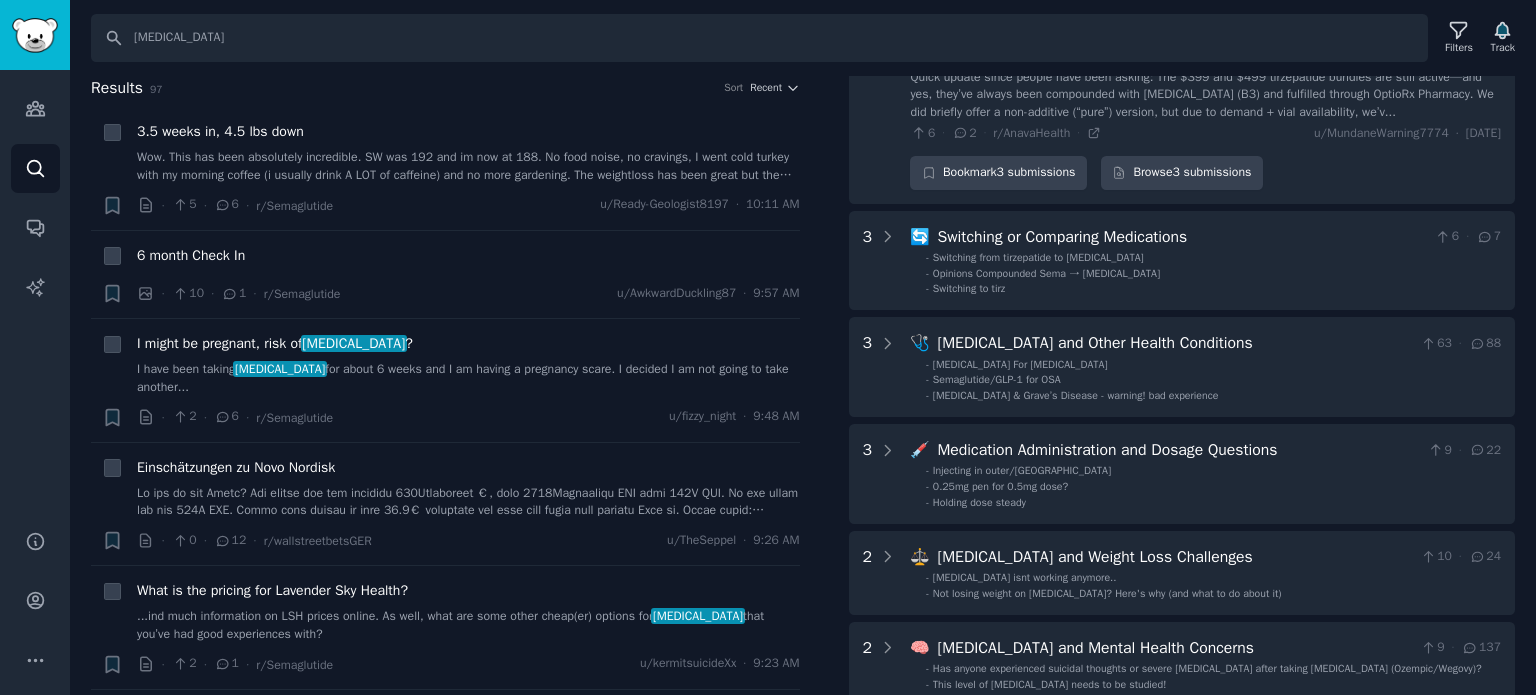 scroll, scrollTop: 868, scrollLeft: 0, axis: vertical 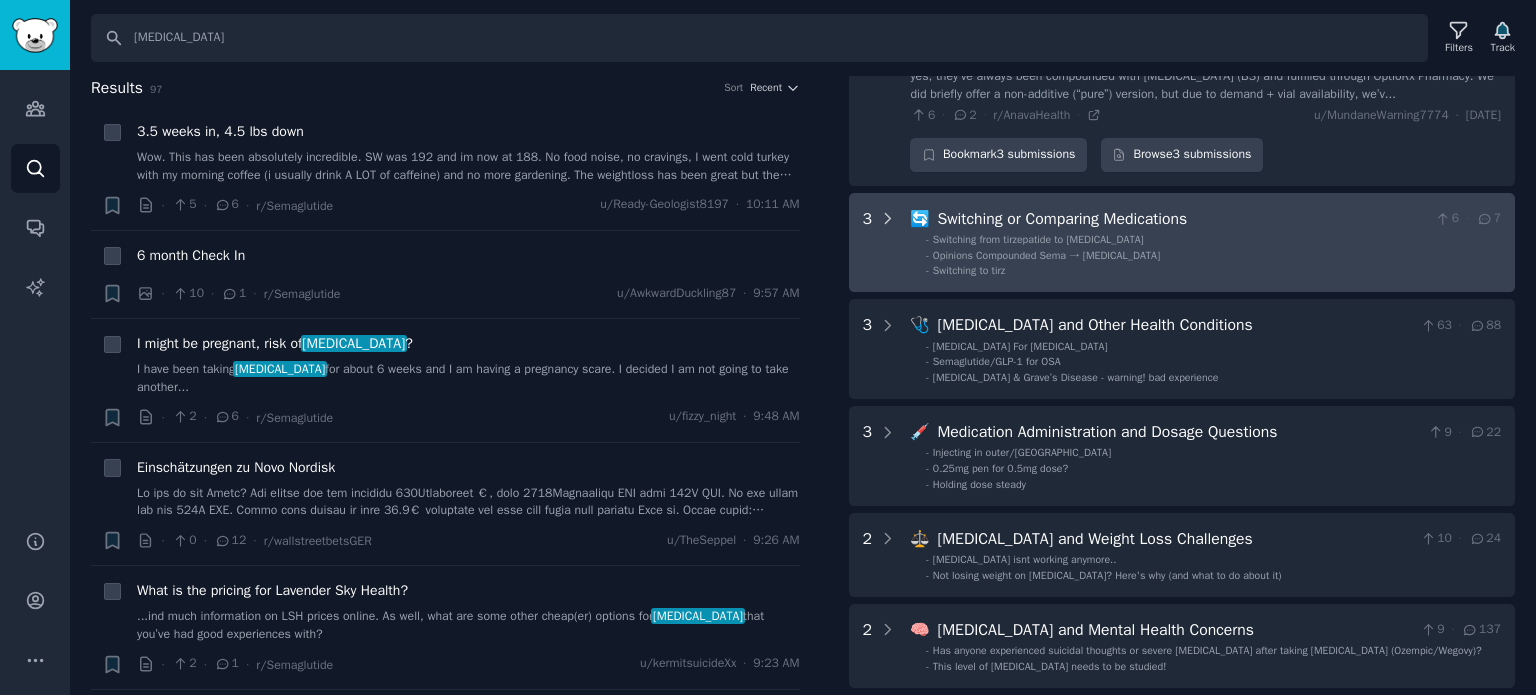 click 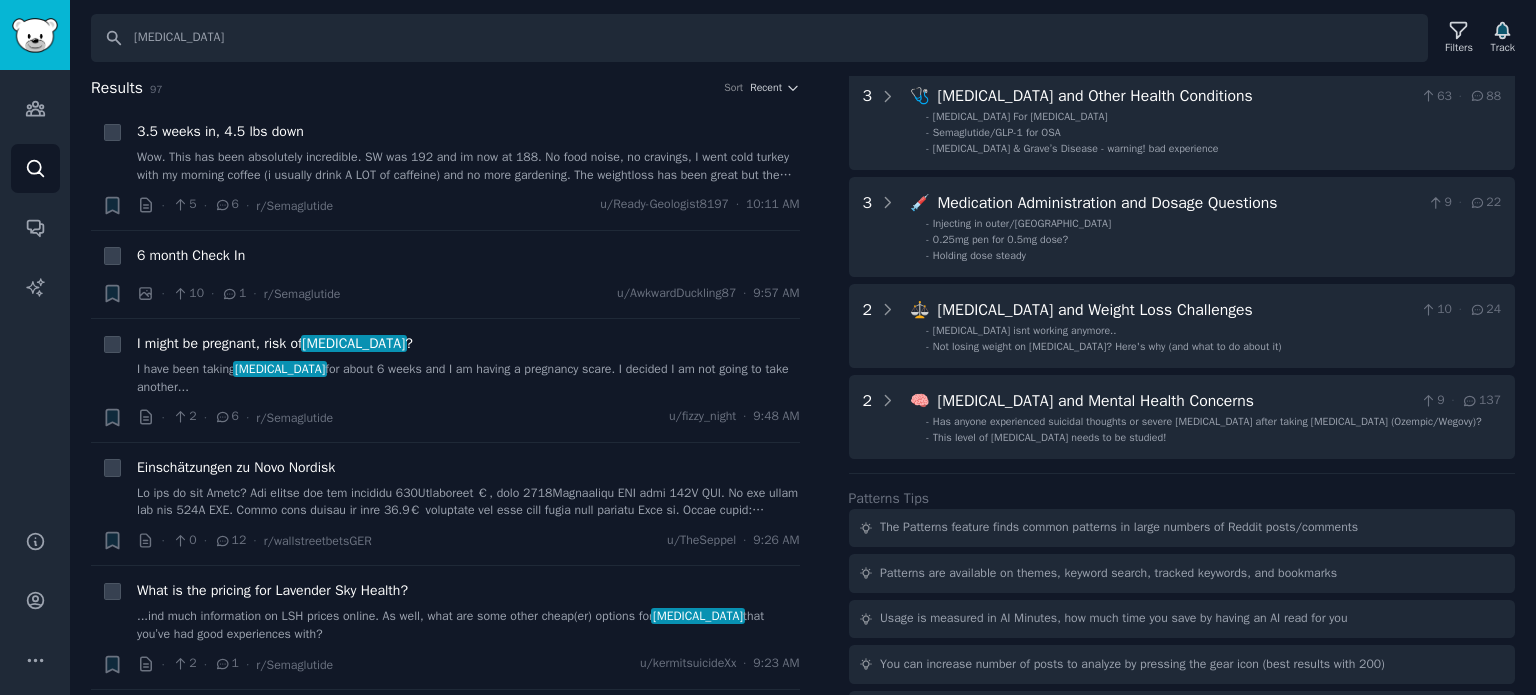 scroll, scrollTop: 1508, scrollLeft: 0, axis: vertical 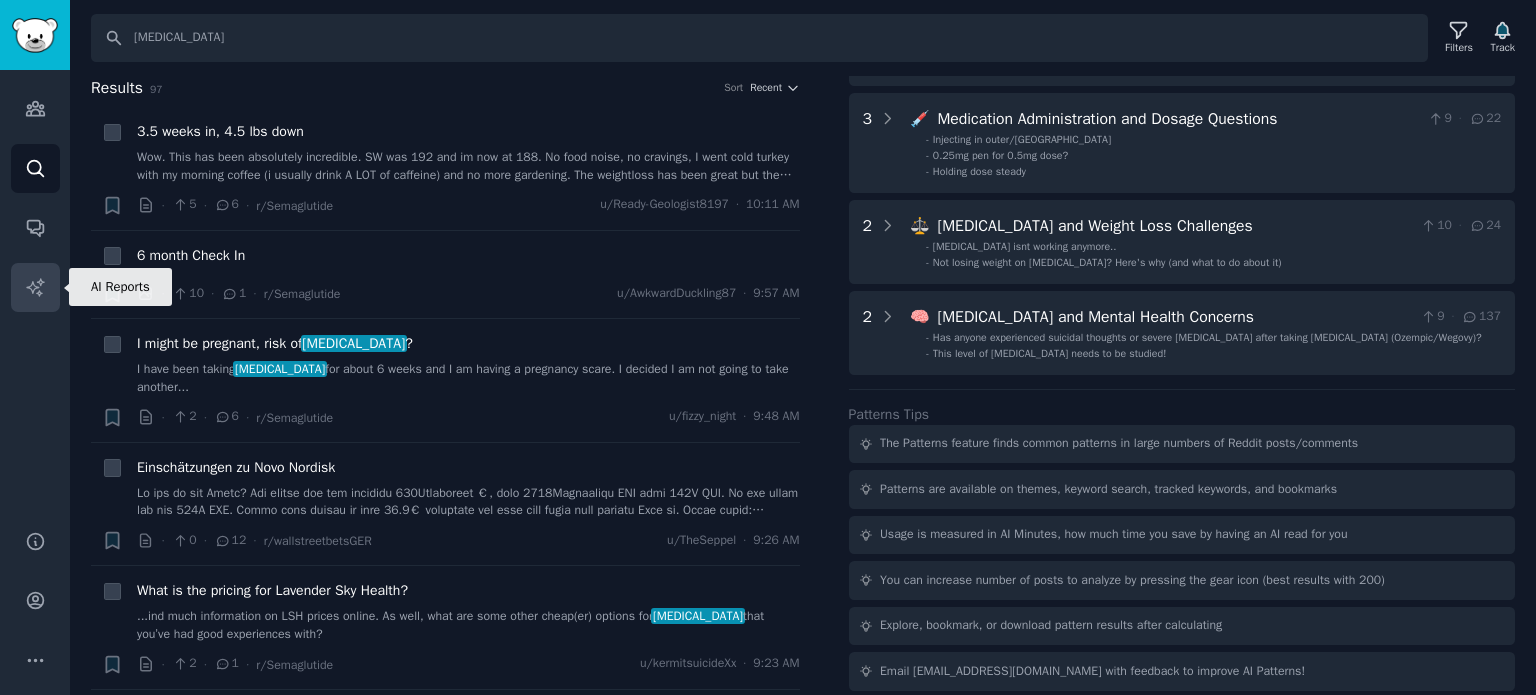 click on "AI Reports" at bounding box center (35, 287) 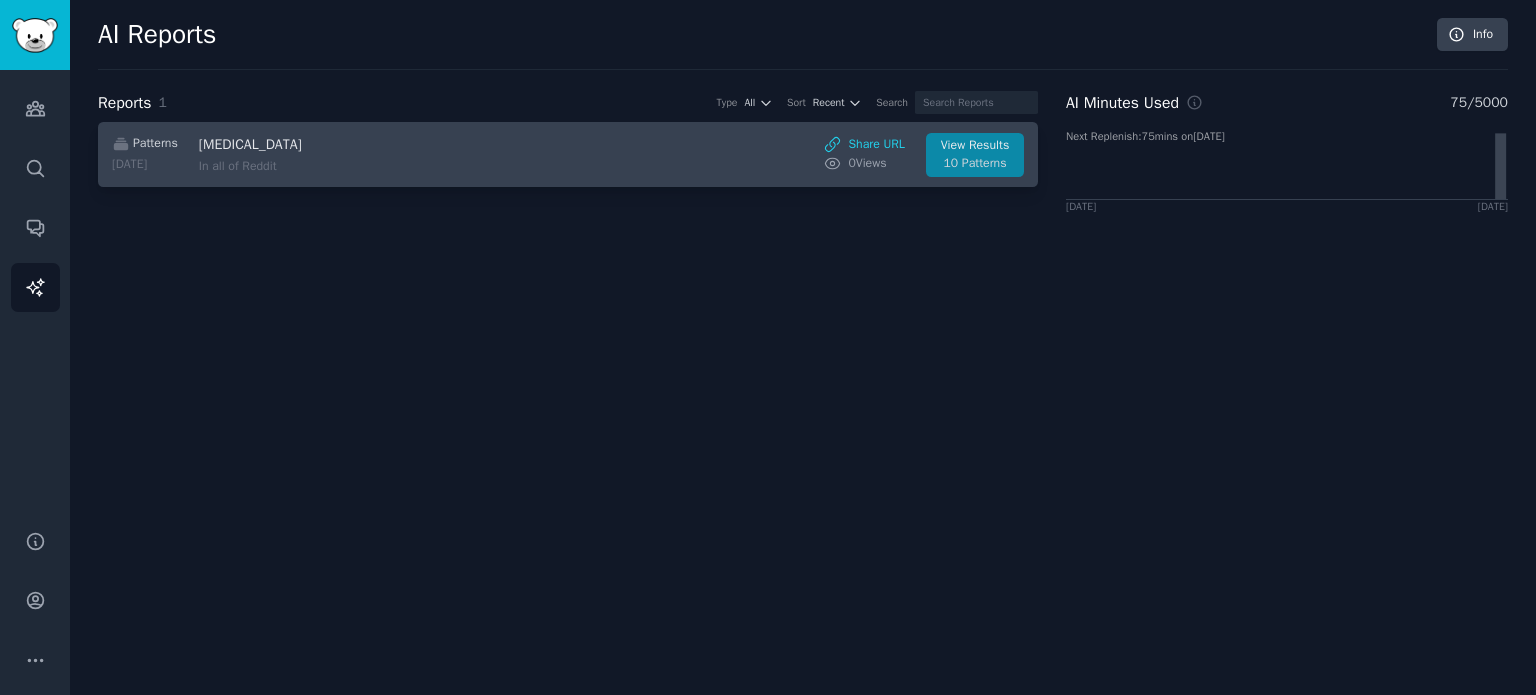 click on "View Results" at bounding box center [975, 146] 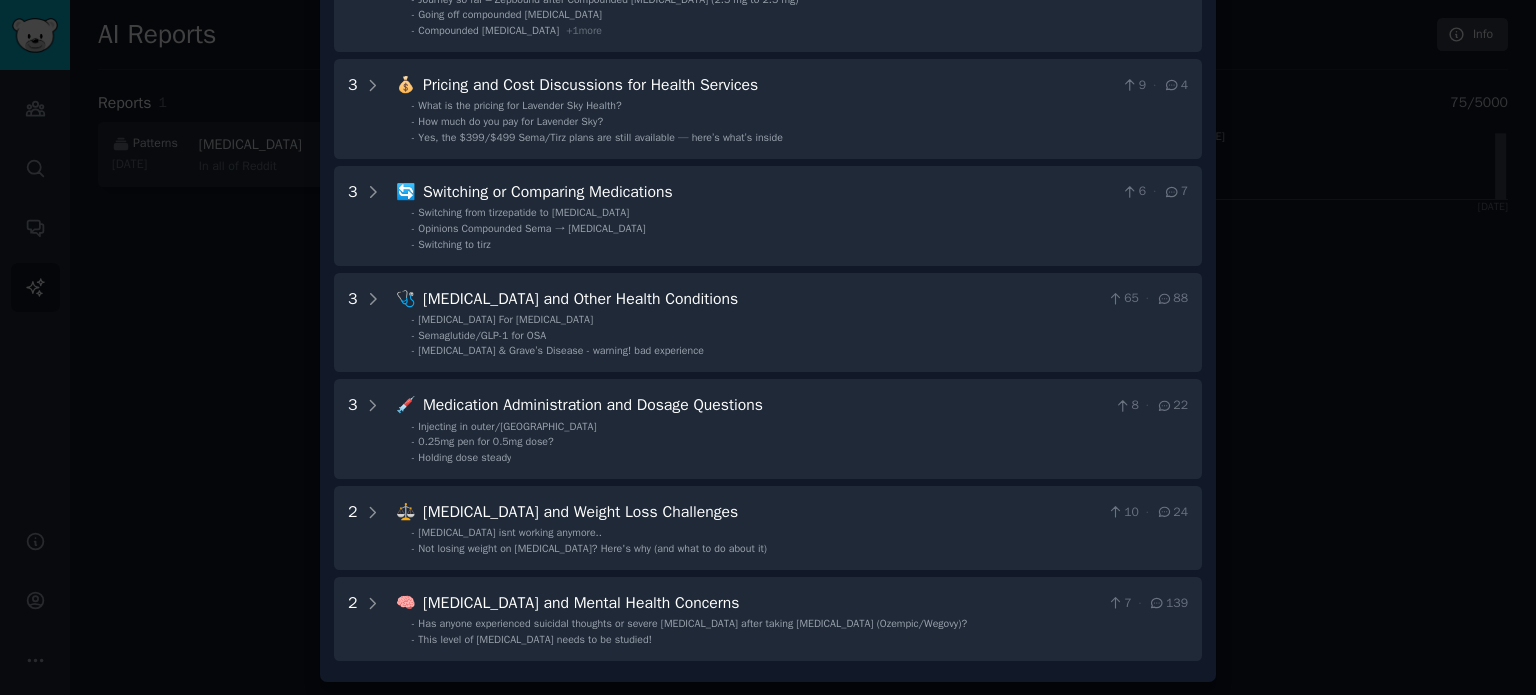 scroll, scrollTop: 0, scrollLeft: 0, axis: both 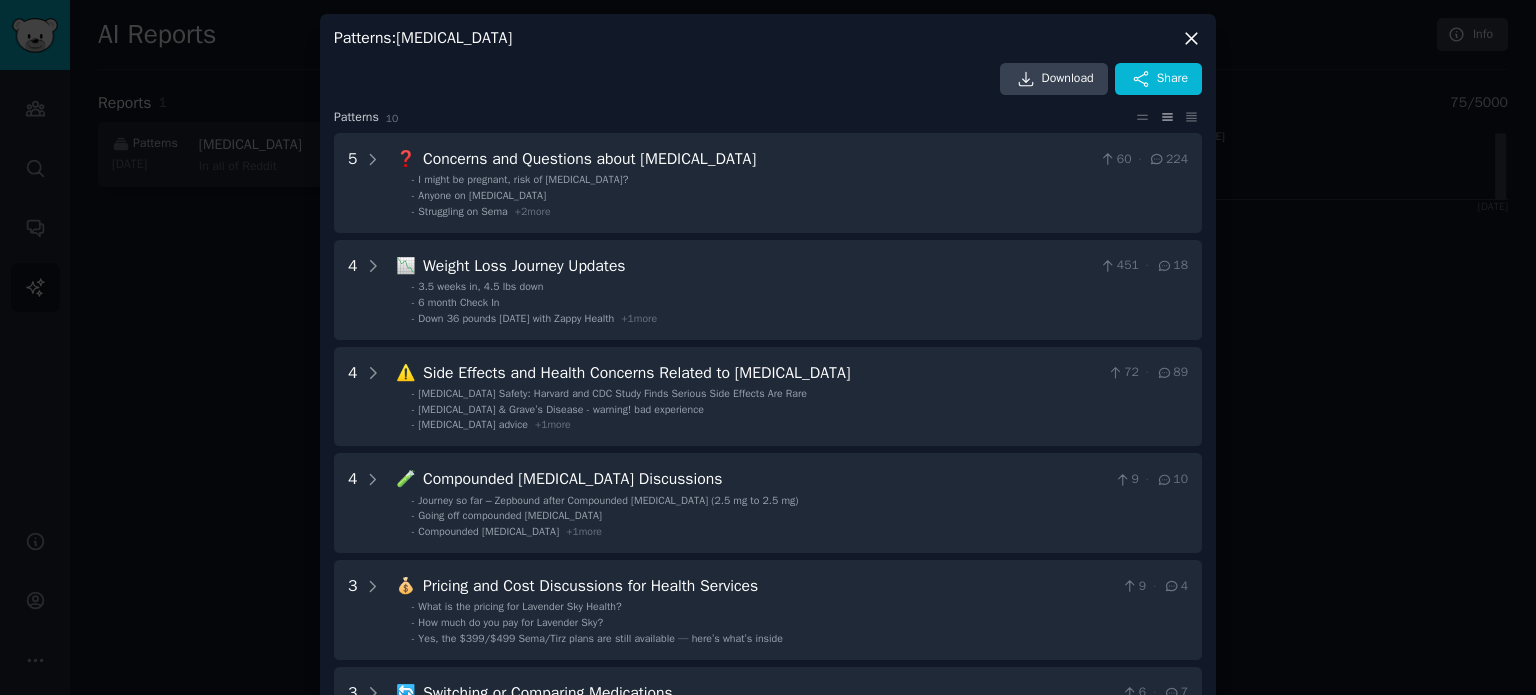 click at bounding box center (768, 347) 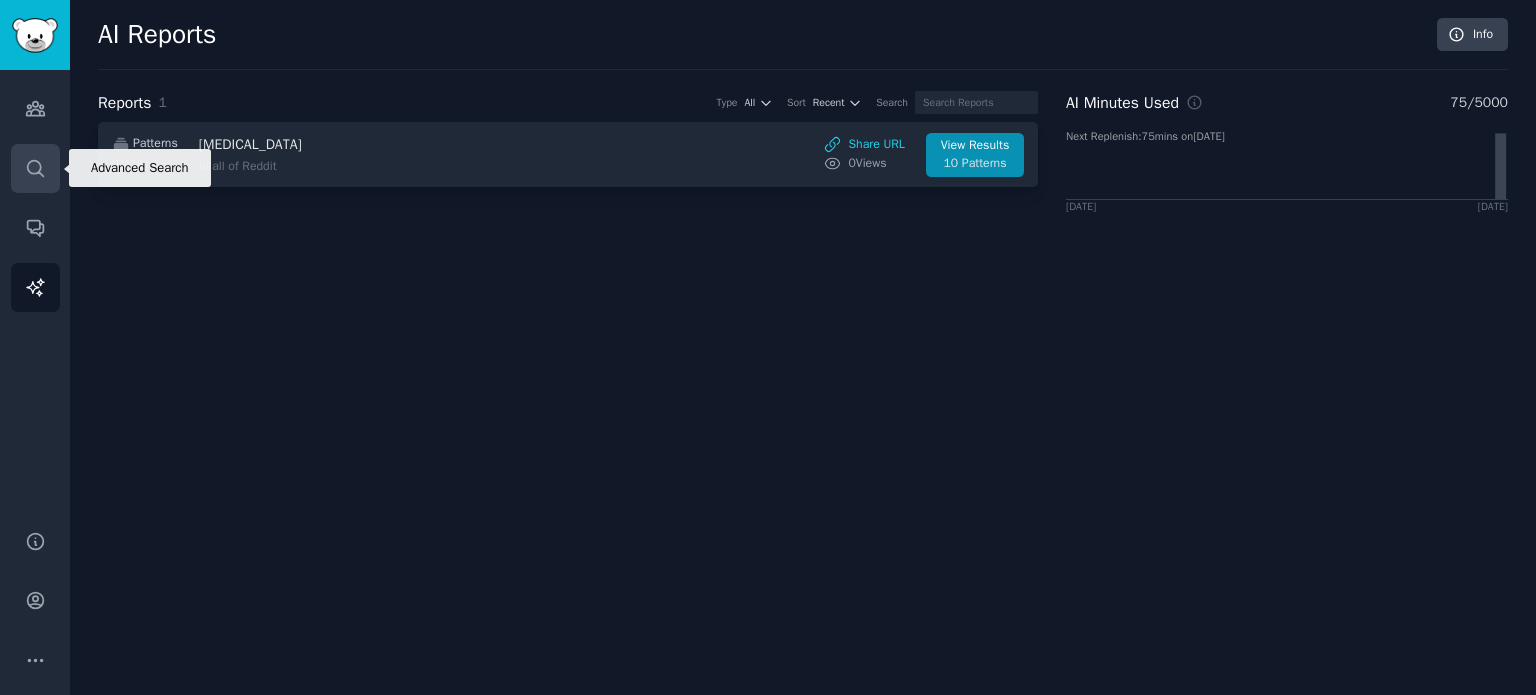 click 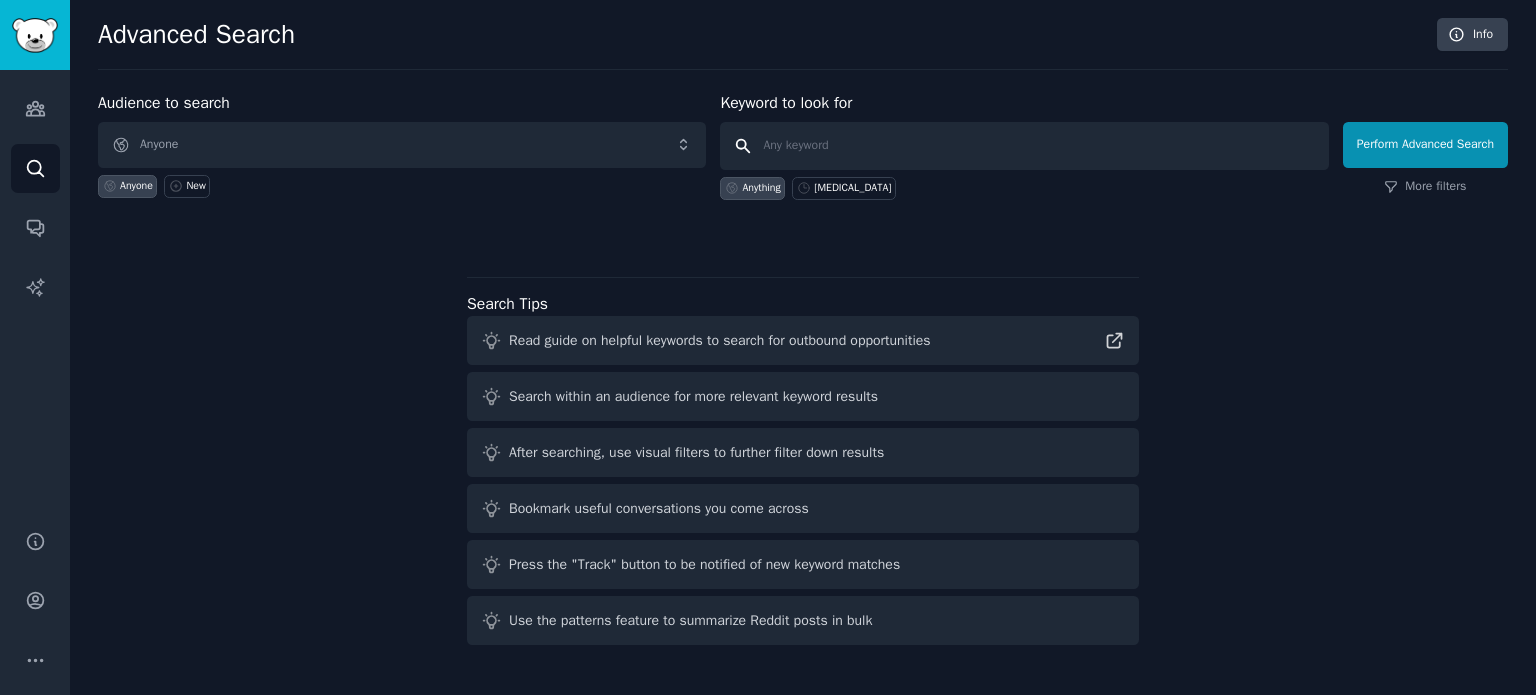 click at bounding box center (1024, 146) 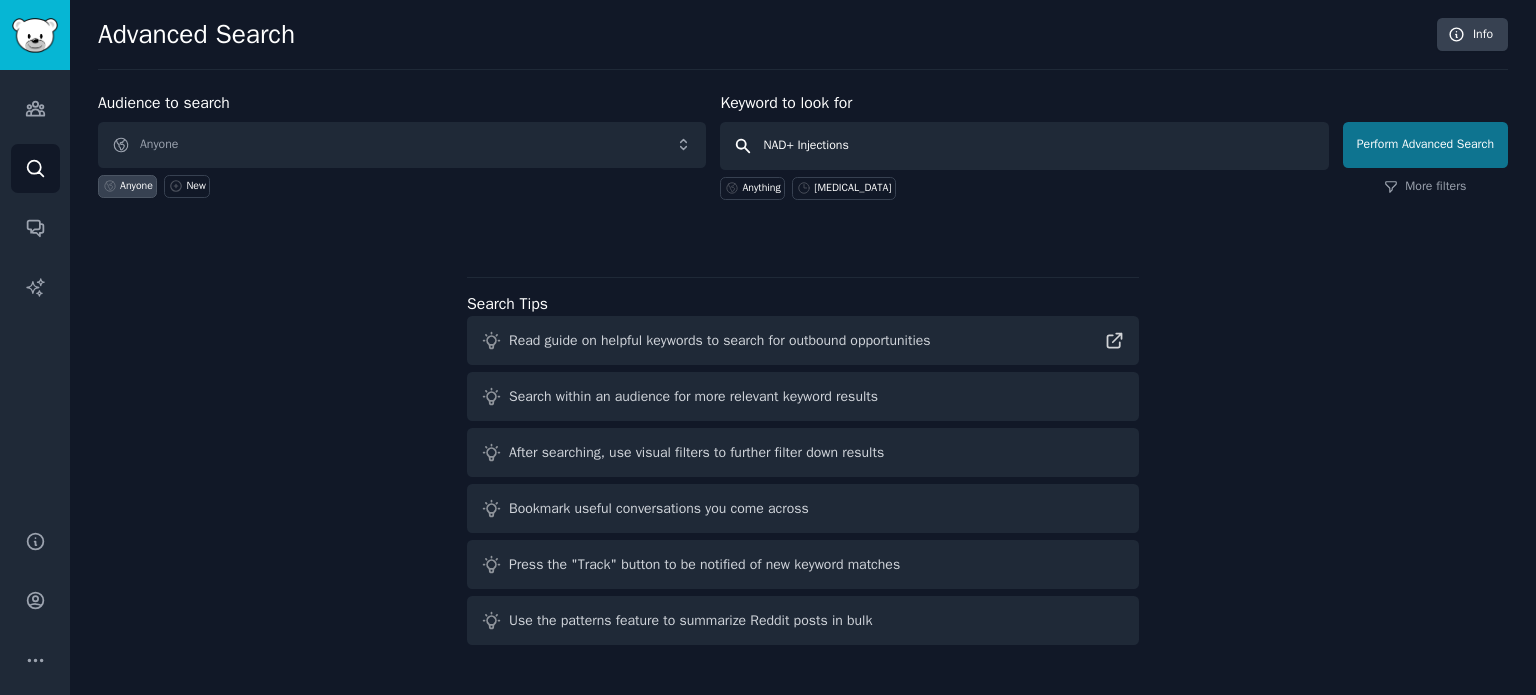 type on "NAD+ Injections" 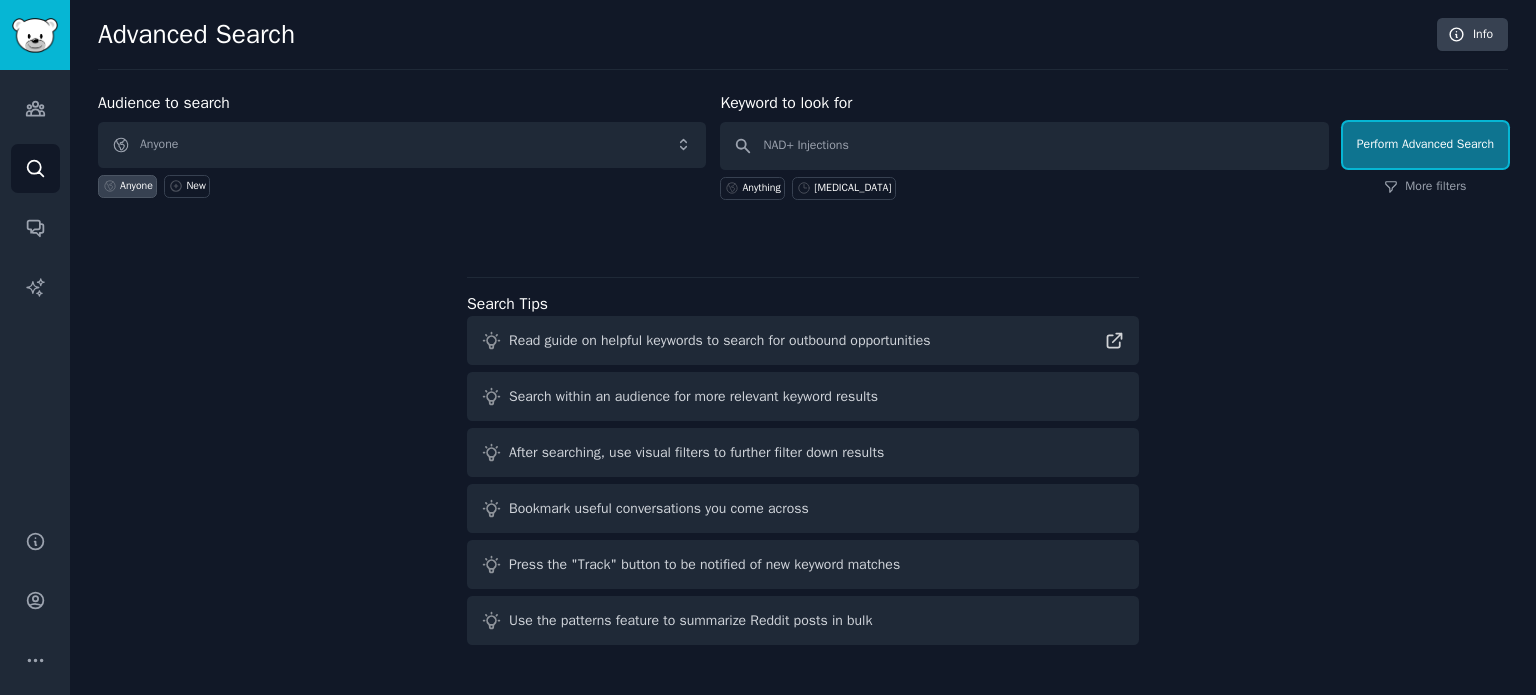 click on "Perform Advanced Search" at bounding box center (1425, 145) 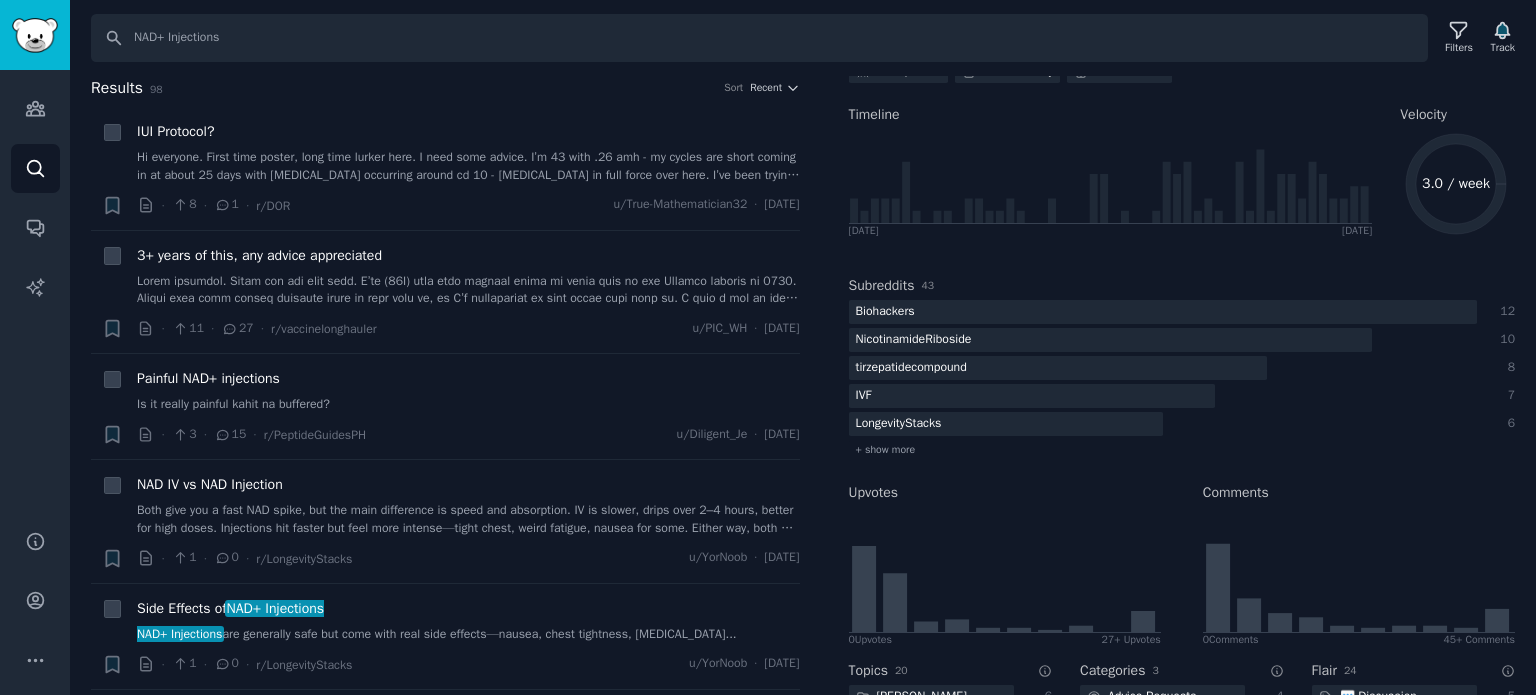 scroll, scrollTop: 0, scrollLeft: 0, axis: both 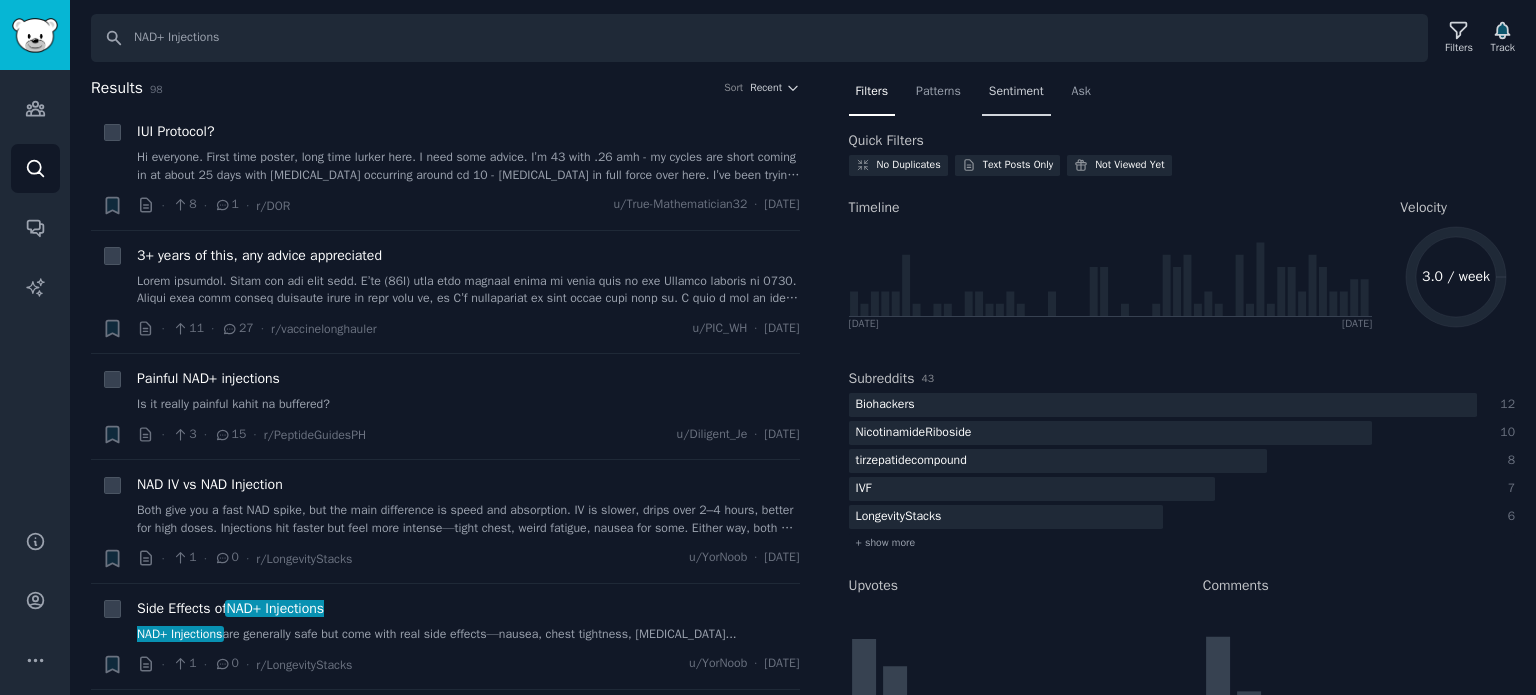 click on "Sentiment" at bounding box center [1016, 92] 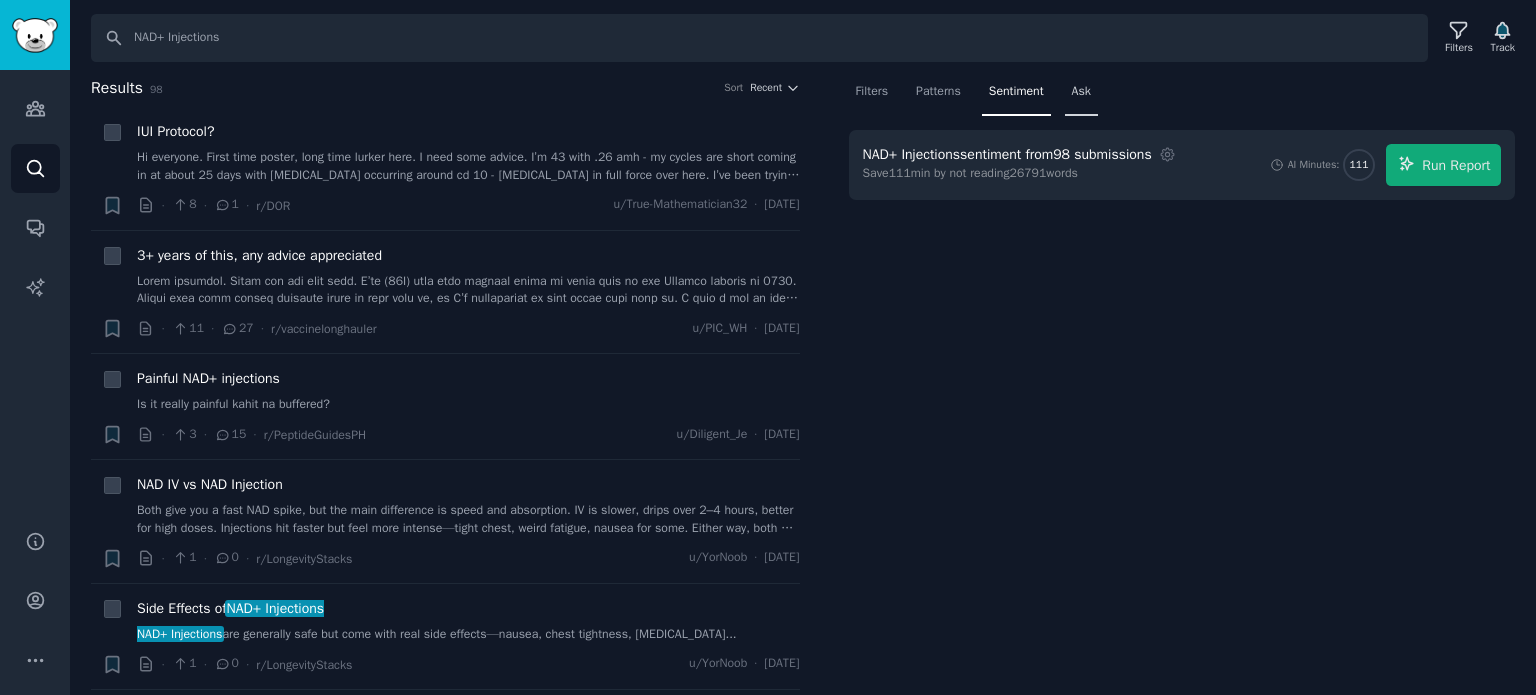 click on "Ask" at bounding box center (1081, 92) 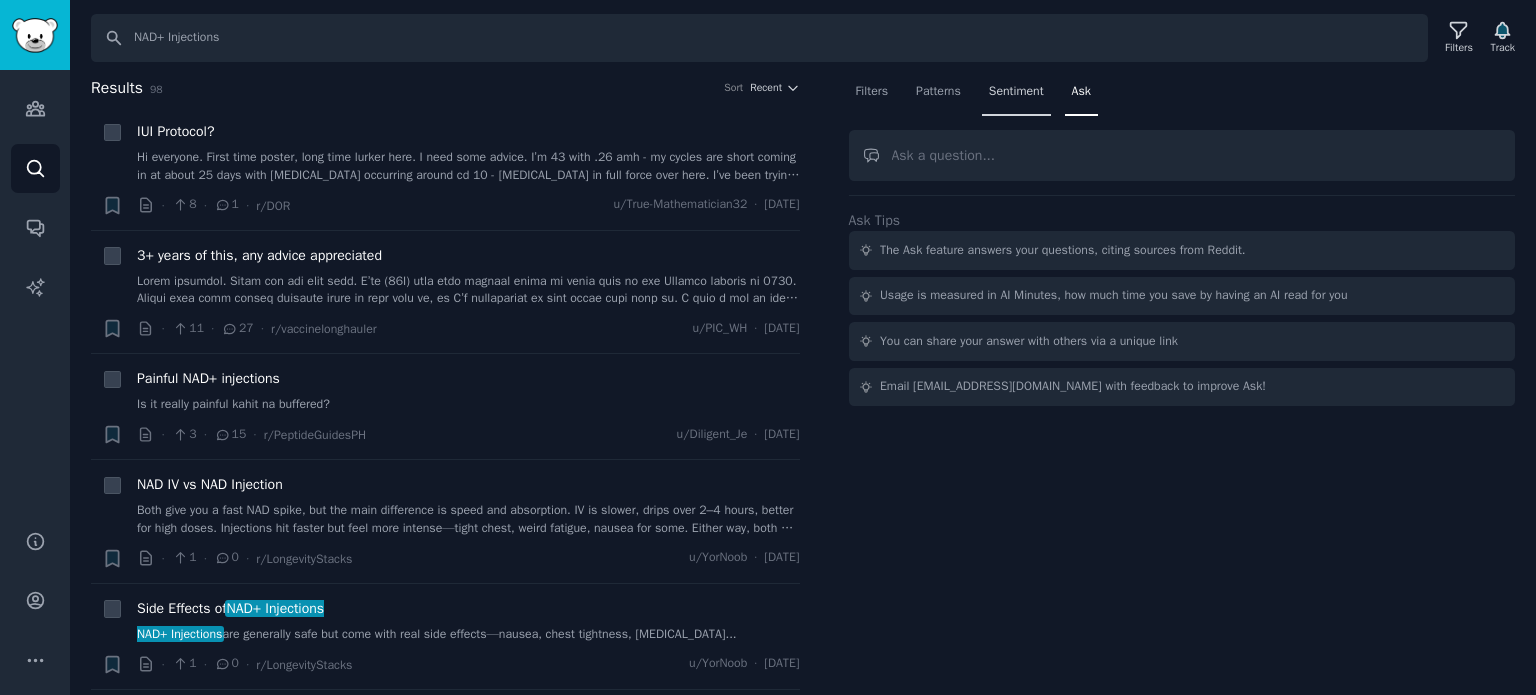 click on "Sentiment" at bounding box center (1016, 92) 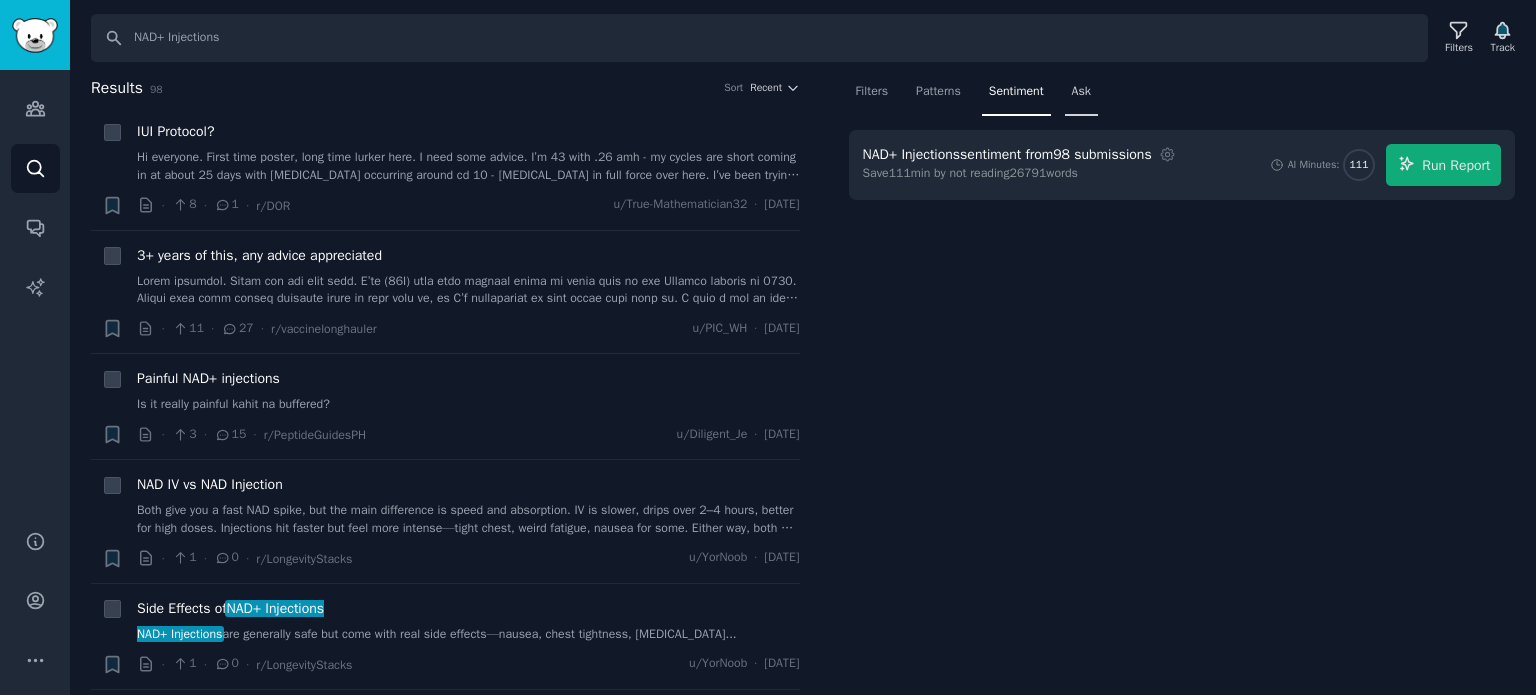 click on "Ask" at bounding box center [1081, 92] 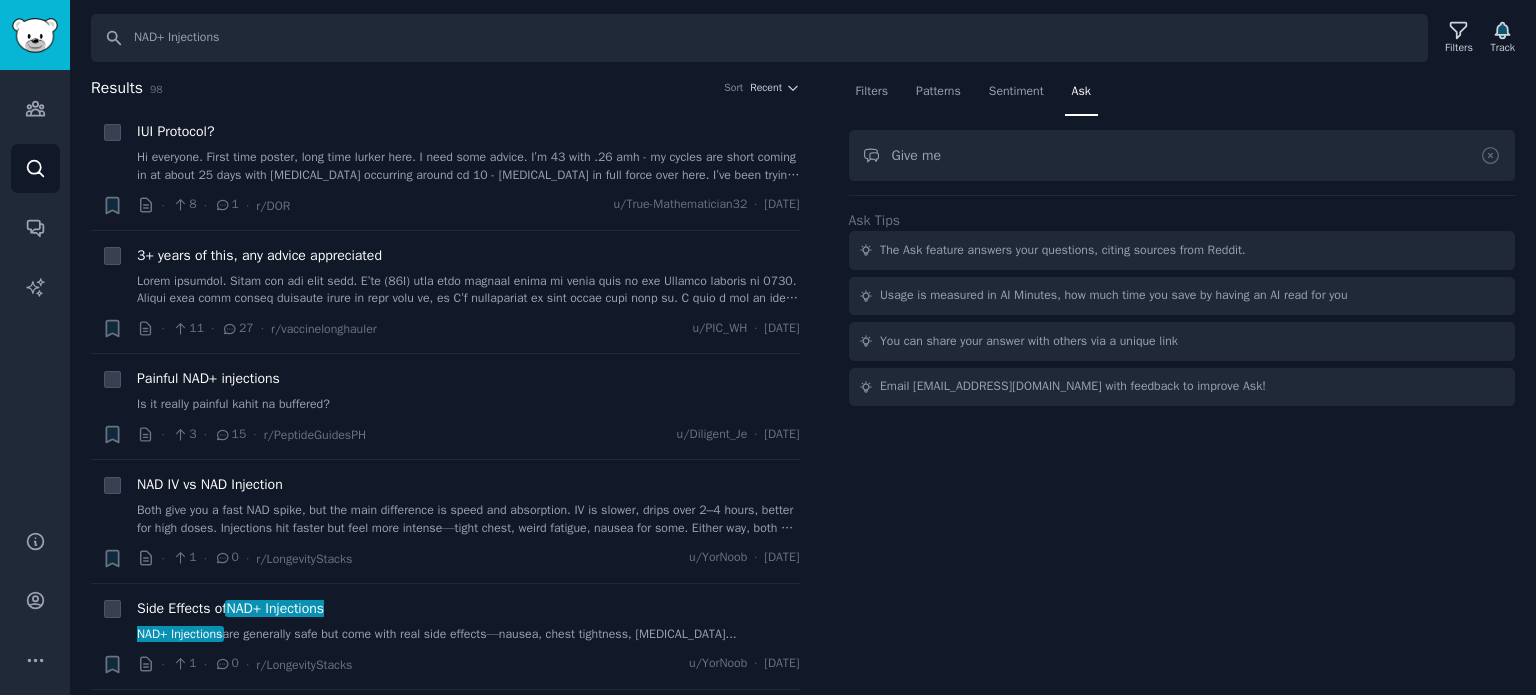 type on "Give" 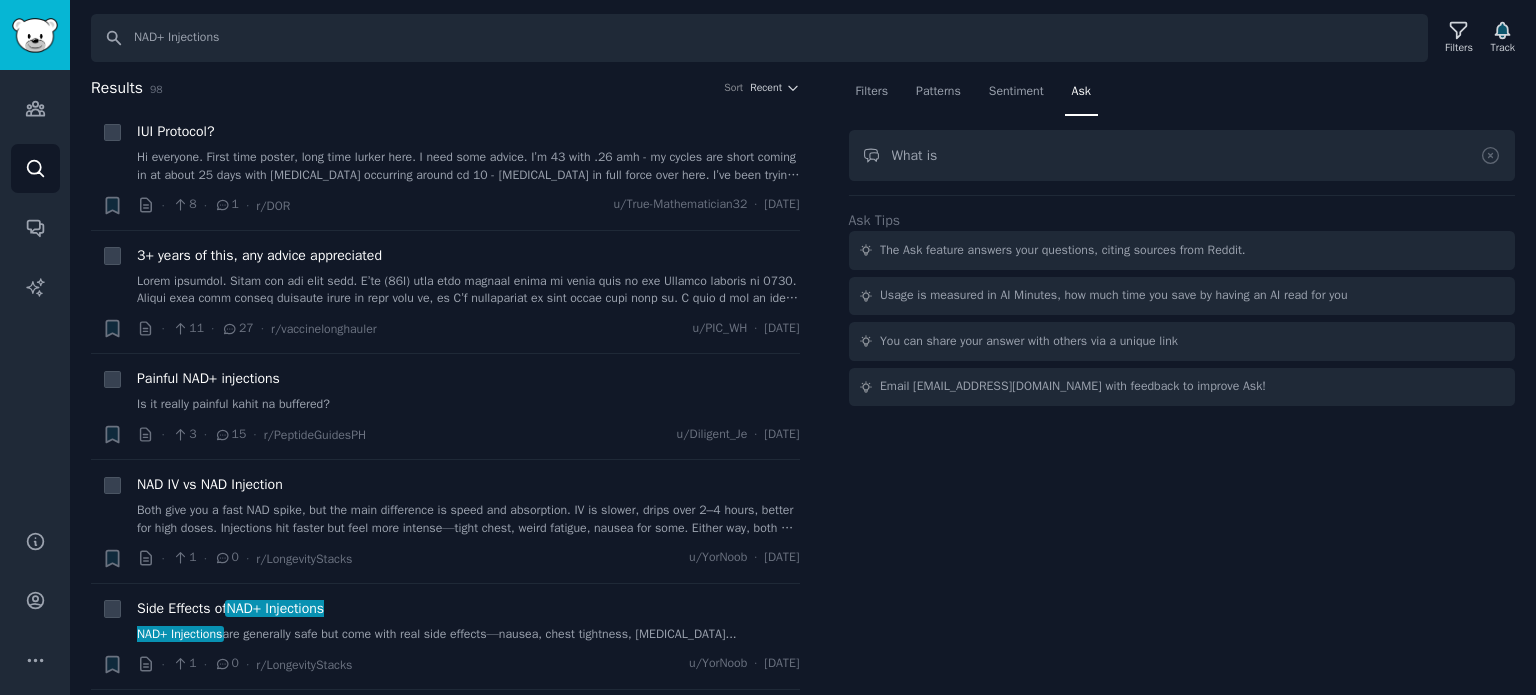 type on "What" 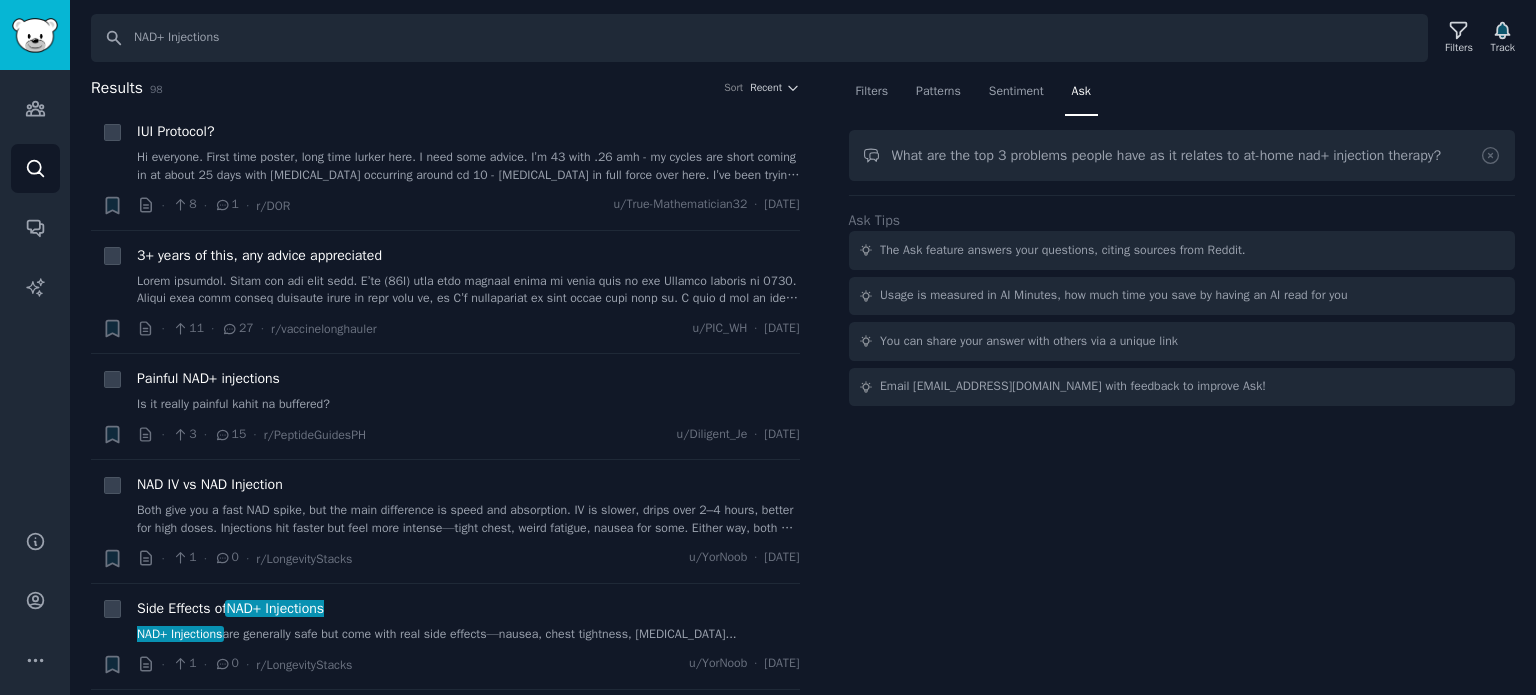 type on "What are the top 3 problems people have as it relates to at-home nad+ injection therapy?" 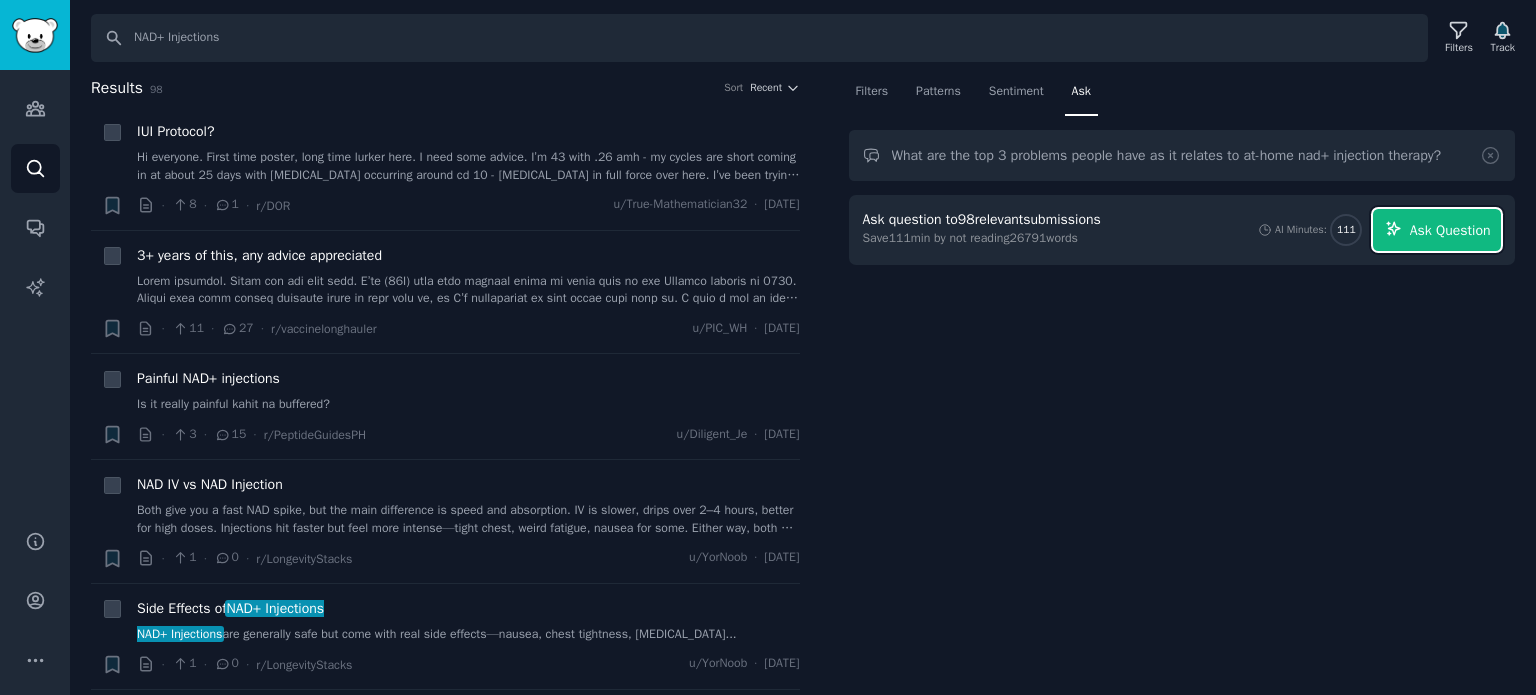 click on "Ask Question" at bounding box center (1450, 230) 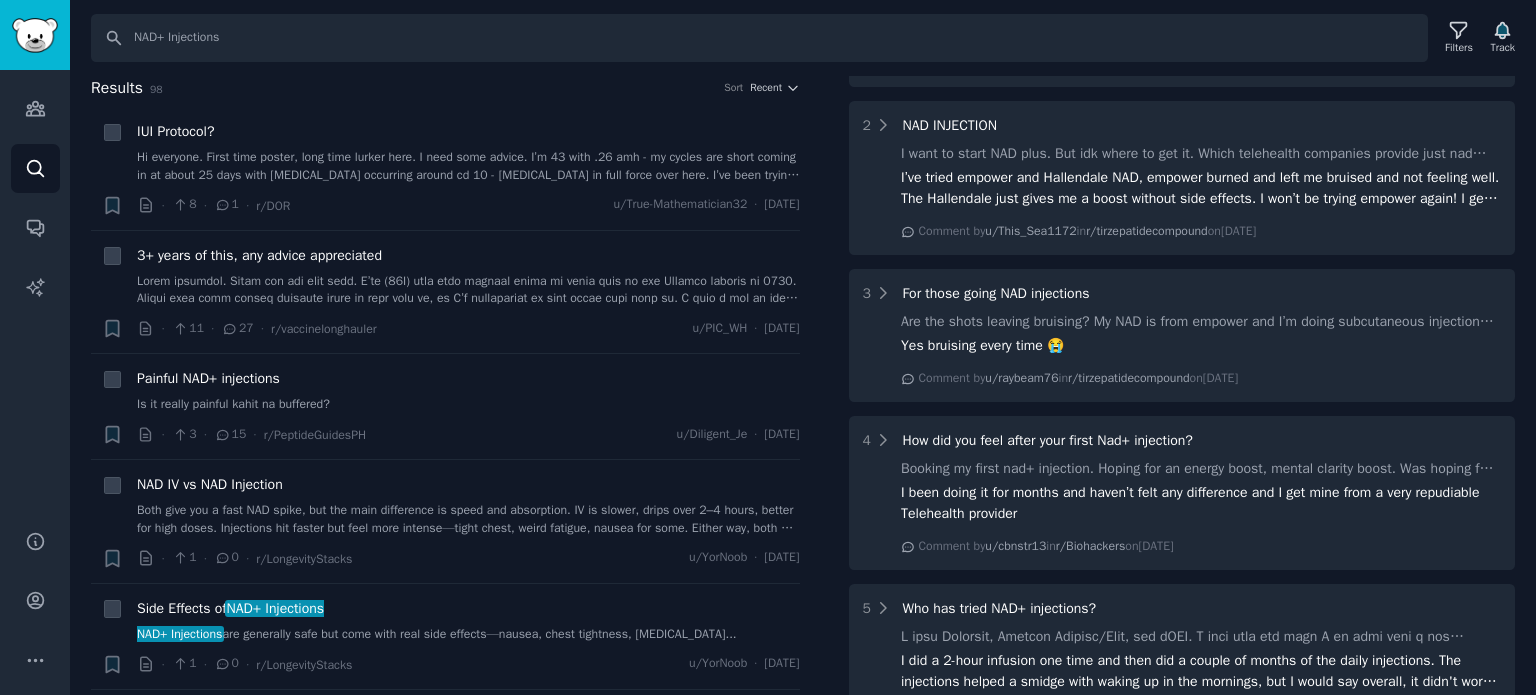scroll, scrollTop: 975, scrollLeft: 0, axis: vertical 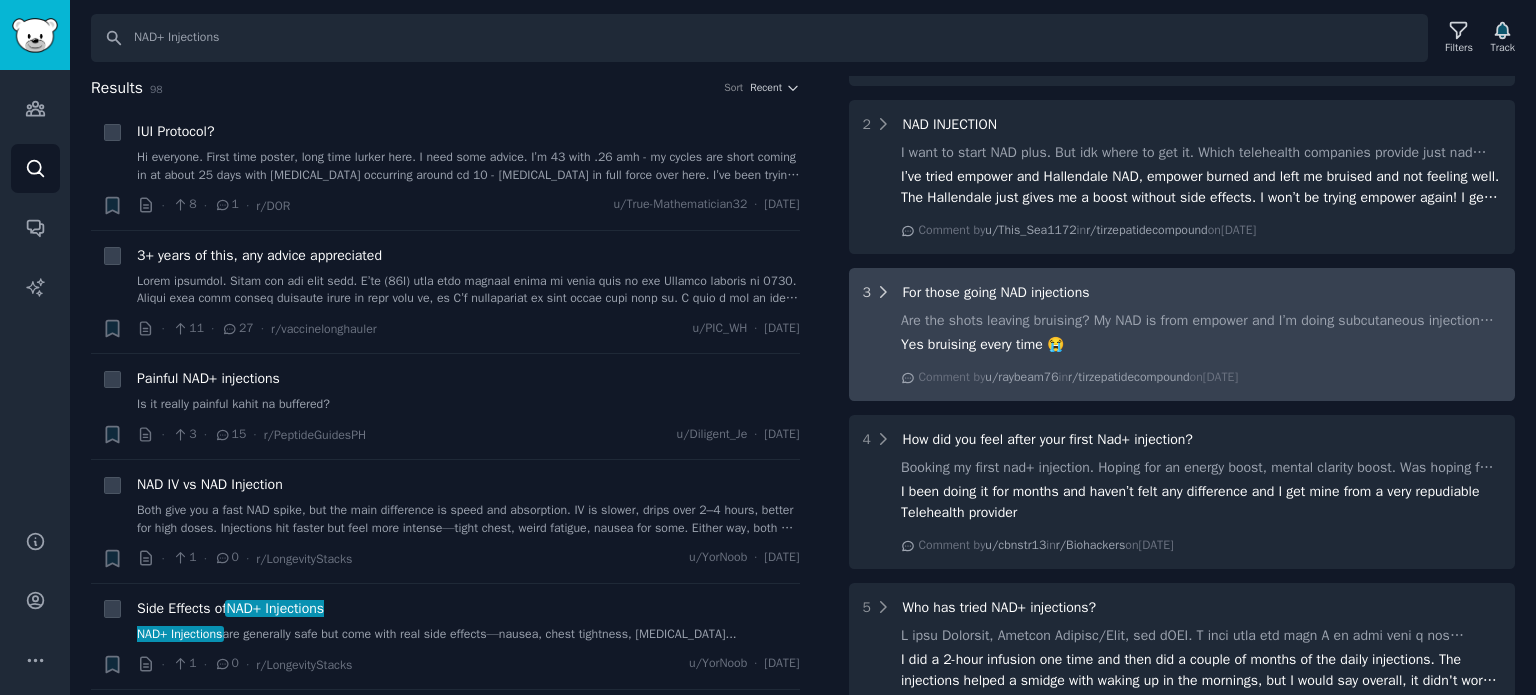 click 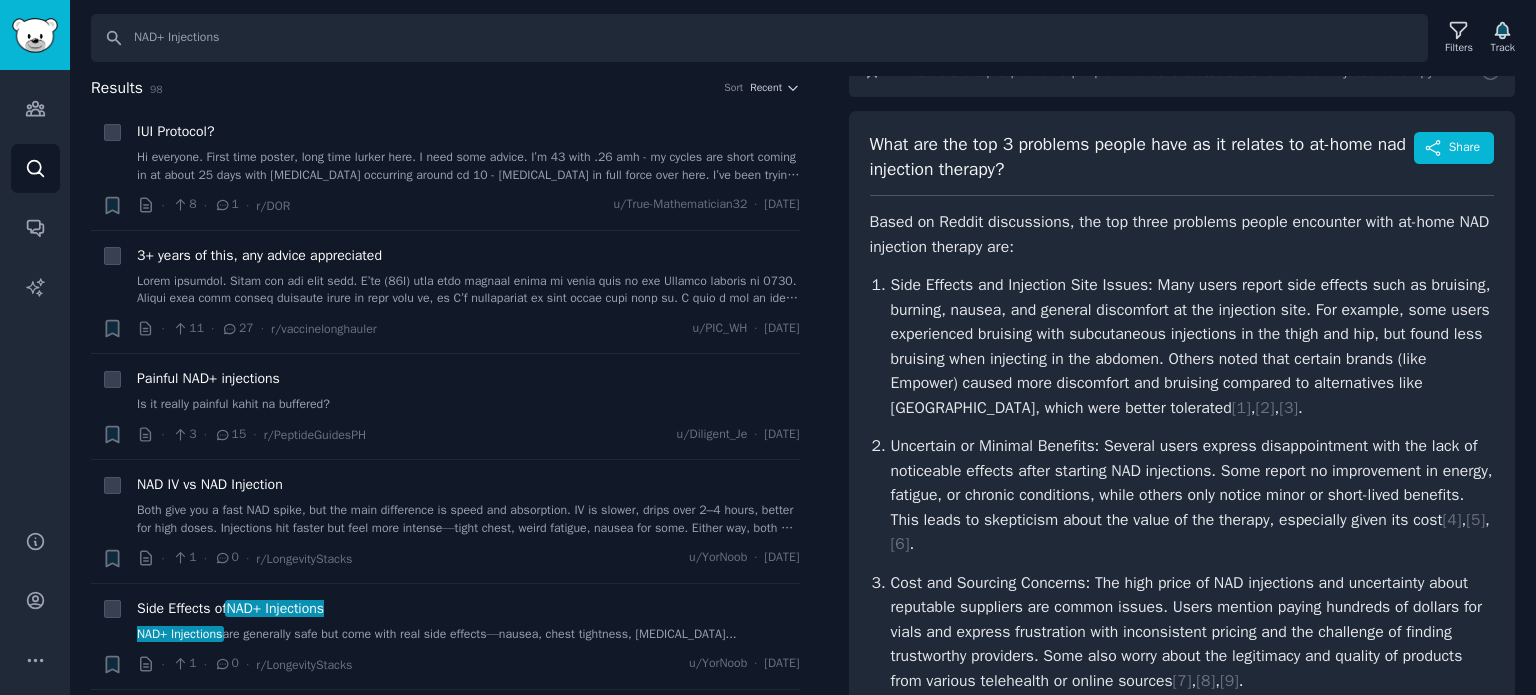 scroll, scrollTop: 0, scrollLeft: 0, axis: both 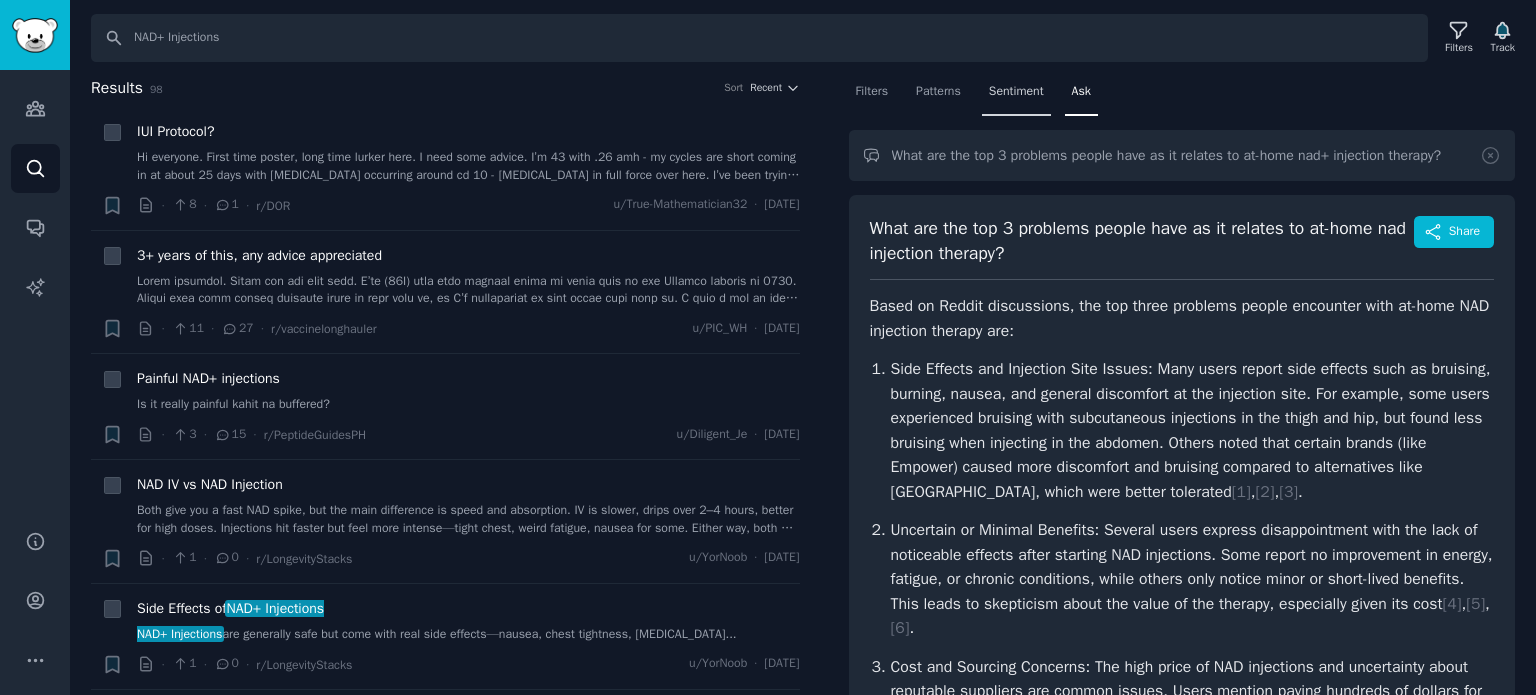 click on "Sentiment" at bounding box center (1016, 92) 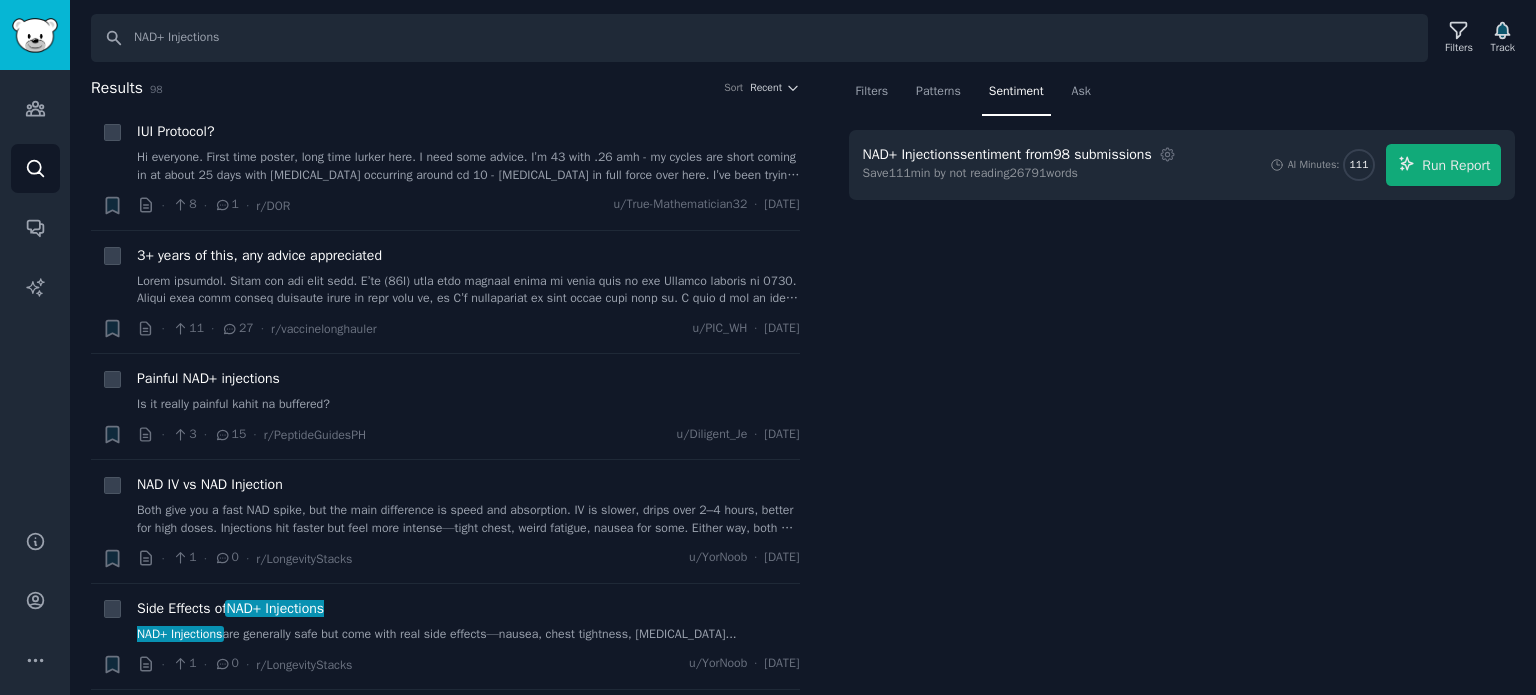 click on "Filters Patterns Sentiment Ask" at bounding box center [1182, 96] 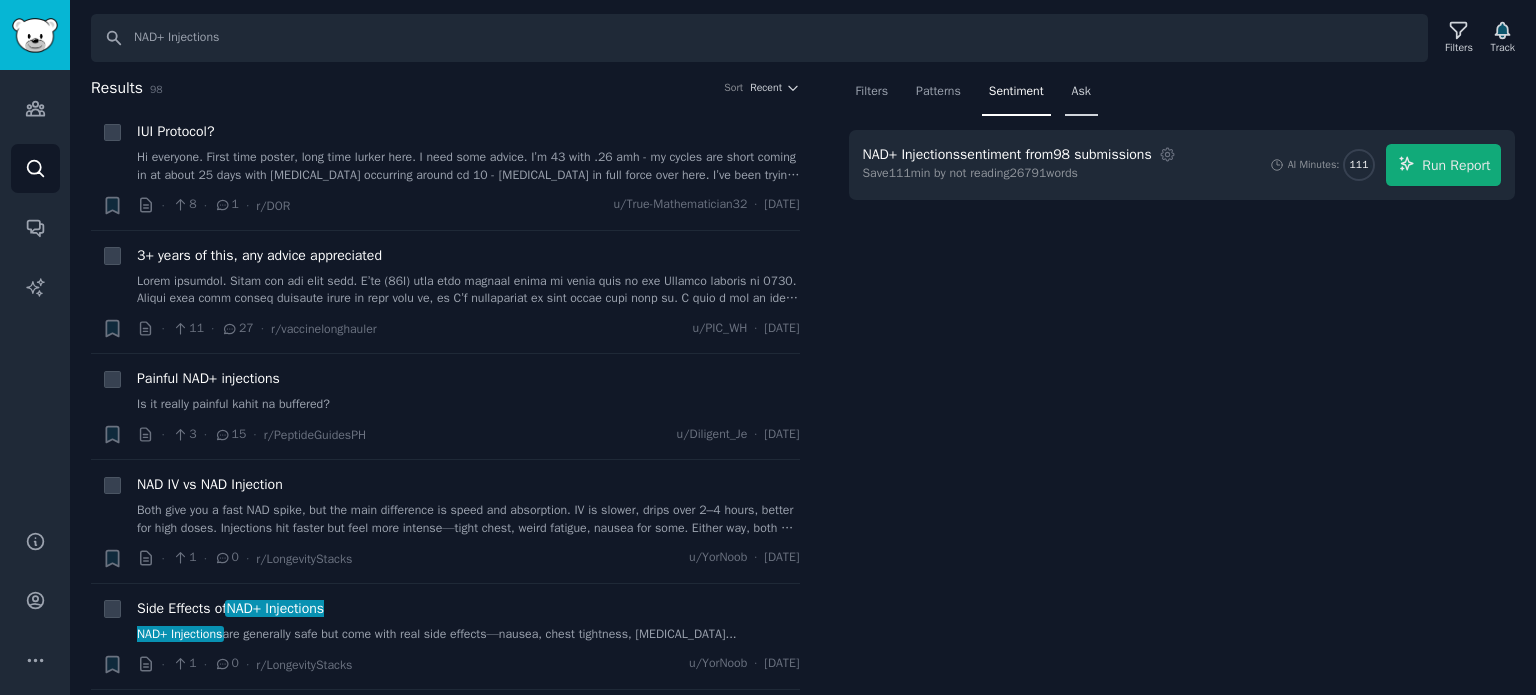 click on "Ask" at bounding box center (1081, 92) 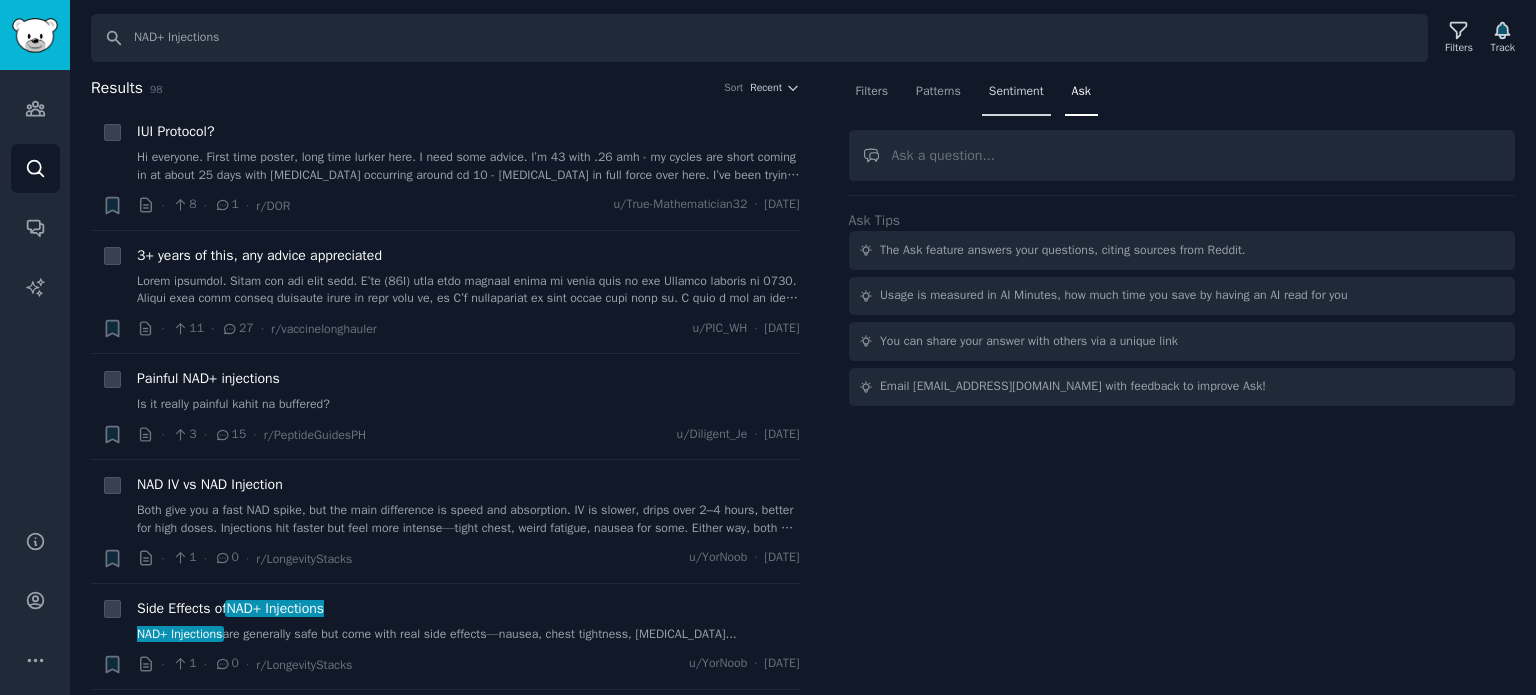 click on "Sentiment" at bounding box center (1016, 92) 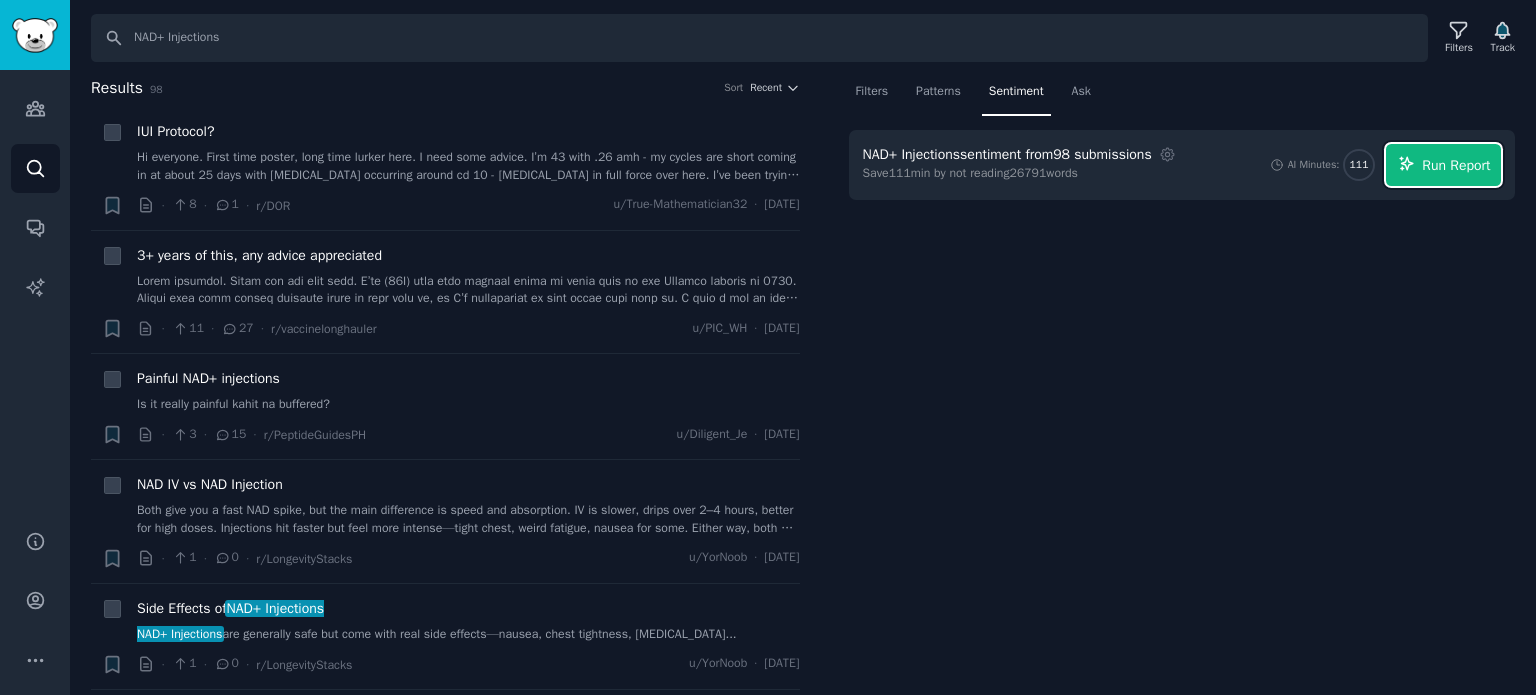 click 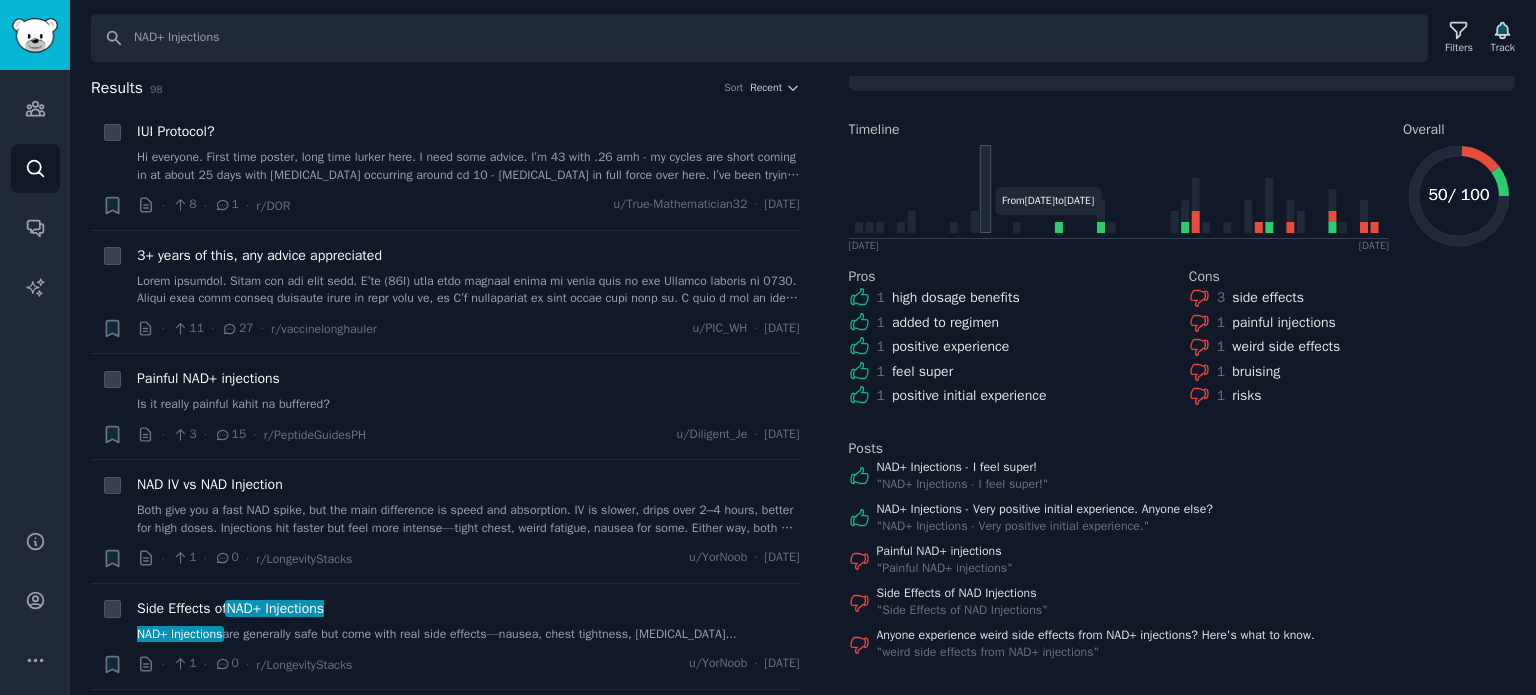 scroll, scrollTop: 0, scrollLeft: 0, axis: both 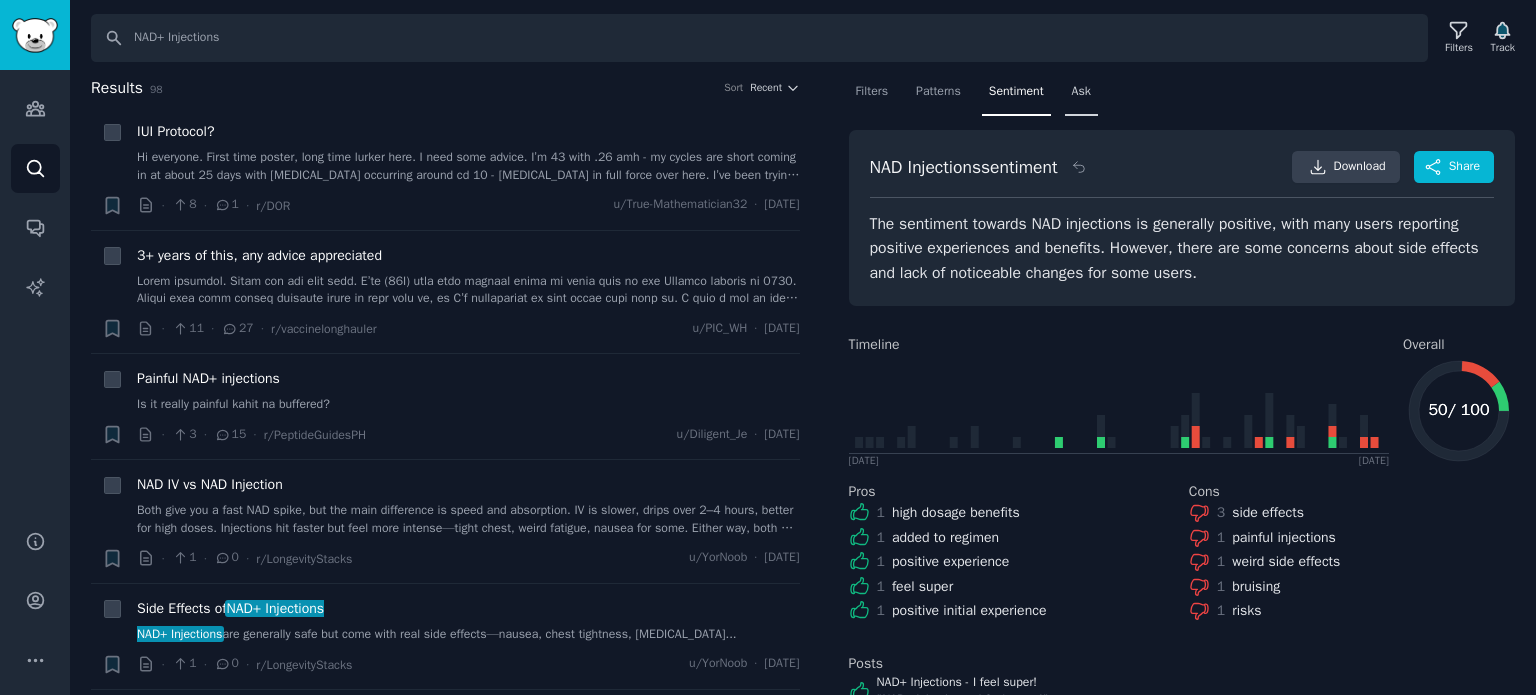 click on "Ask" at bounding box center [1081, 92] 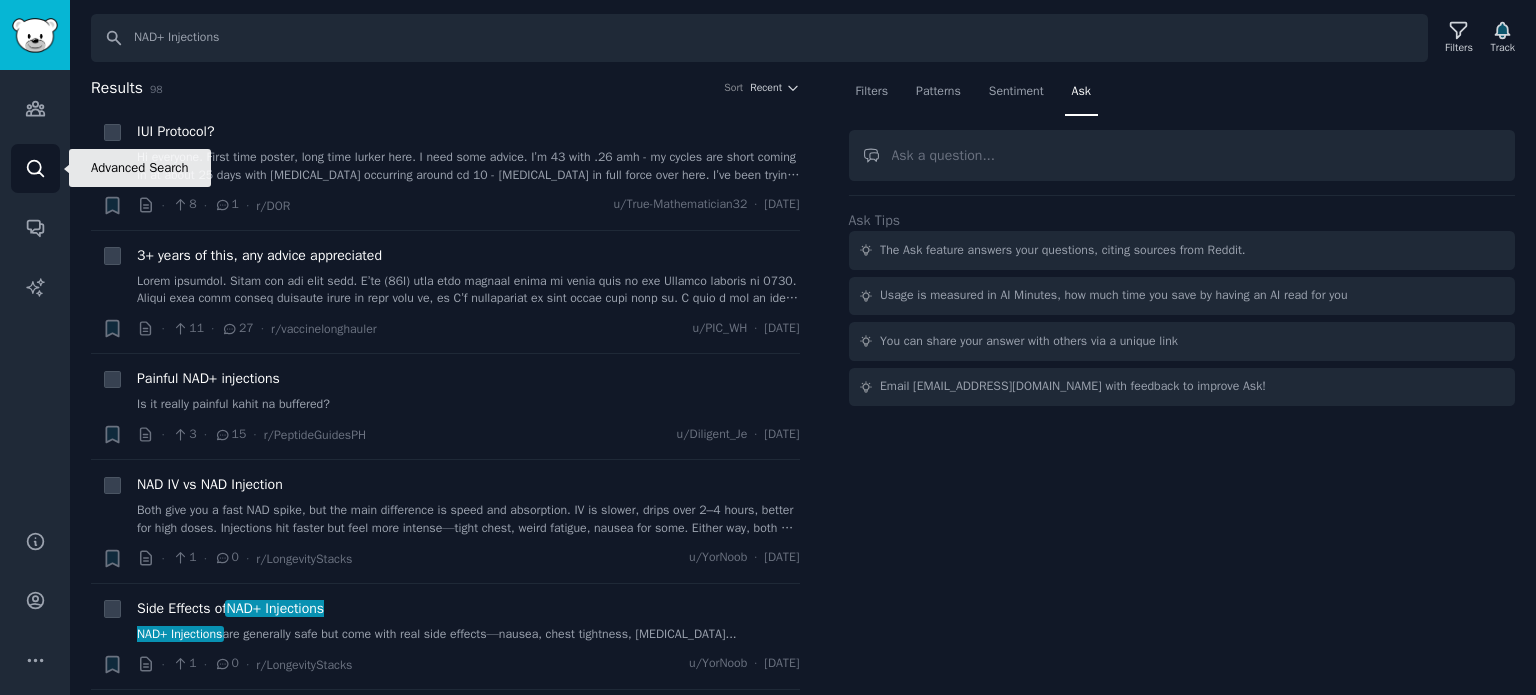 click on "Search" at bounding box center (35, 168) 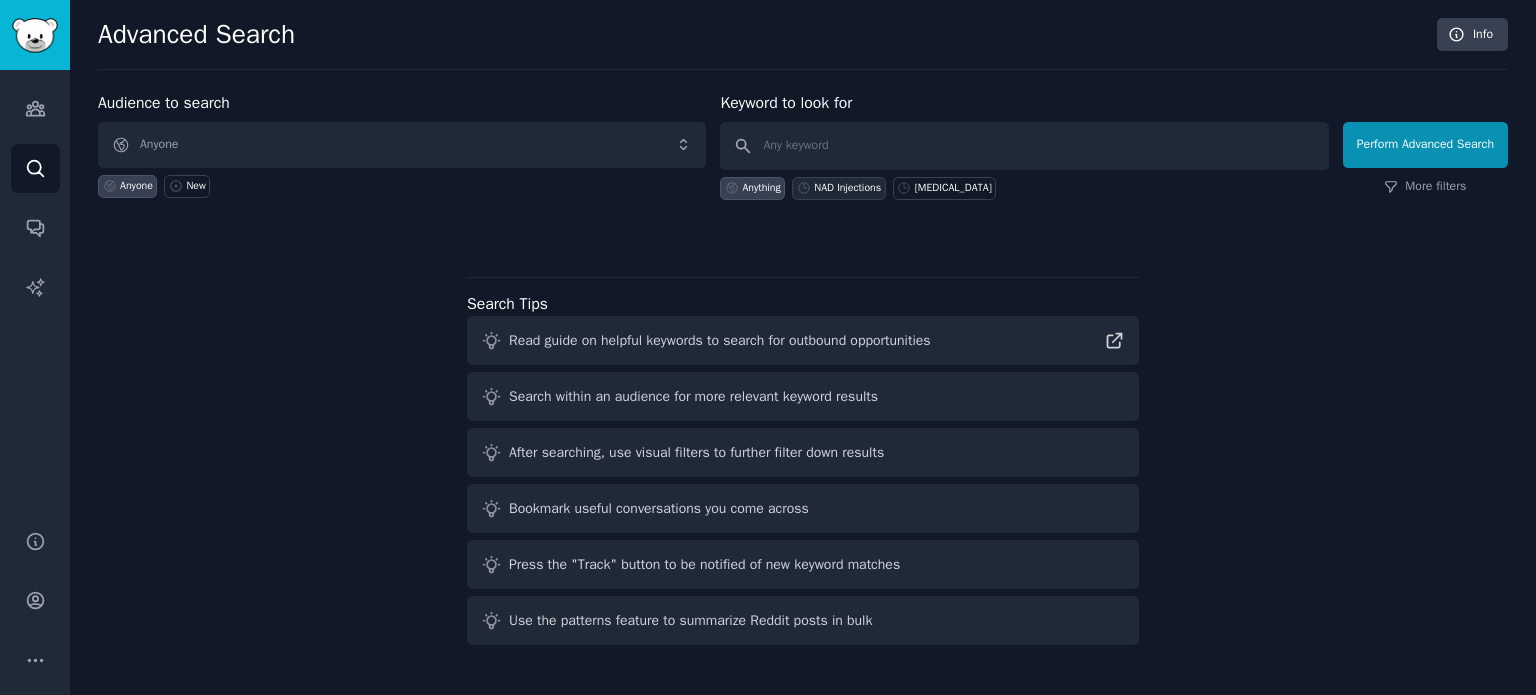 click on "NAD  Injections" at bounding box center (847, 188) 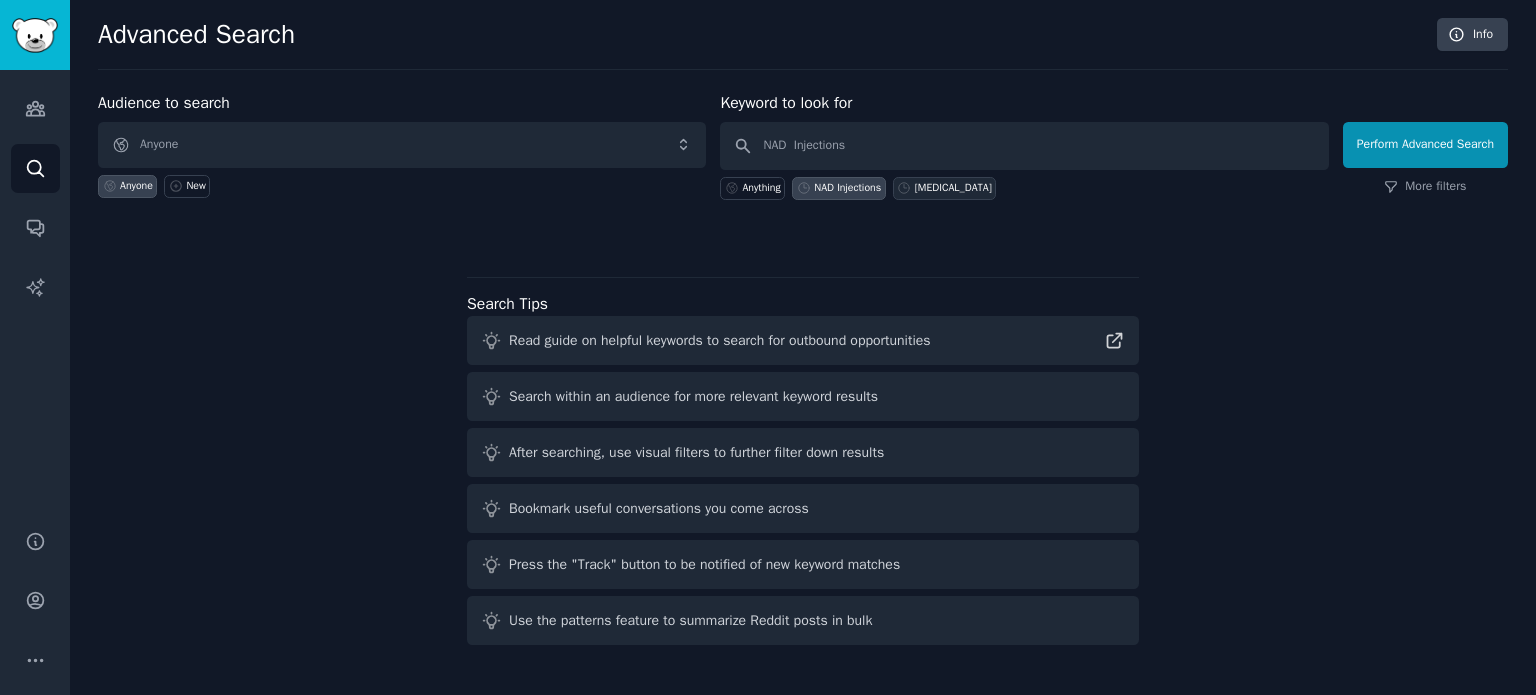 click on "[MEDICAL_DATA]" at bounding box center [953, 188] 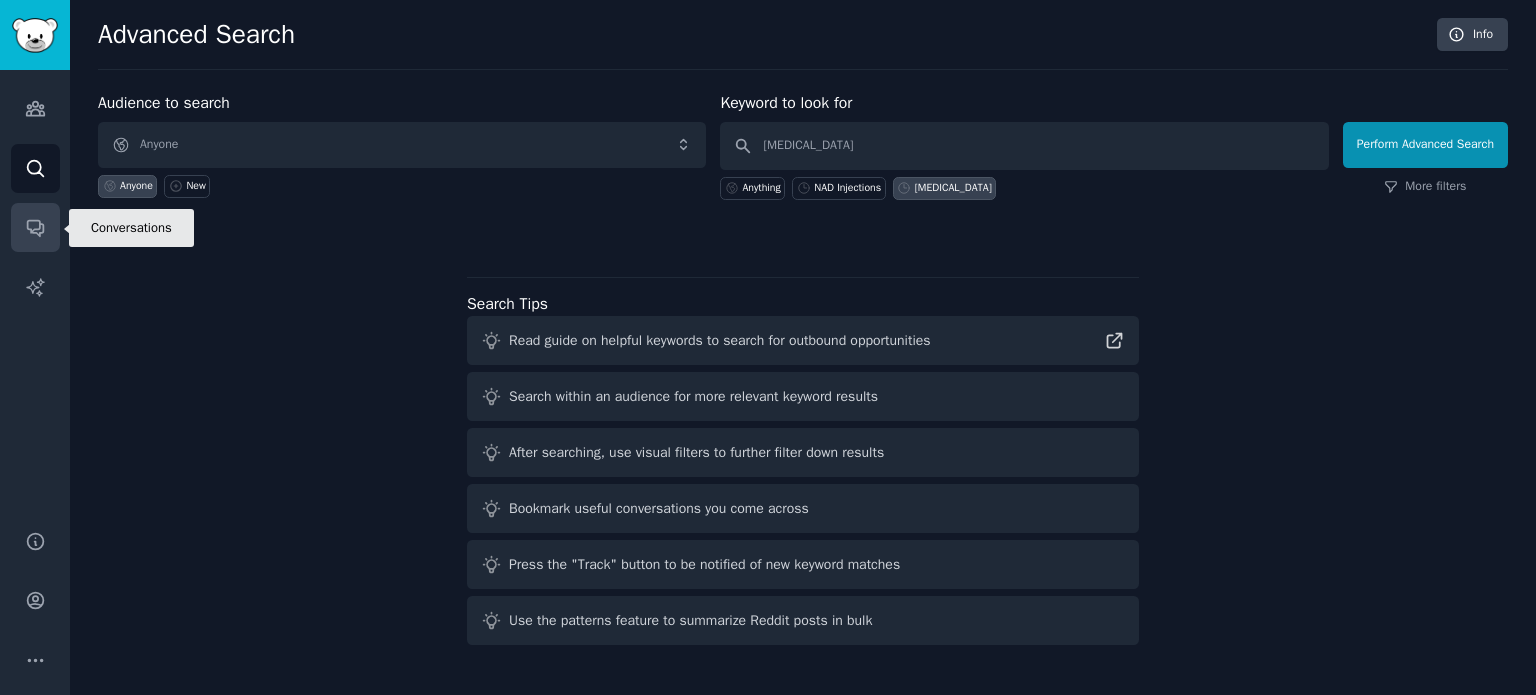 click 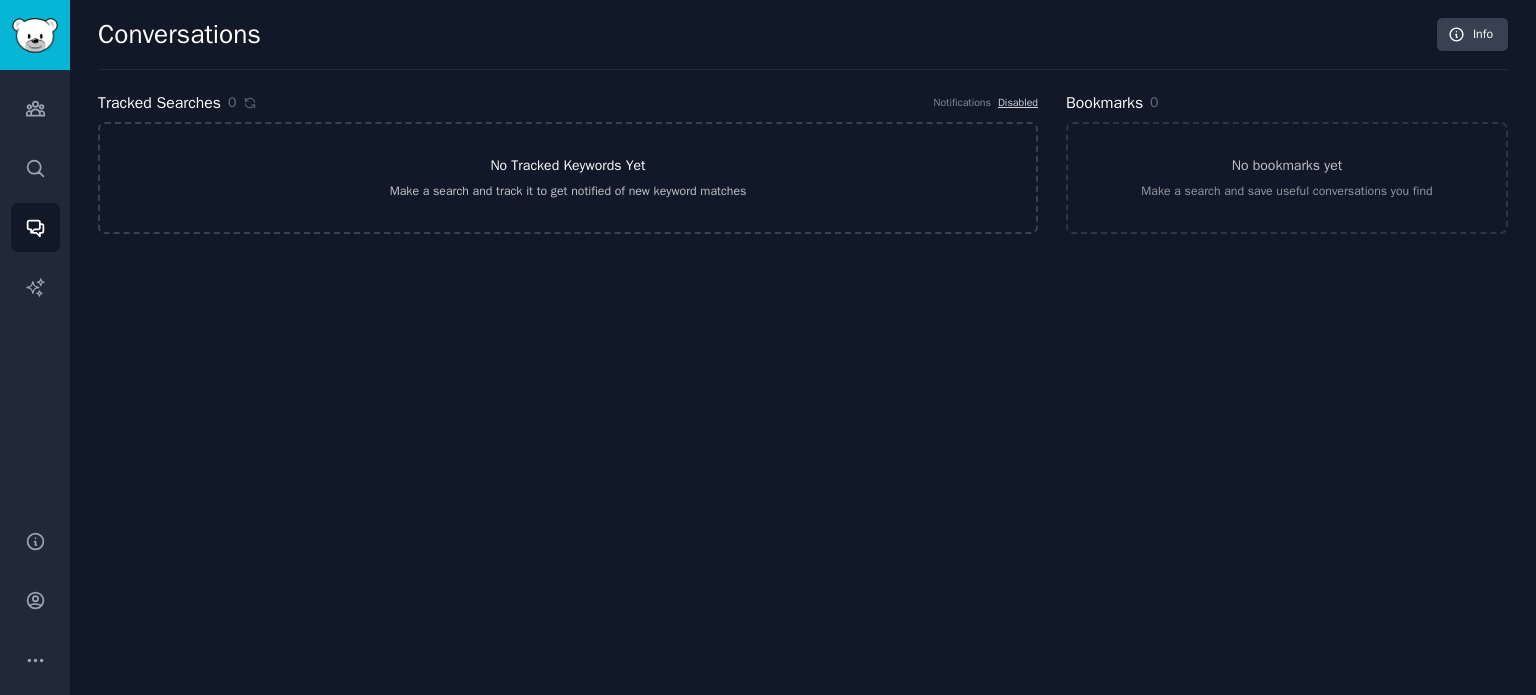 click on "Make a search and track it to get notified of new keyword matches" at bounding box center [568, 192] 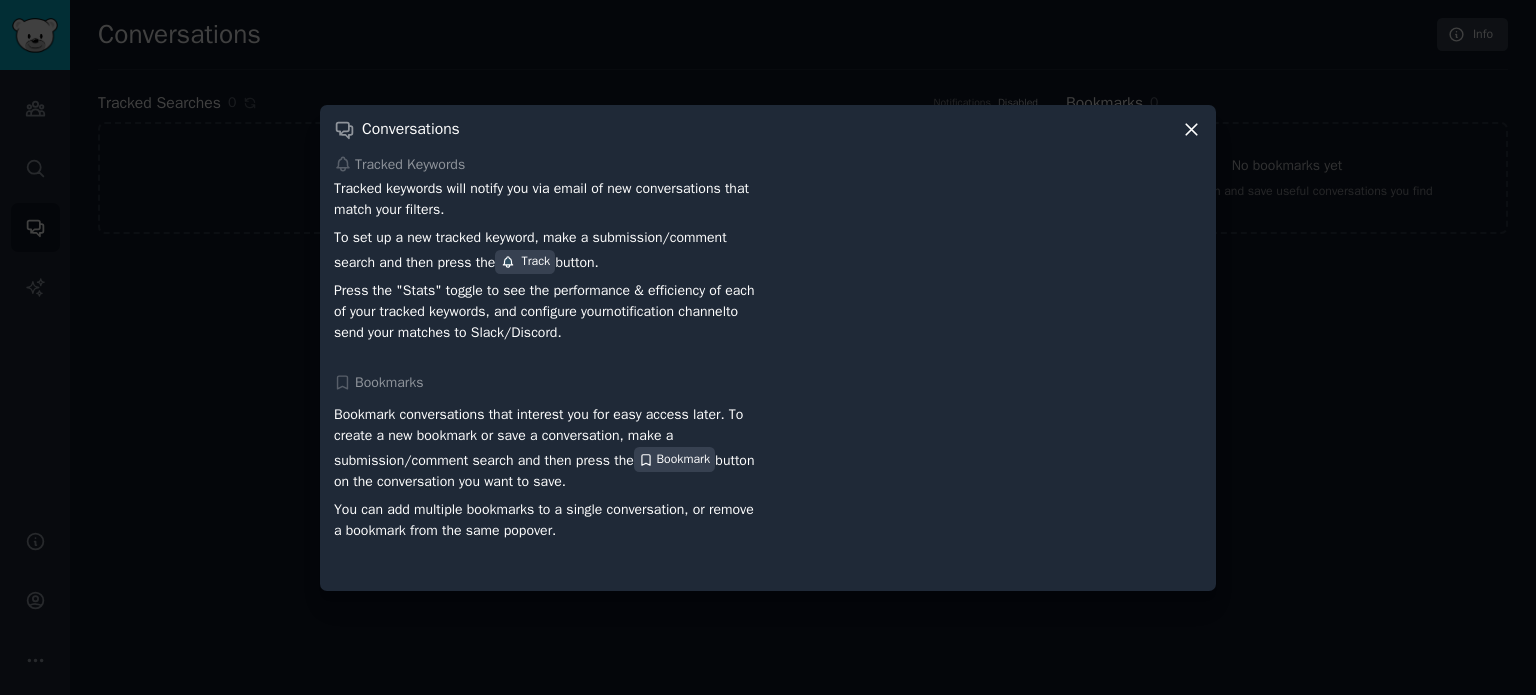 click at bounding box center (768, 347) 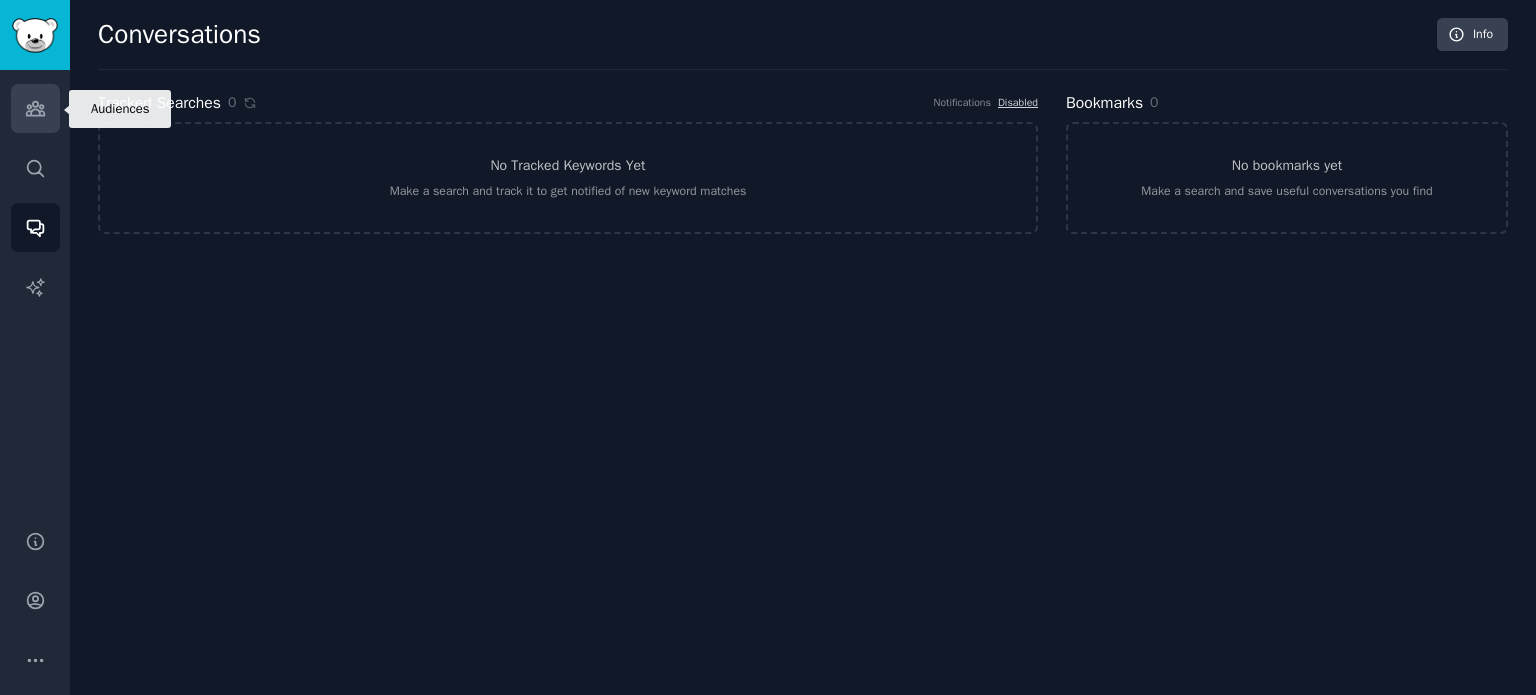 click 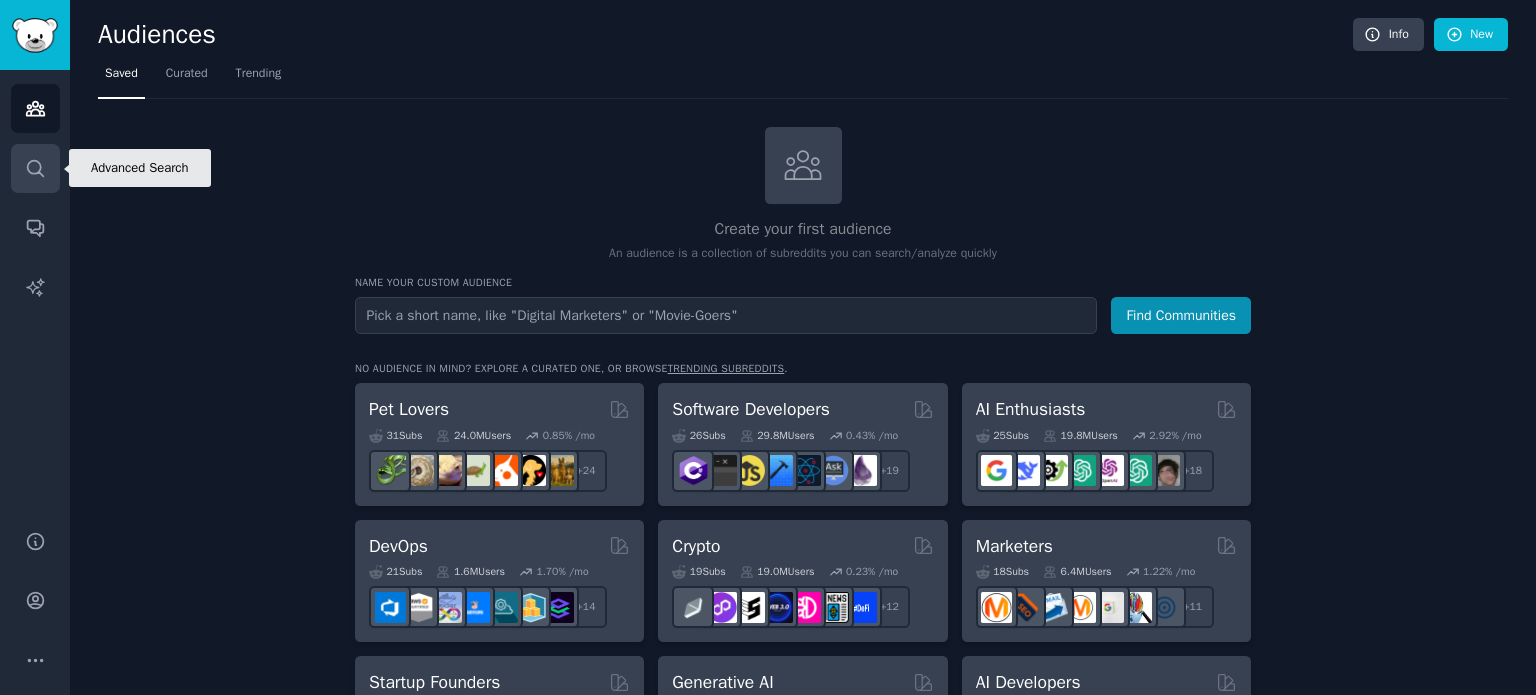 click on "Search" at bounding box center (35, 168) 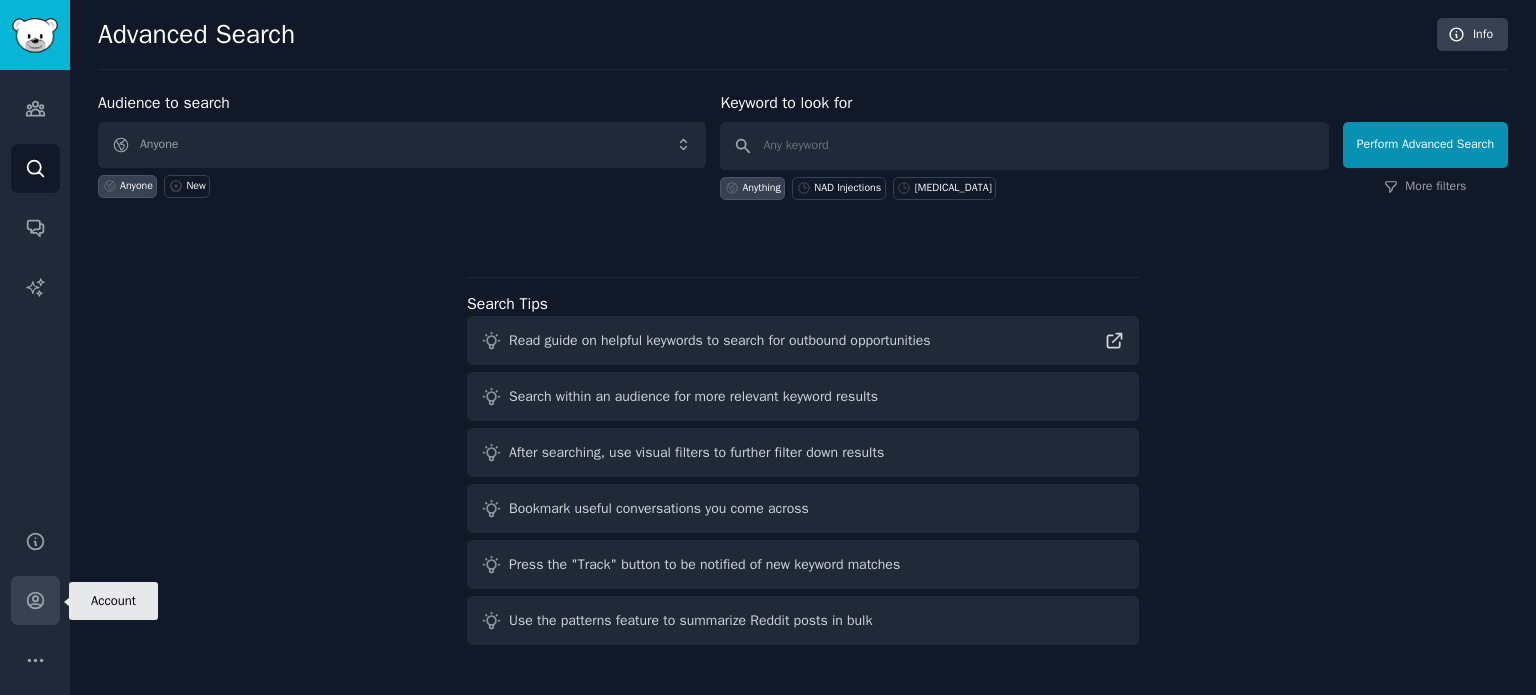 click 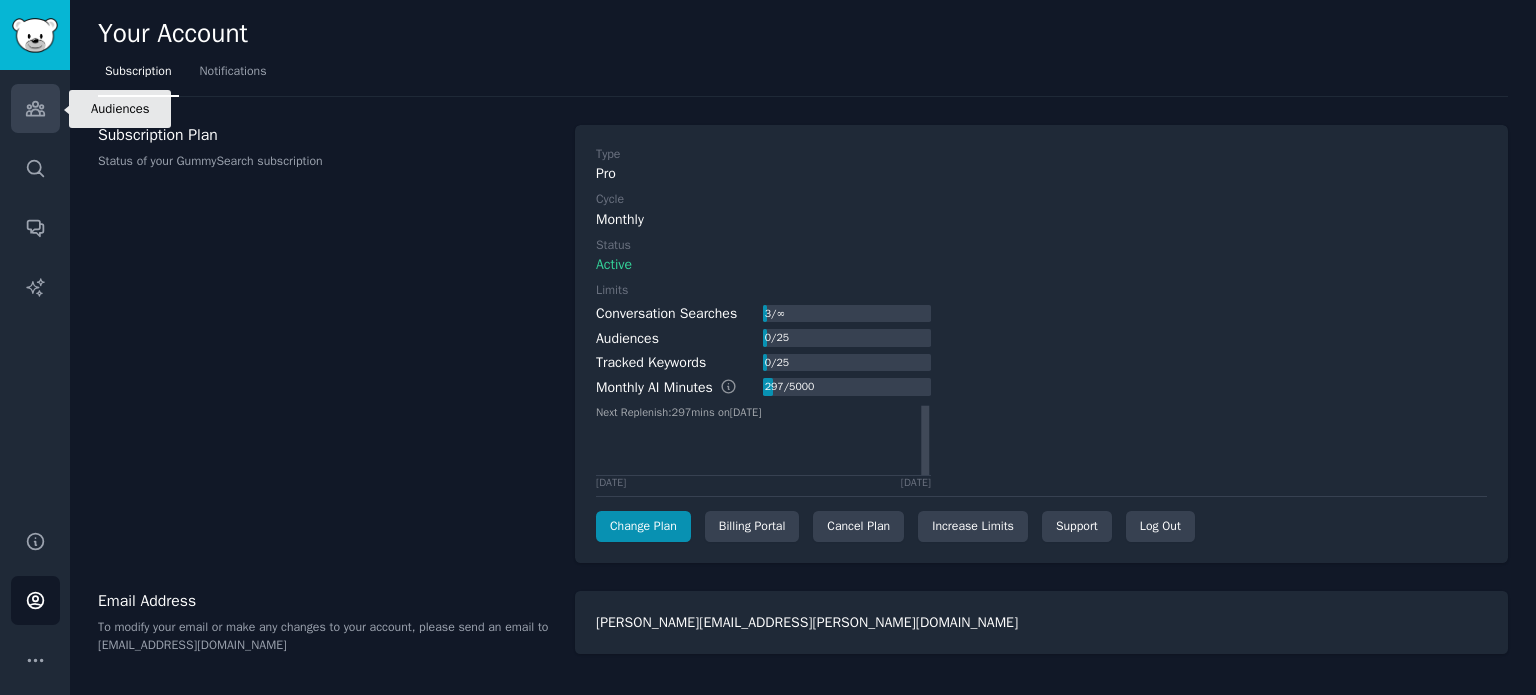 click on "Audiences" at bounding box center (35, 108) 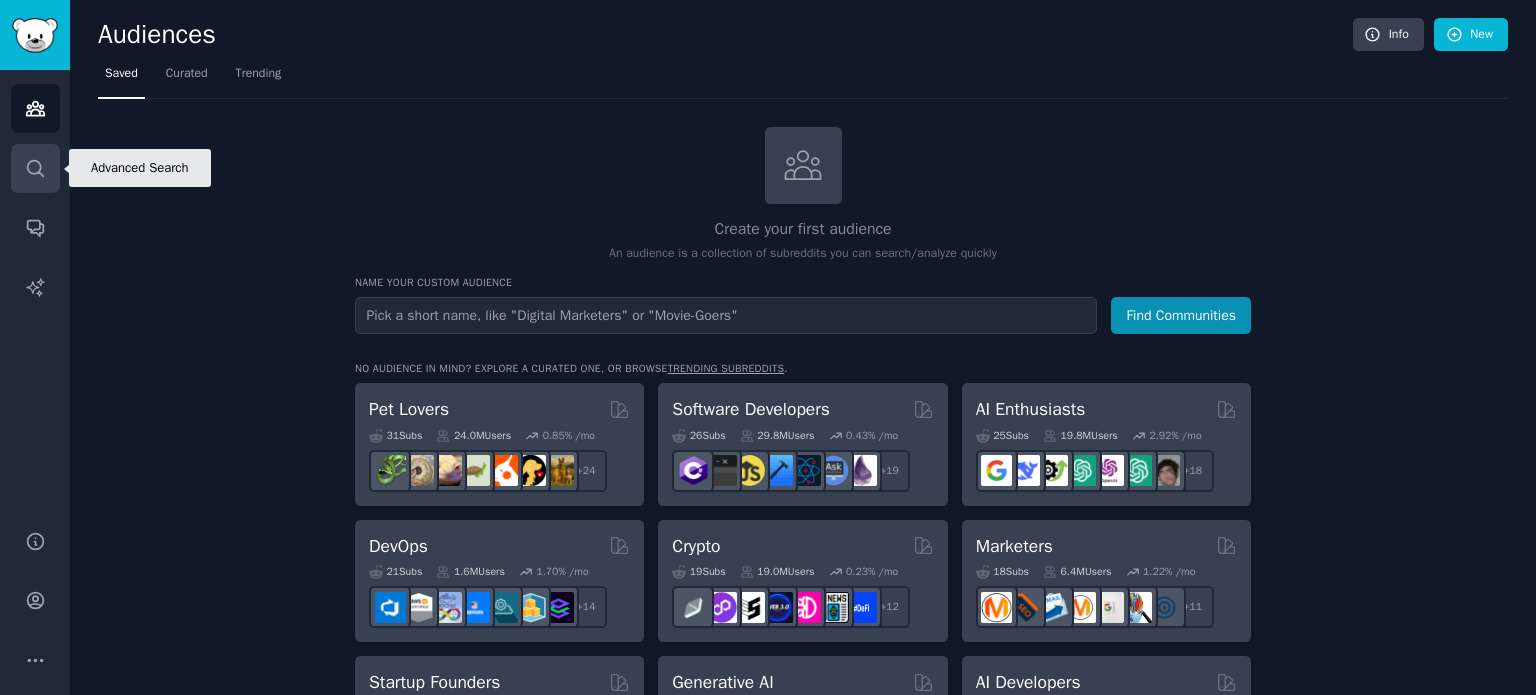 click on "Search" at bounding box center [35, 168] 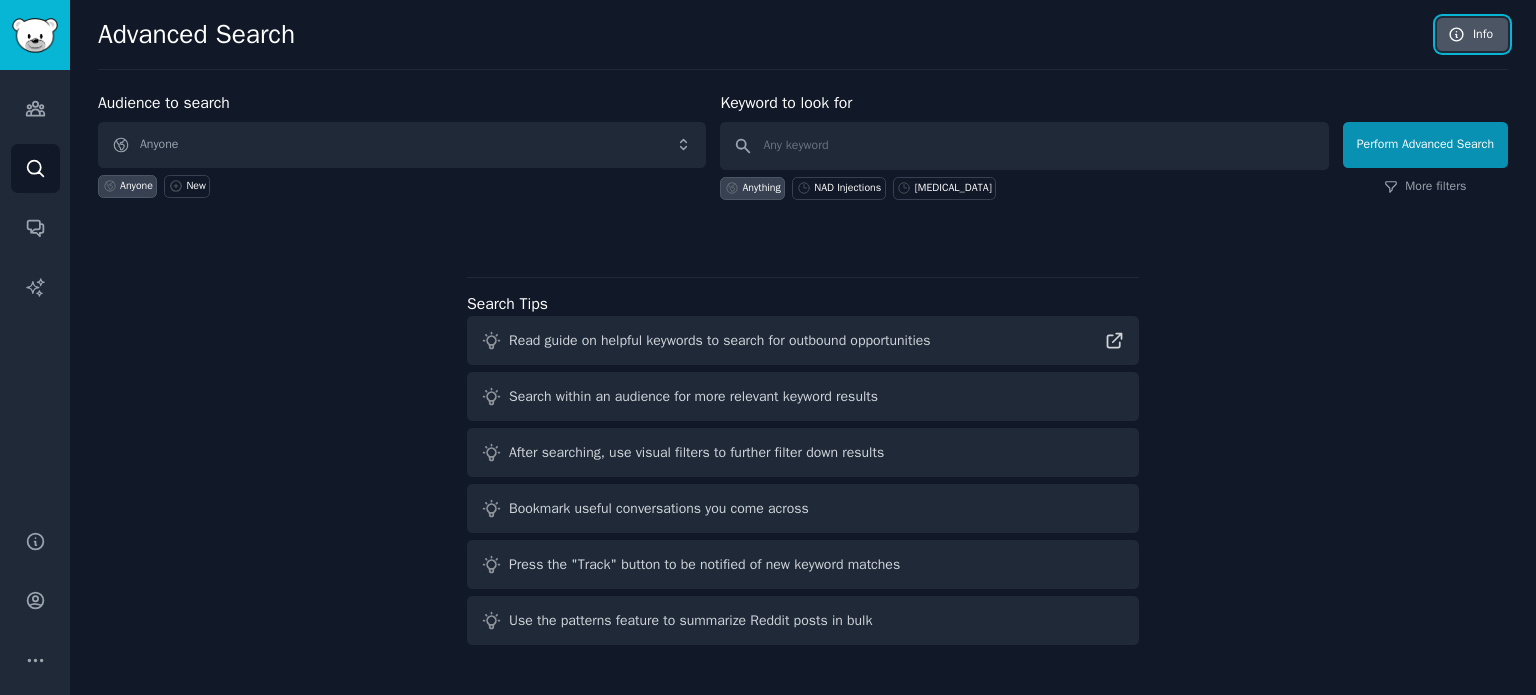 click on "Info" at bounding box center (1472, 35) 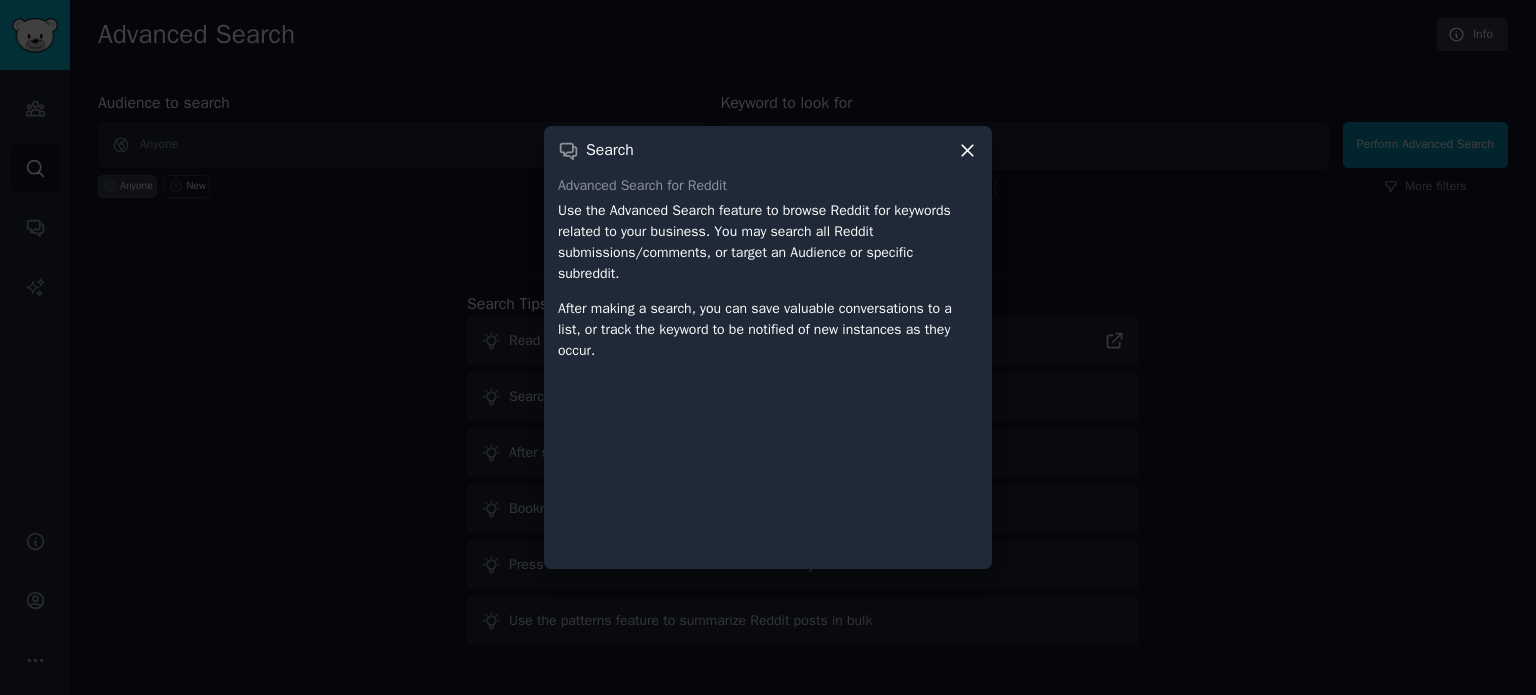 click 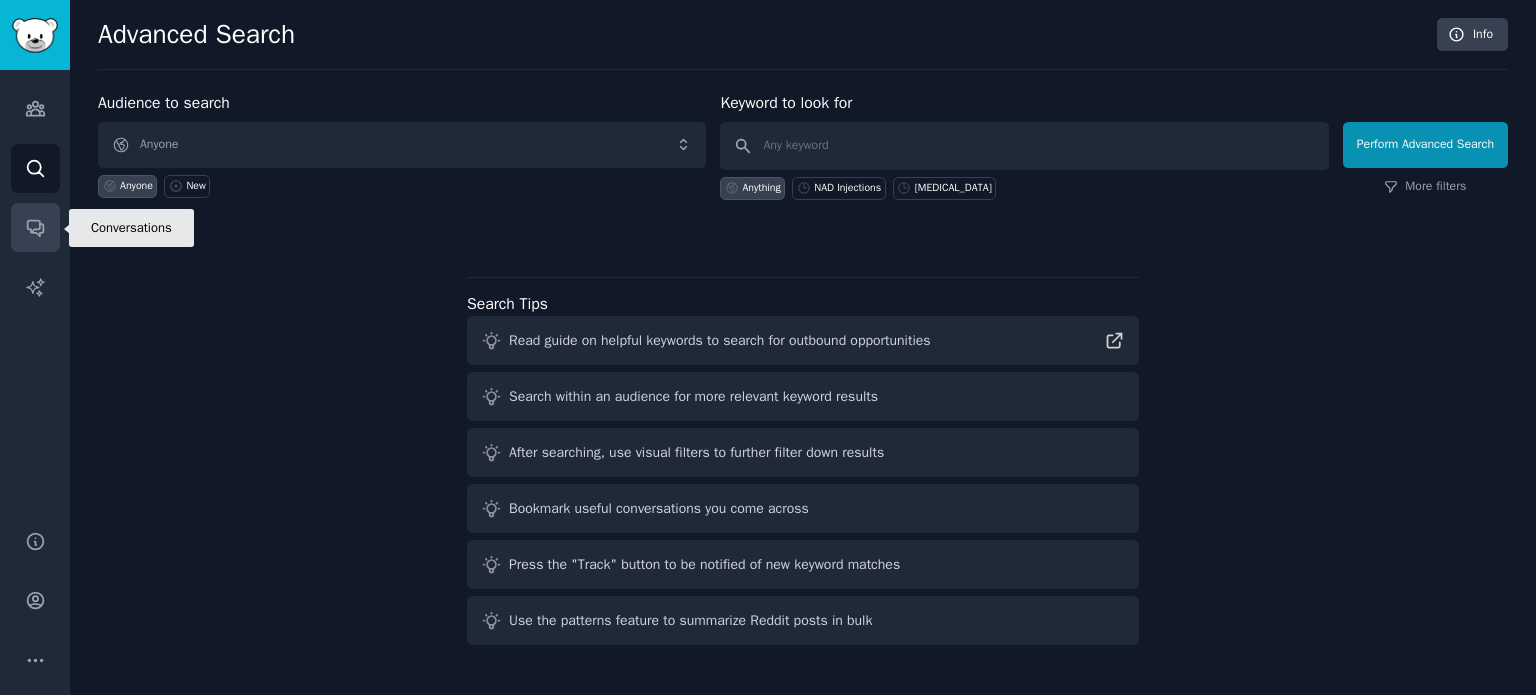 click 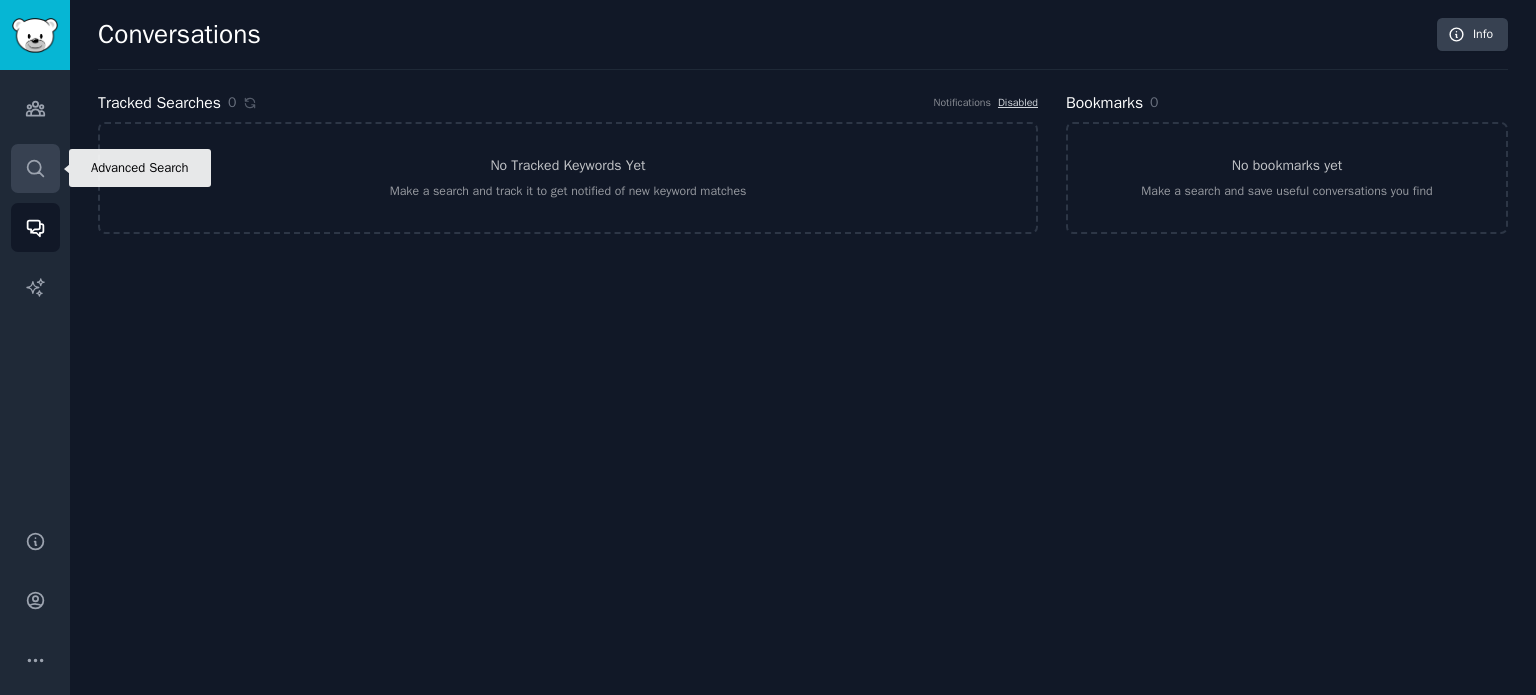 click 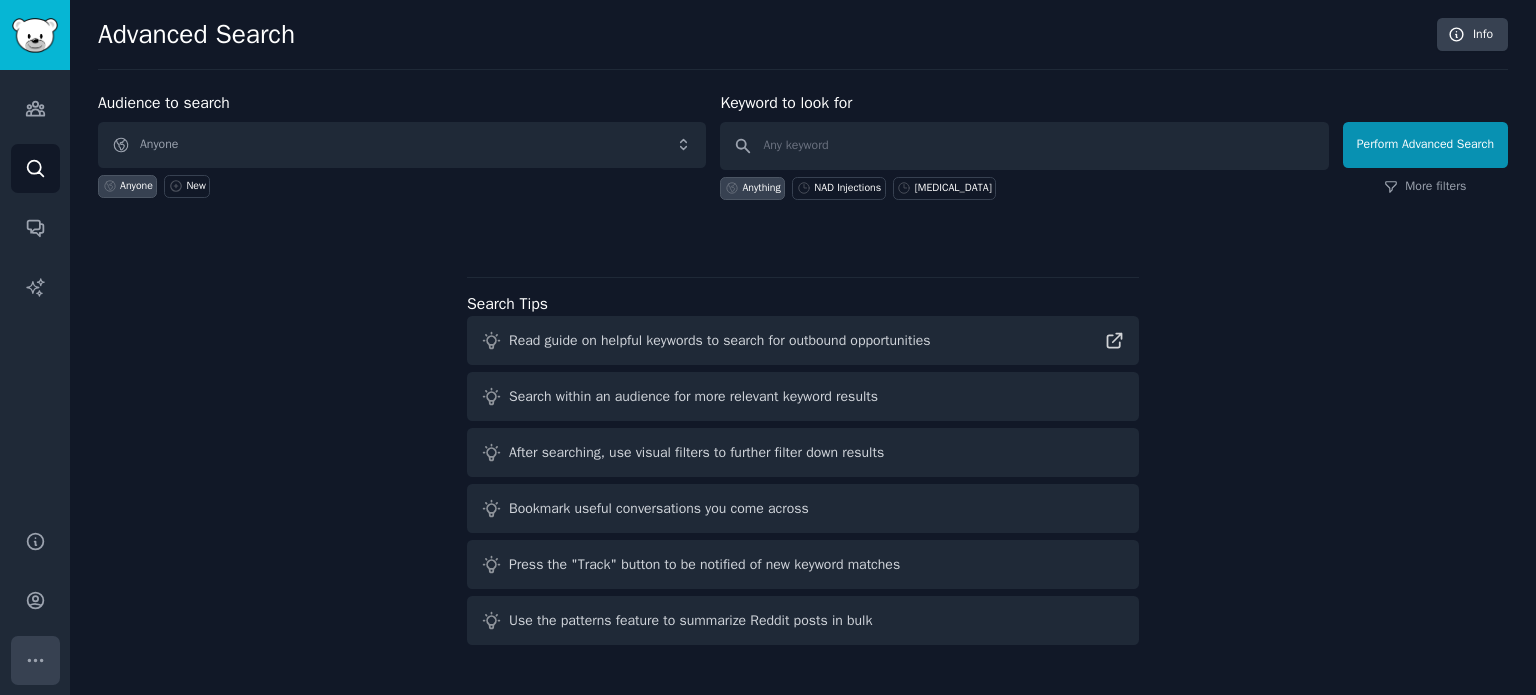 click 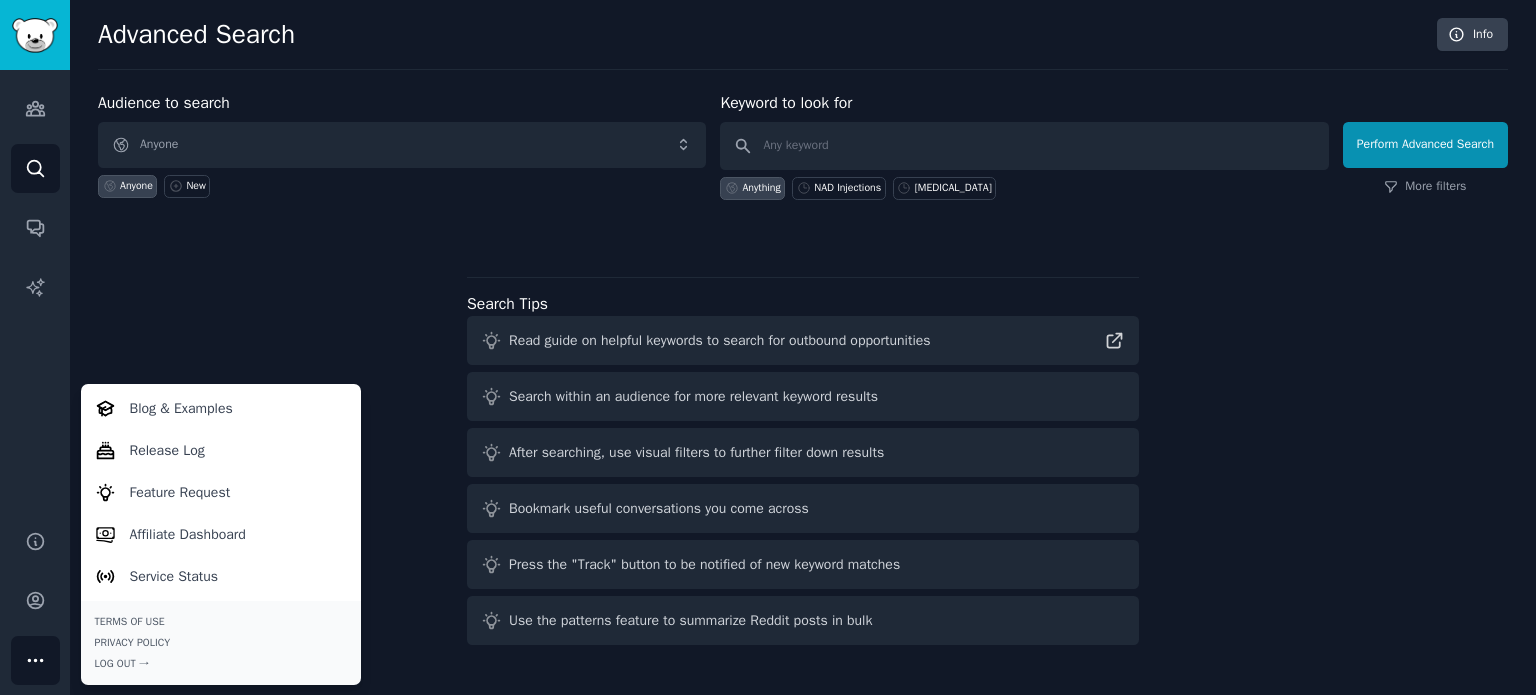 click on "Audience to search Anyone Anyone New Keyword to look for Anything NAD  Injections [MEDICAL_DATA]   Perform Advanced Search More filters Search Tips Read guide on helpful keywords to search for outbound opportunities Search within an audience for more relevant keyword results After searching, use visual filters to further filter down results Bookmark useful conversations you come across Press the "Track" button to be notified of new keyword matches Use the patterns feature to summarize Reddit posts in bulk" at bounding box center [803, 372] 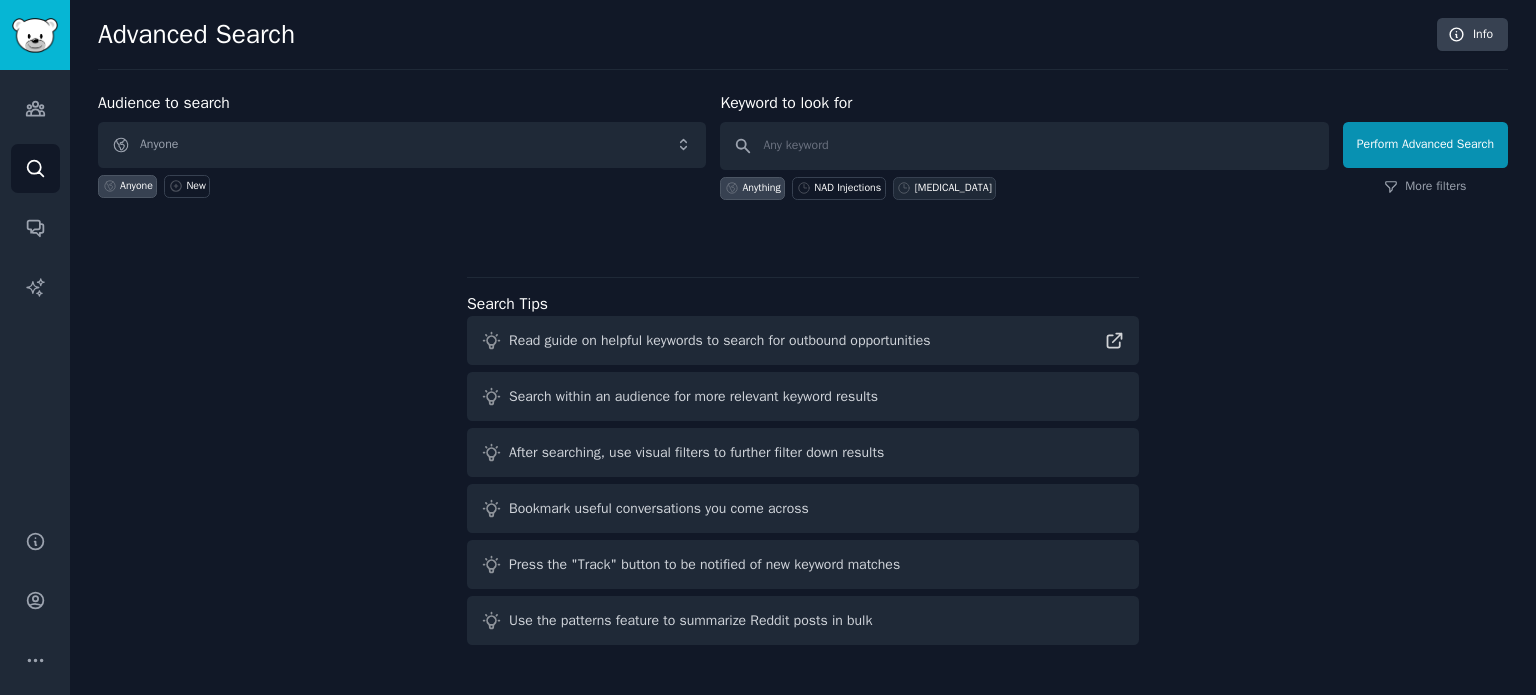 click on "[MEDICAL_DATA]" at bounding box center (953, 188) 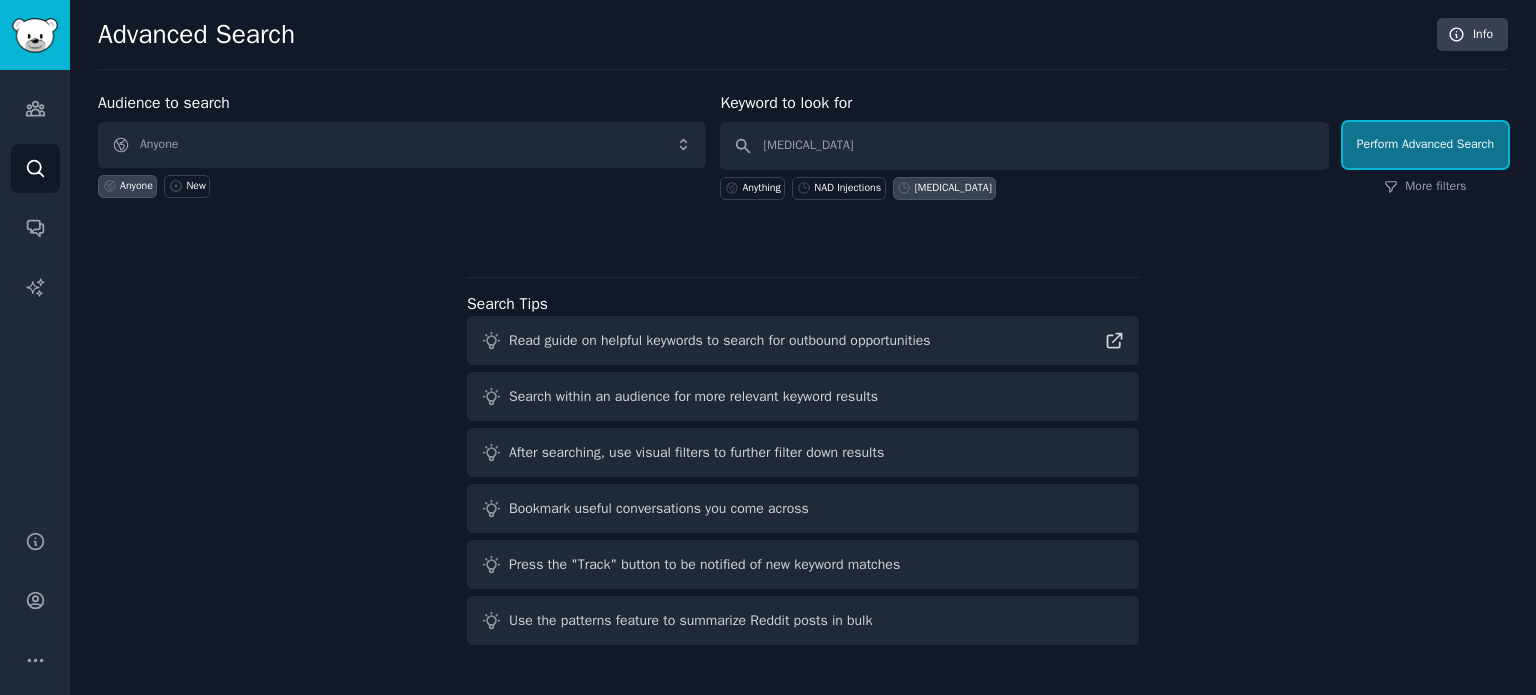 click on "Perform Advanced Search" at bounding box center (1425, 145) 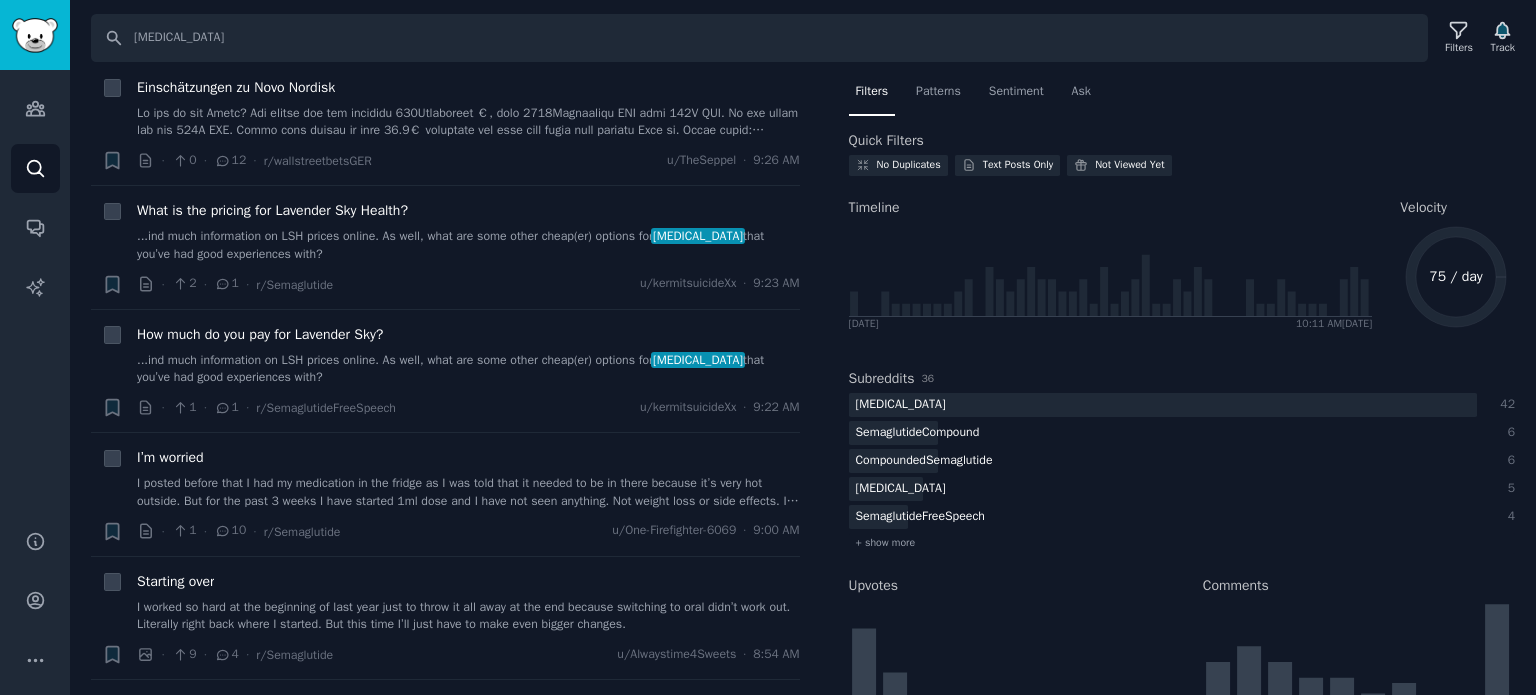 scroll, scrollTop: 0, scrollLeft: 0, axis: both 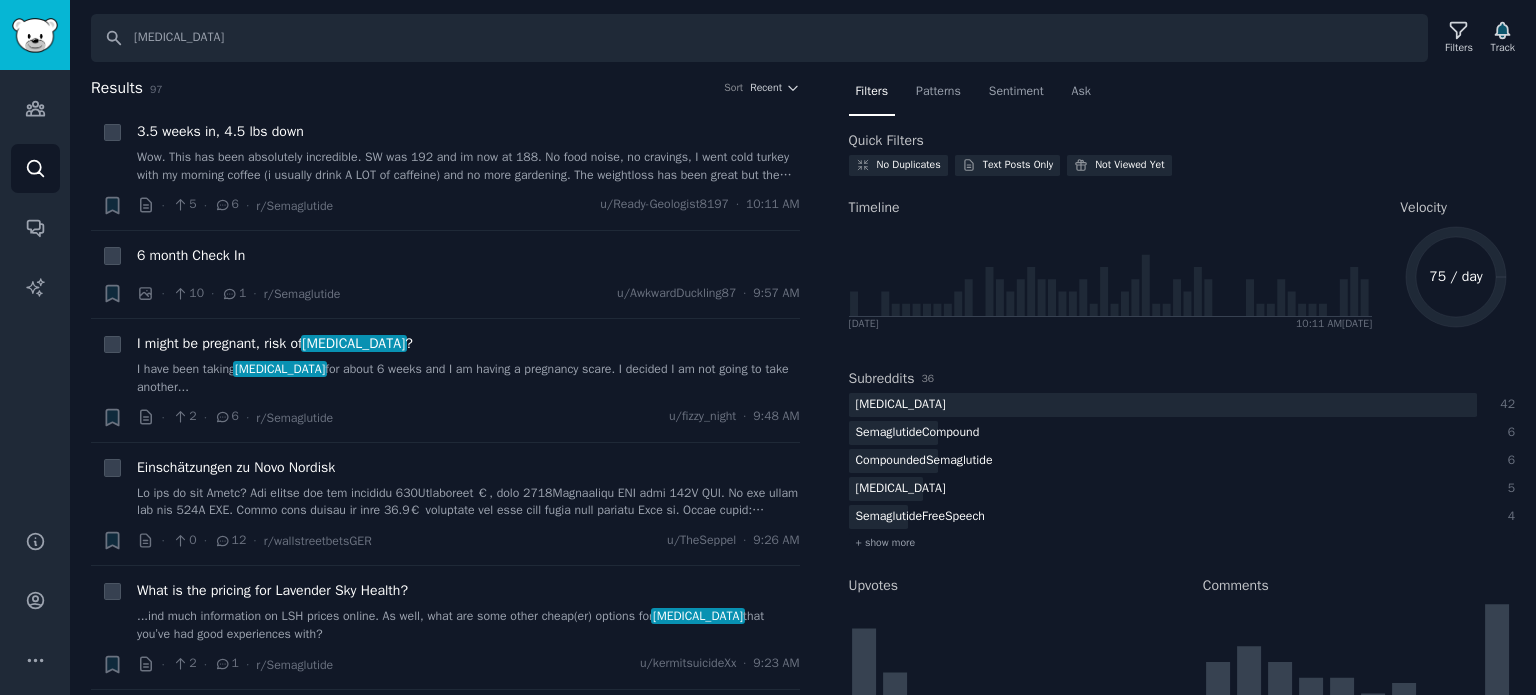 click on "Audiences Search Conversations AI Reports" at bounding box center [35, 288] 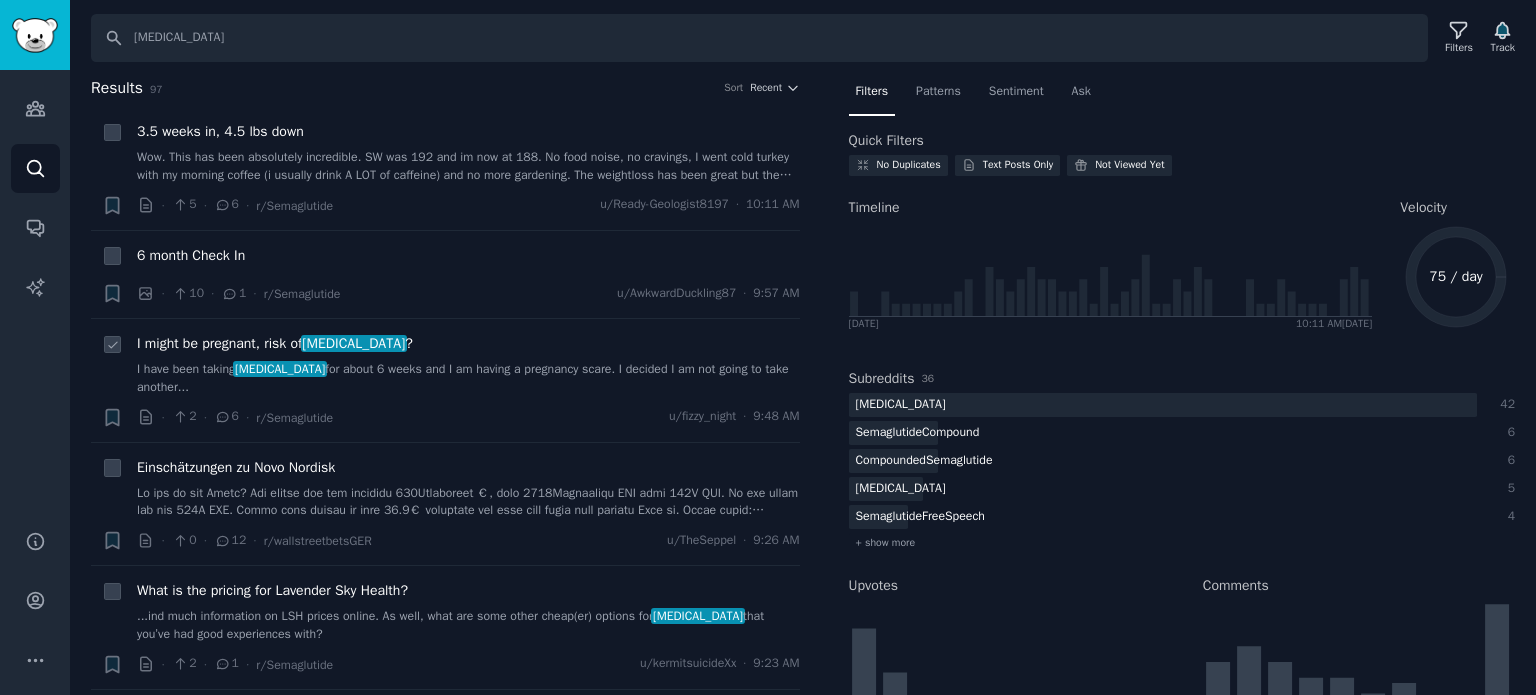 click on "I have been taking  [MEDICAL_DATA]  for about 6 weeks and I am having a pregnancy scare. I decided I am not going to take another..." at bounding box center (468, 378) 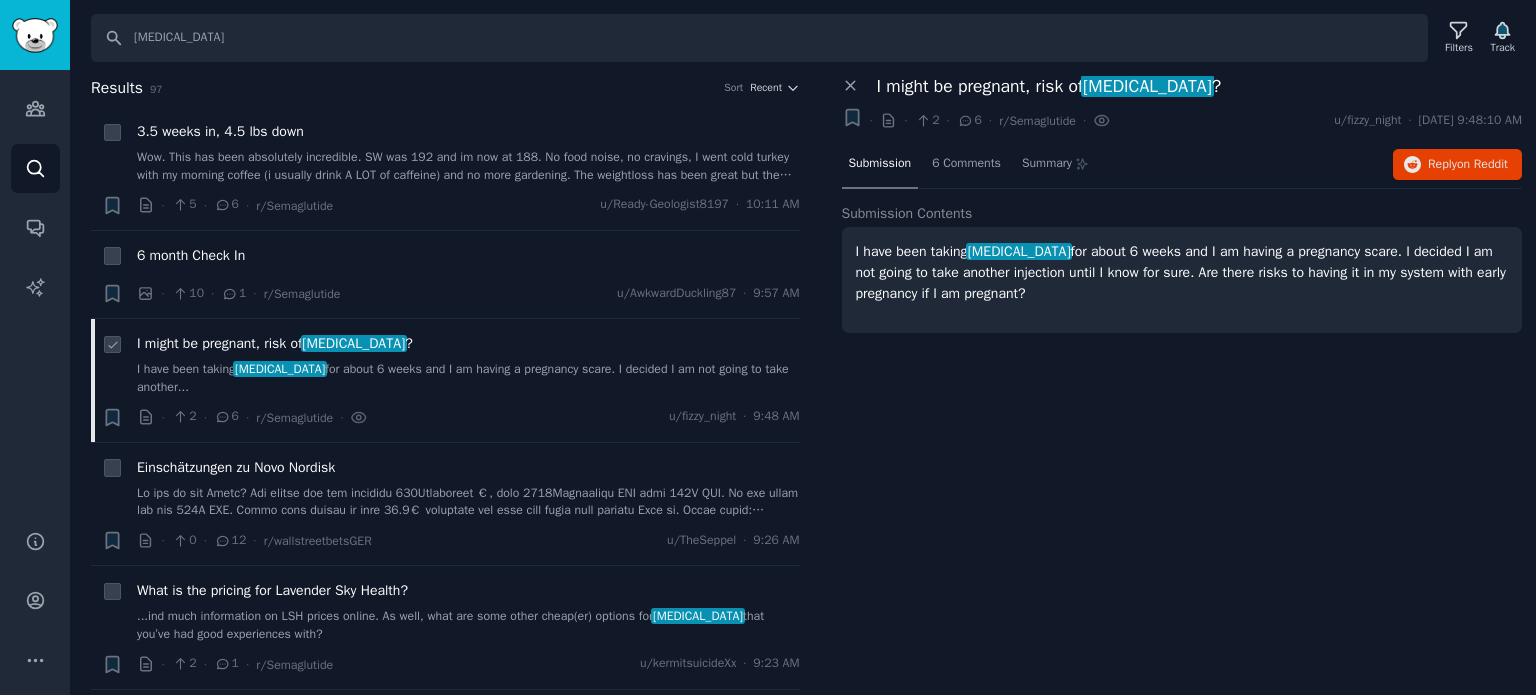 click 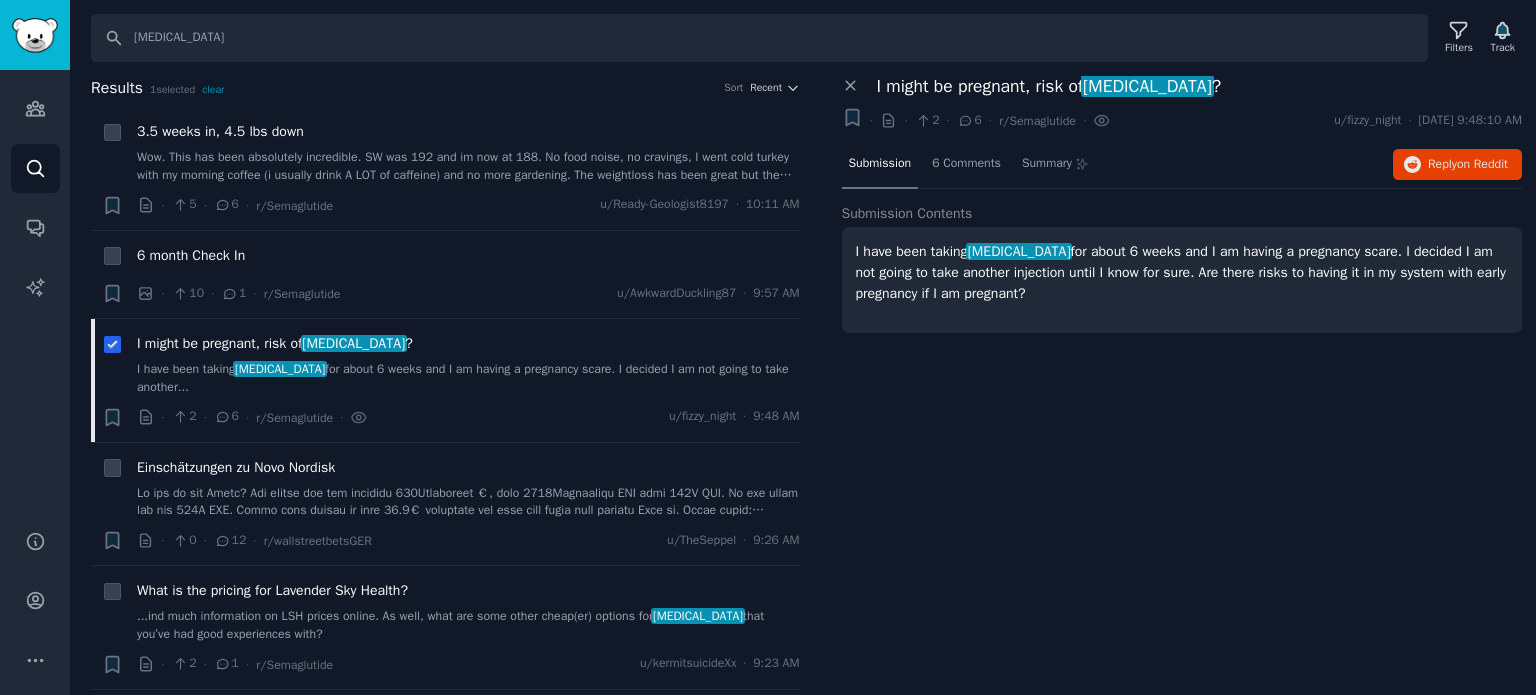 click 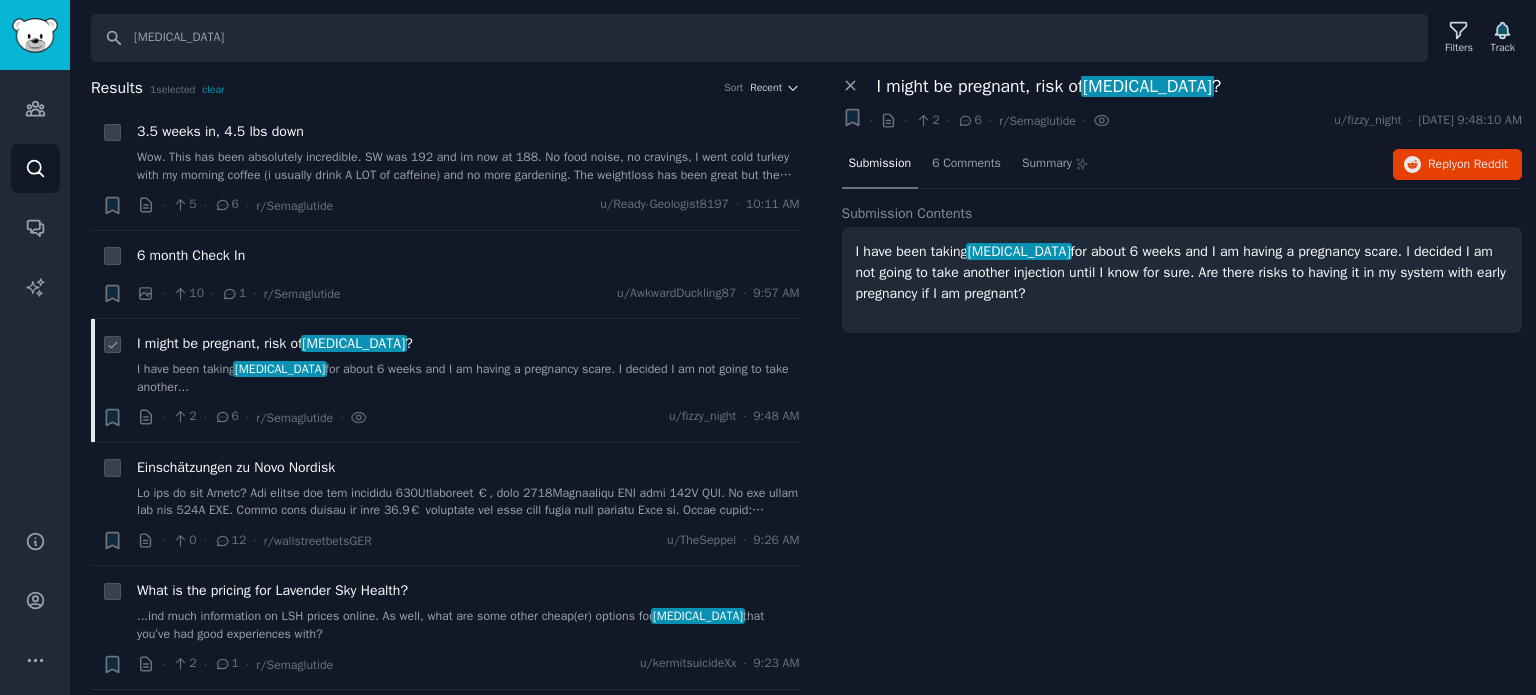 checkbox on "false" 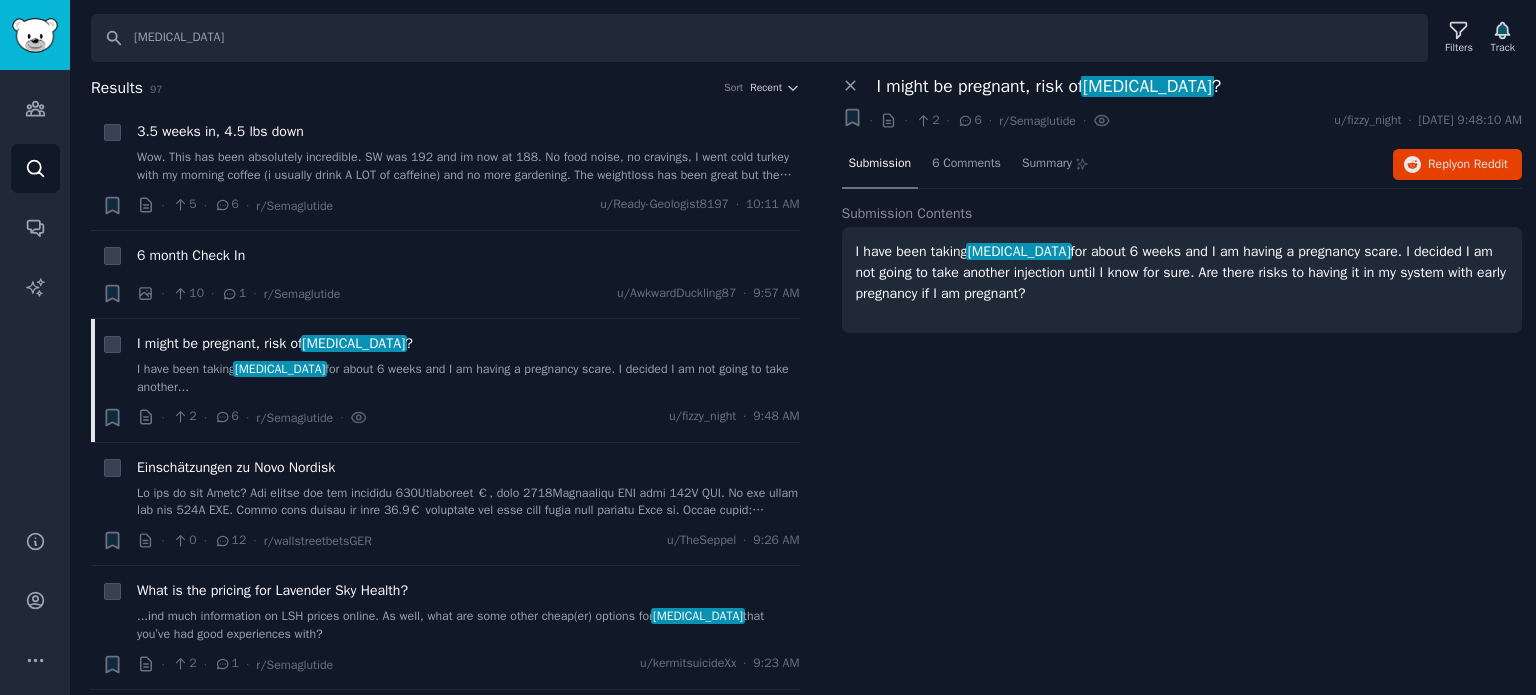 click on "Audiences Search Conversations AI Reports" at bounding box center [35, 288] 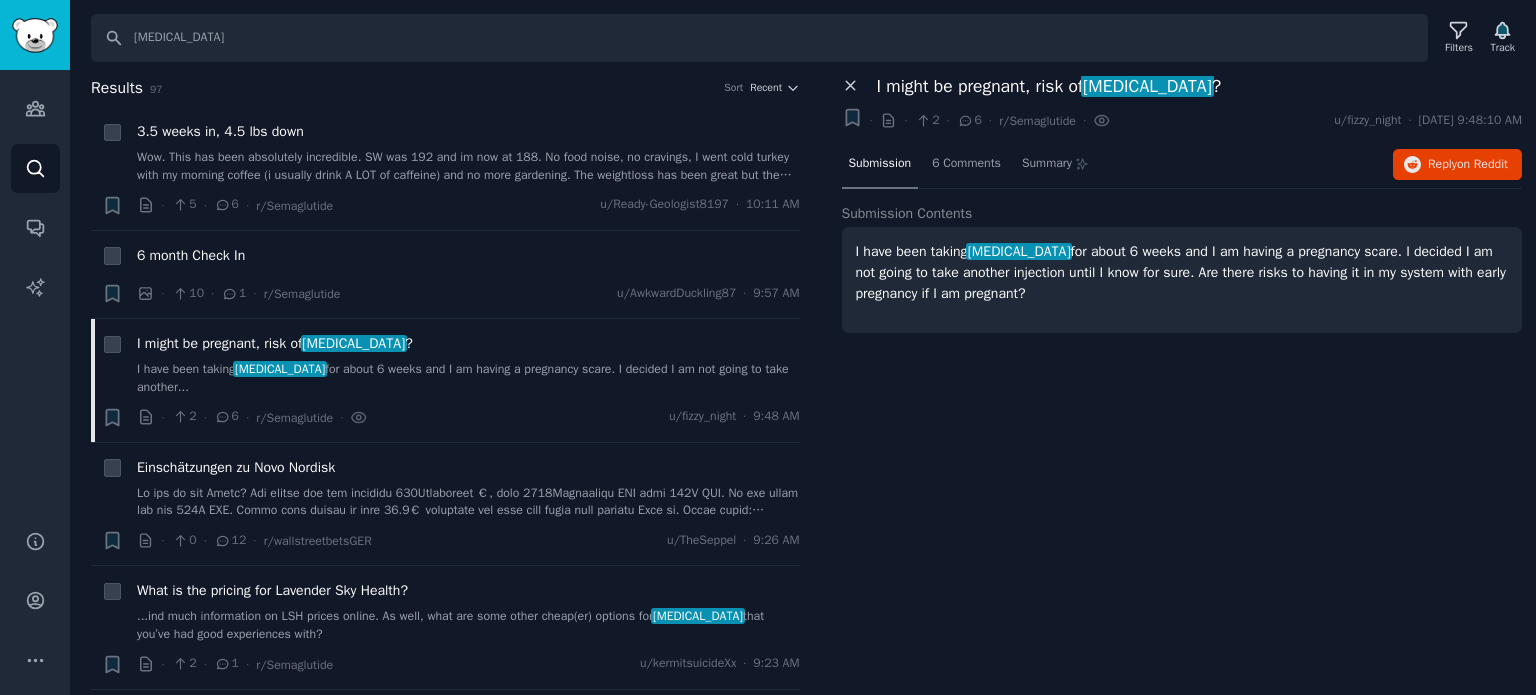 click 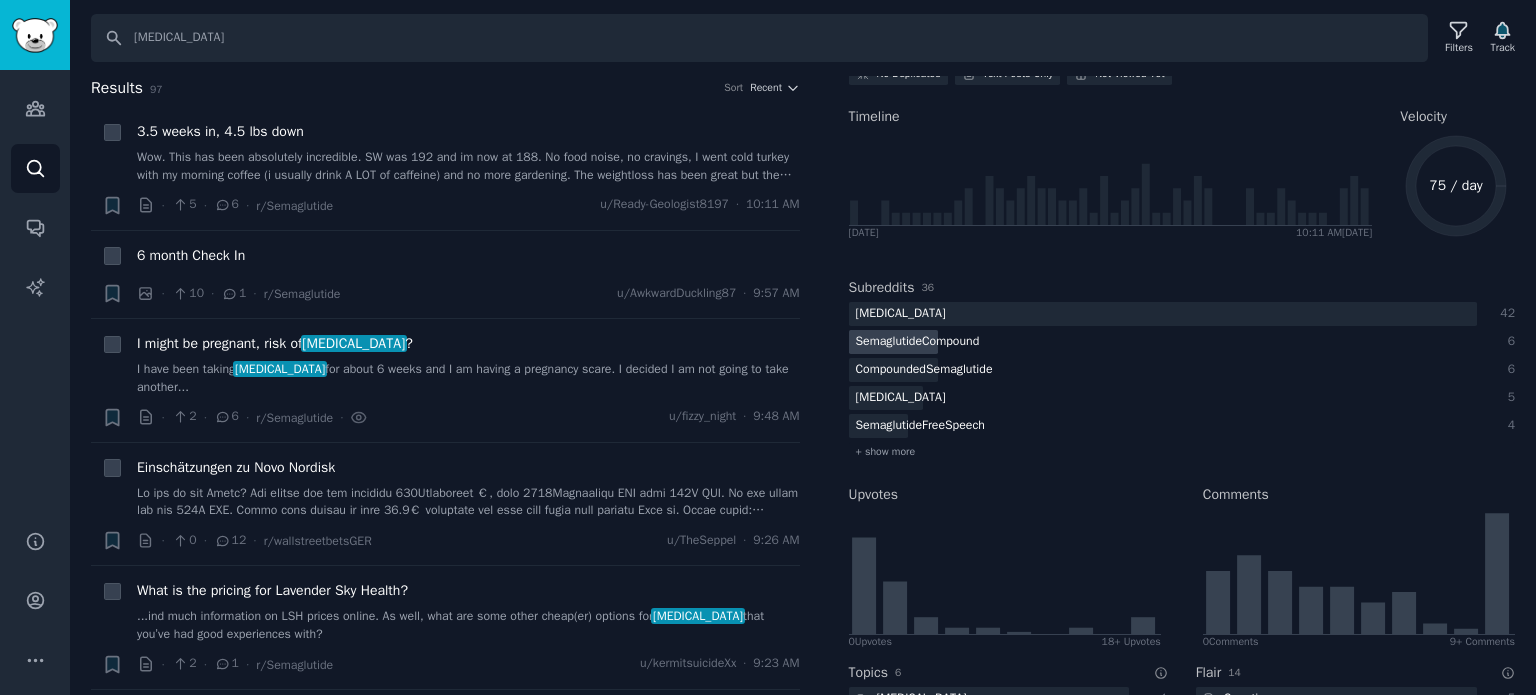scroll, scrollTop: 90, scrollLeft: 0, axis: vertical 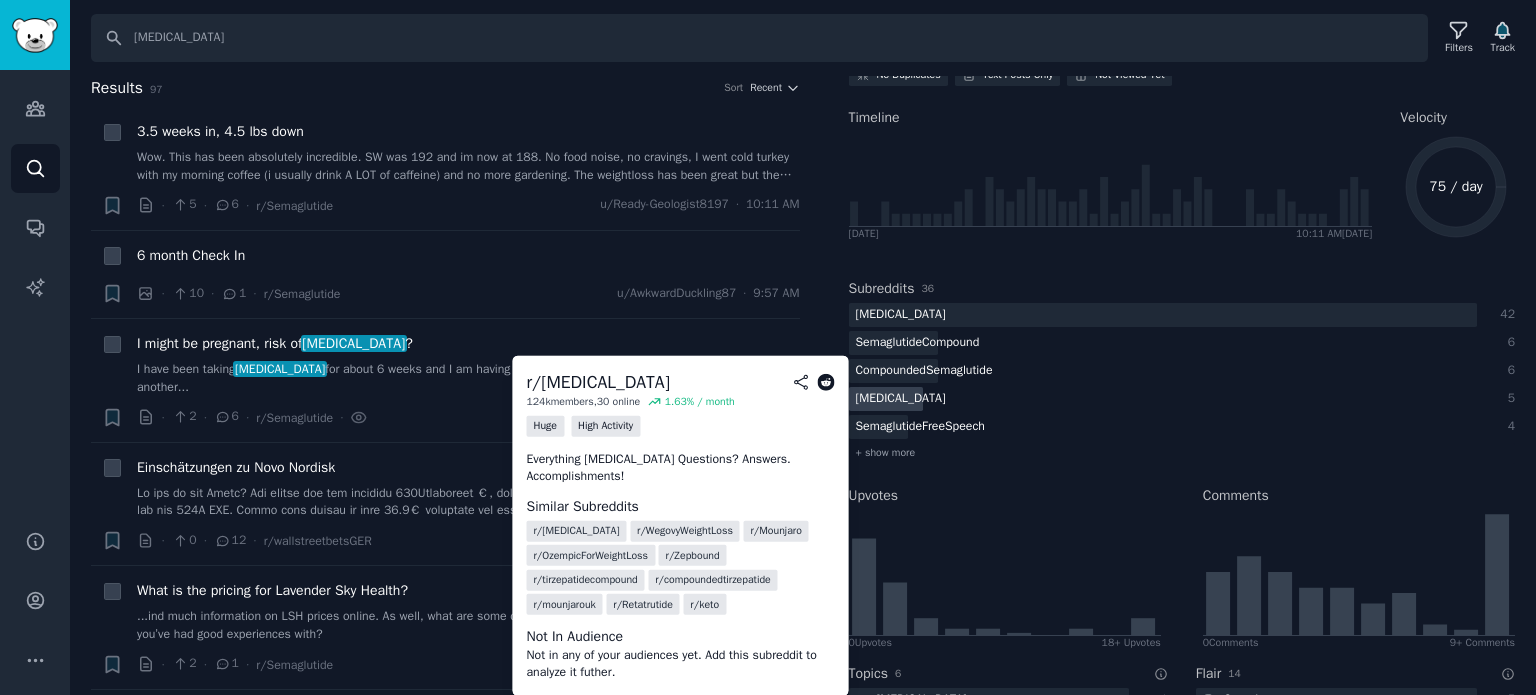click on "[MEDICAL_DATA]" 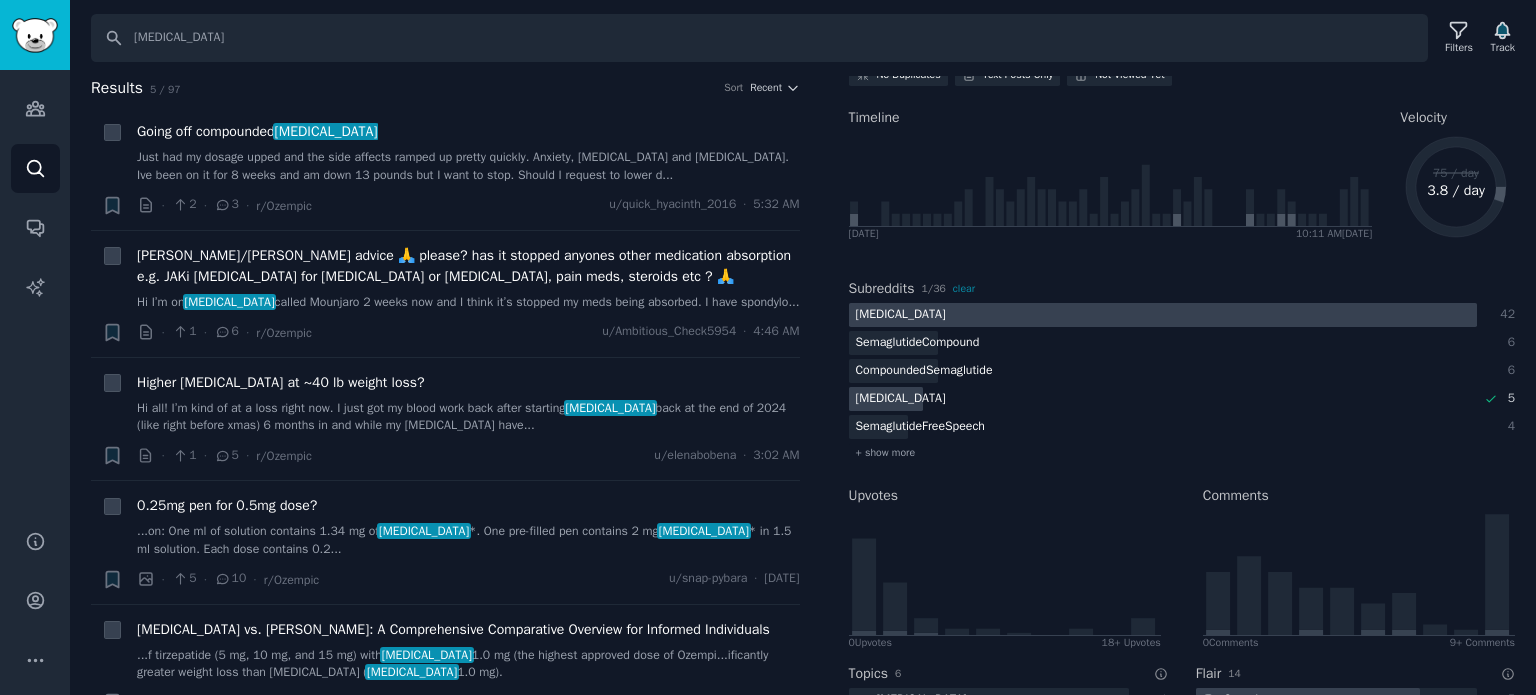 click on "[MEDICAL_DATA]" 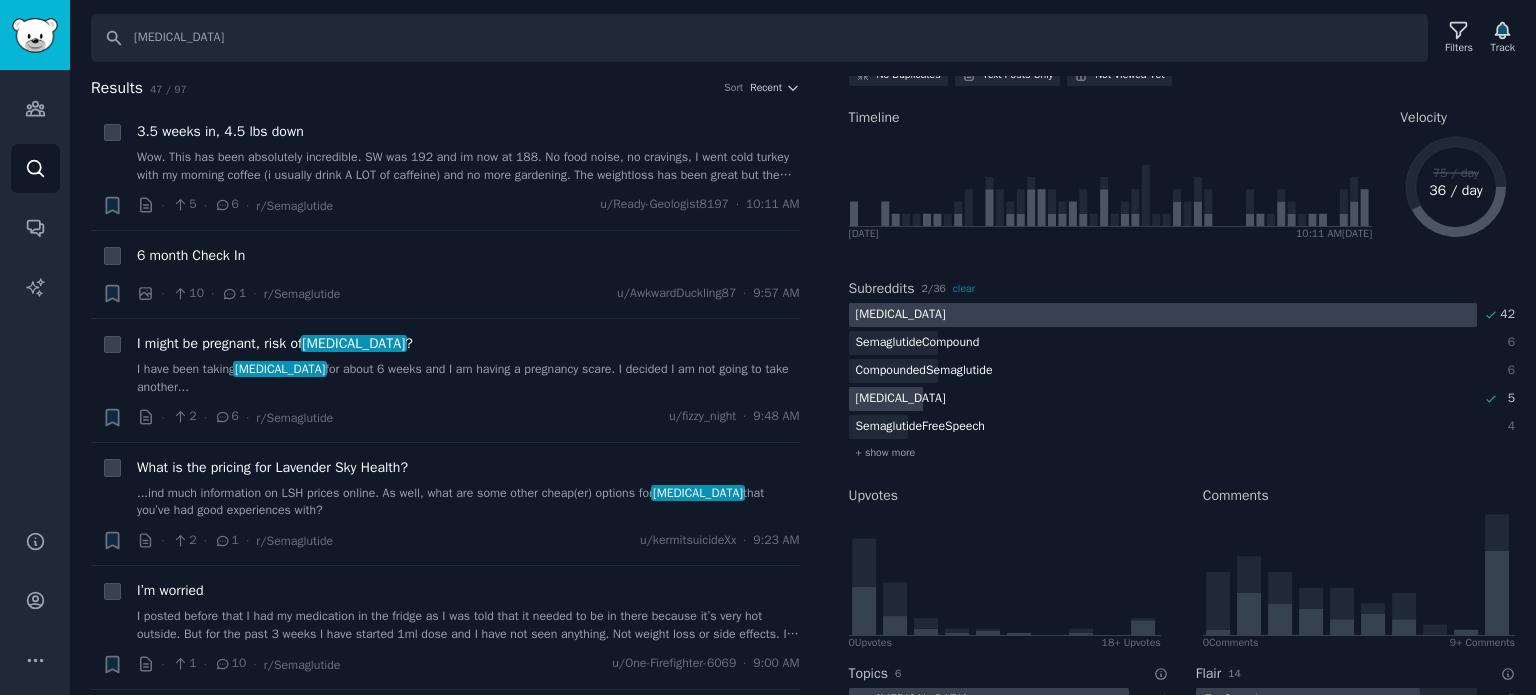 click on "[MEDICAL_DATA]" at bounding box center (901, 399) 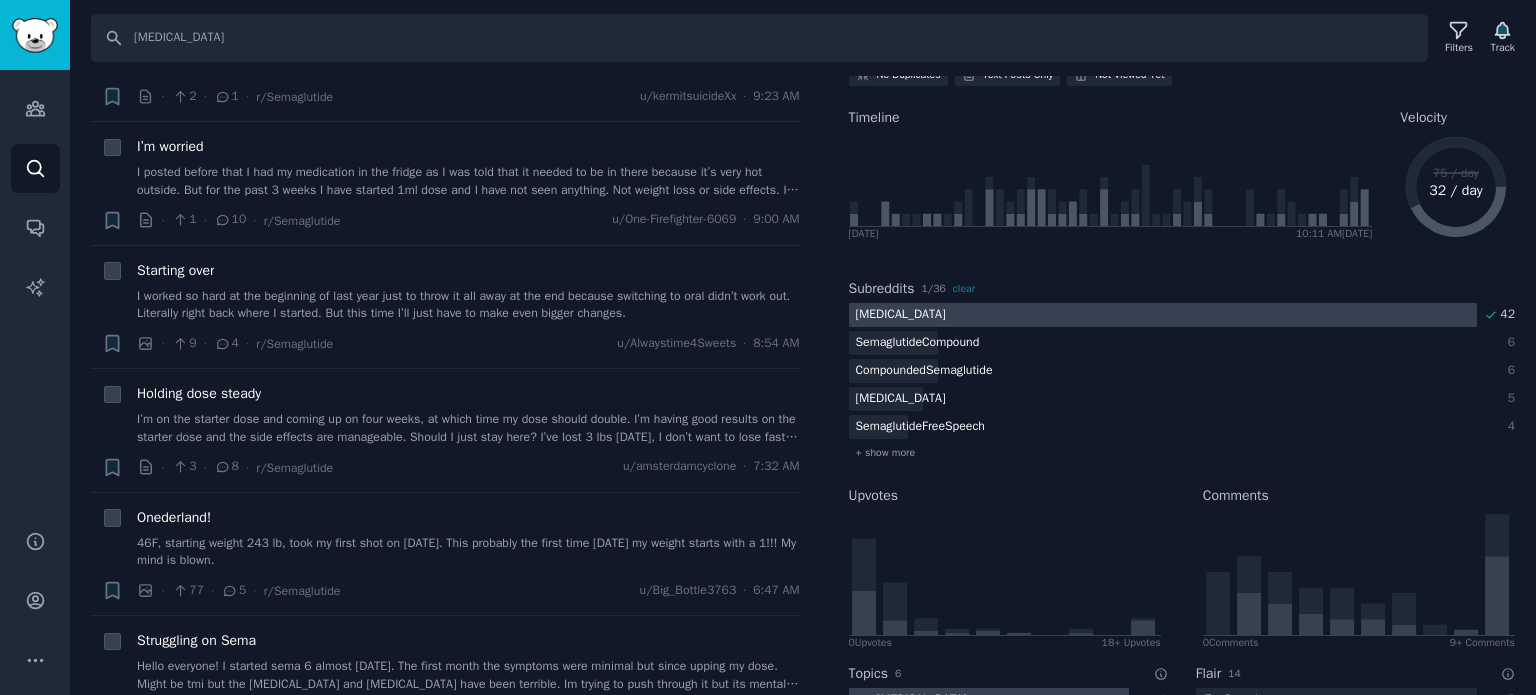 scroll, scrollTop: 0, scrollLeft: 0, axis: both 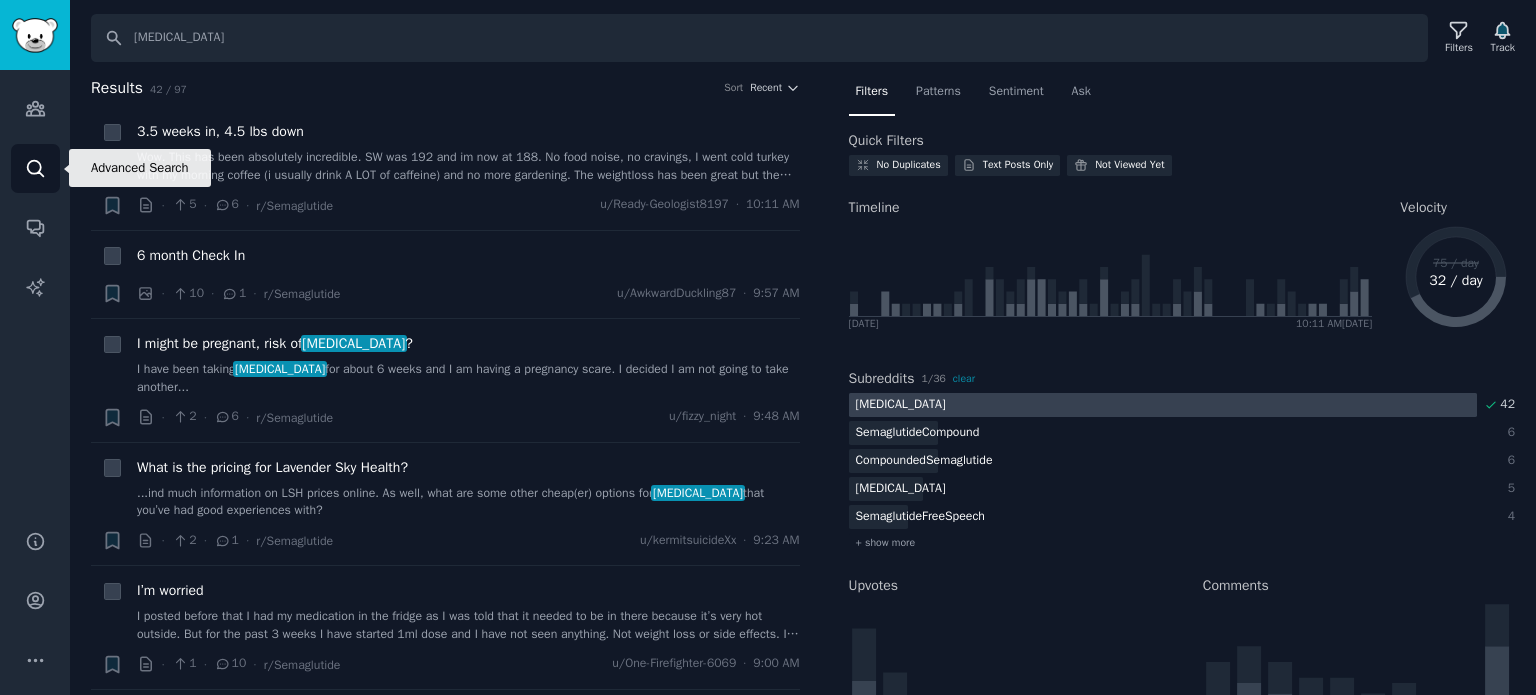 click 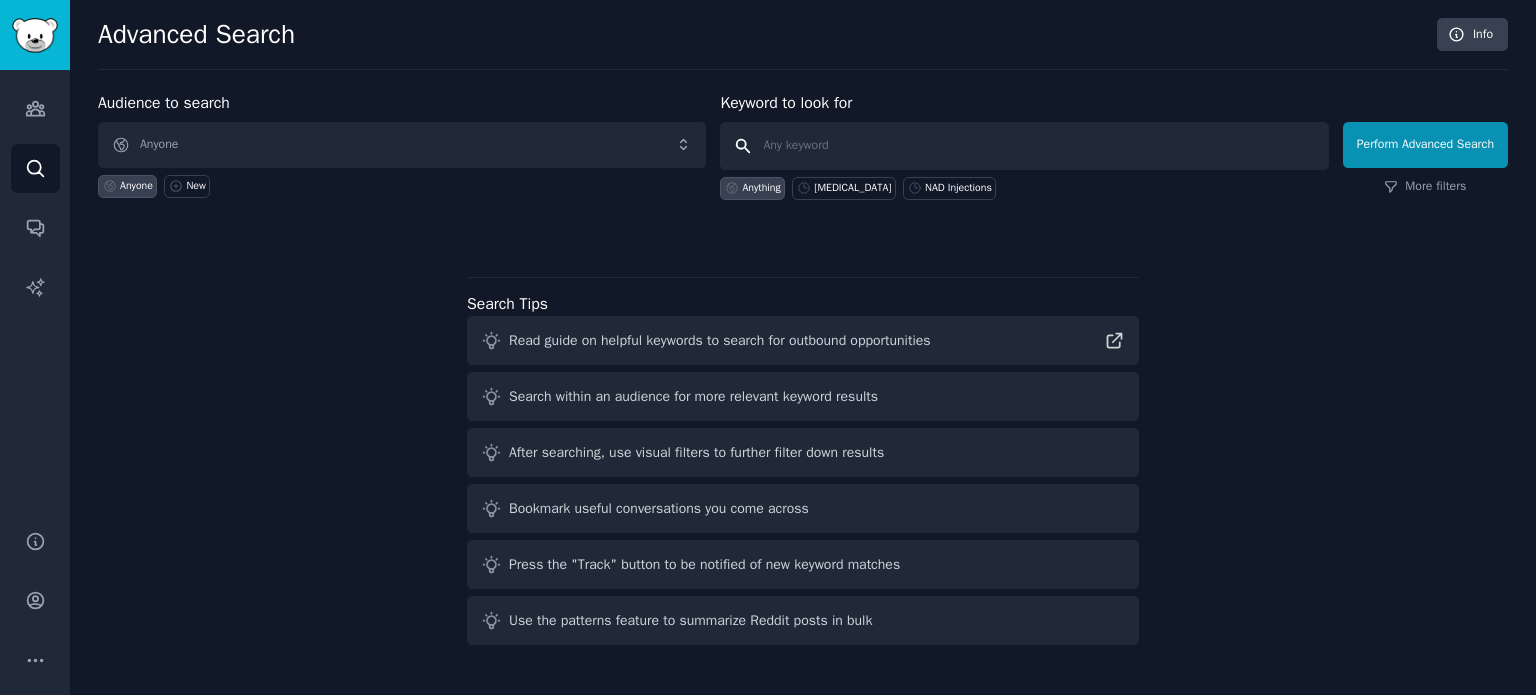 click at bounding box center [1024, 146] 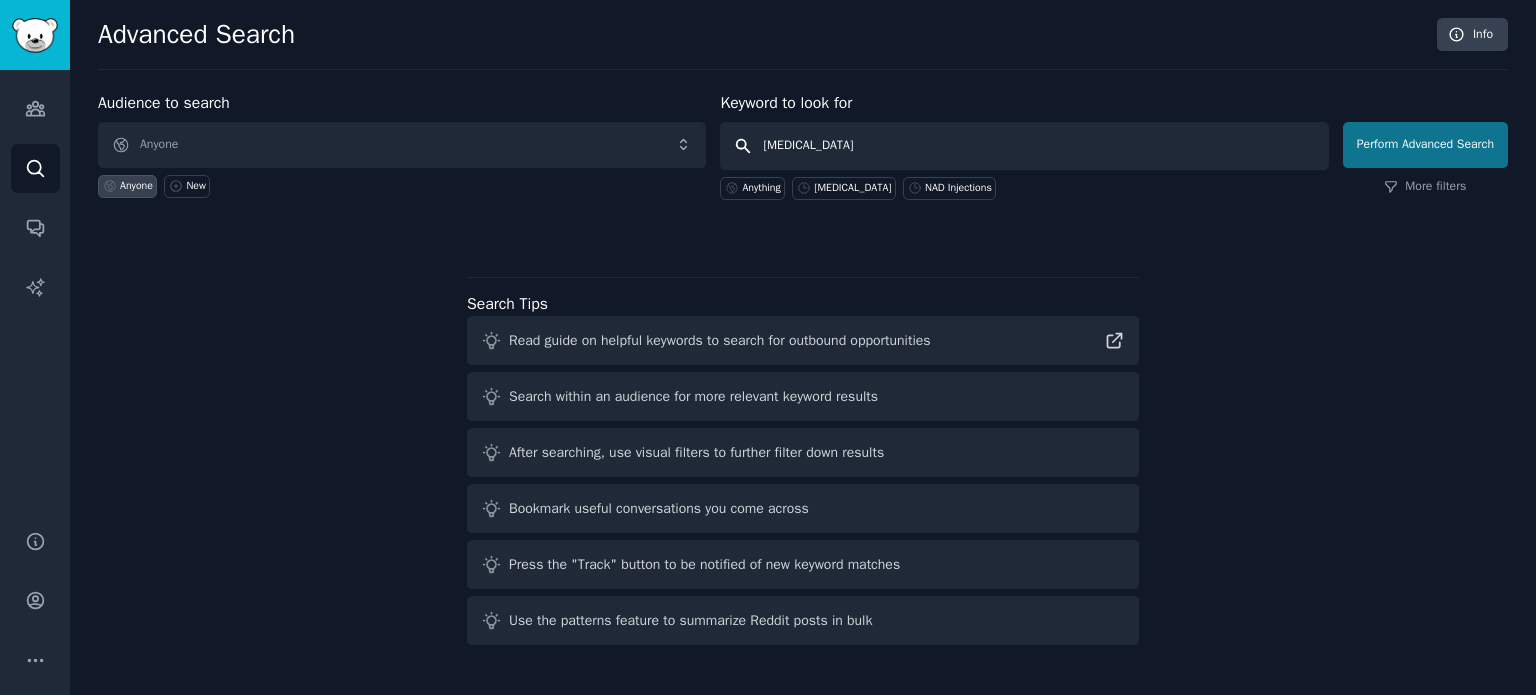 type on "[MEDICAL_DATA]" 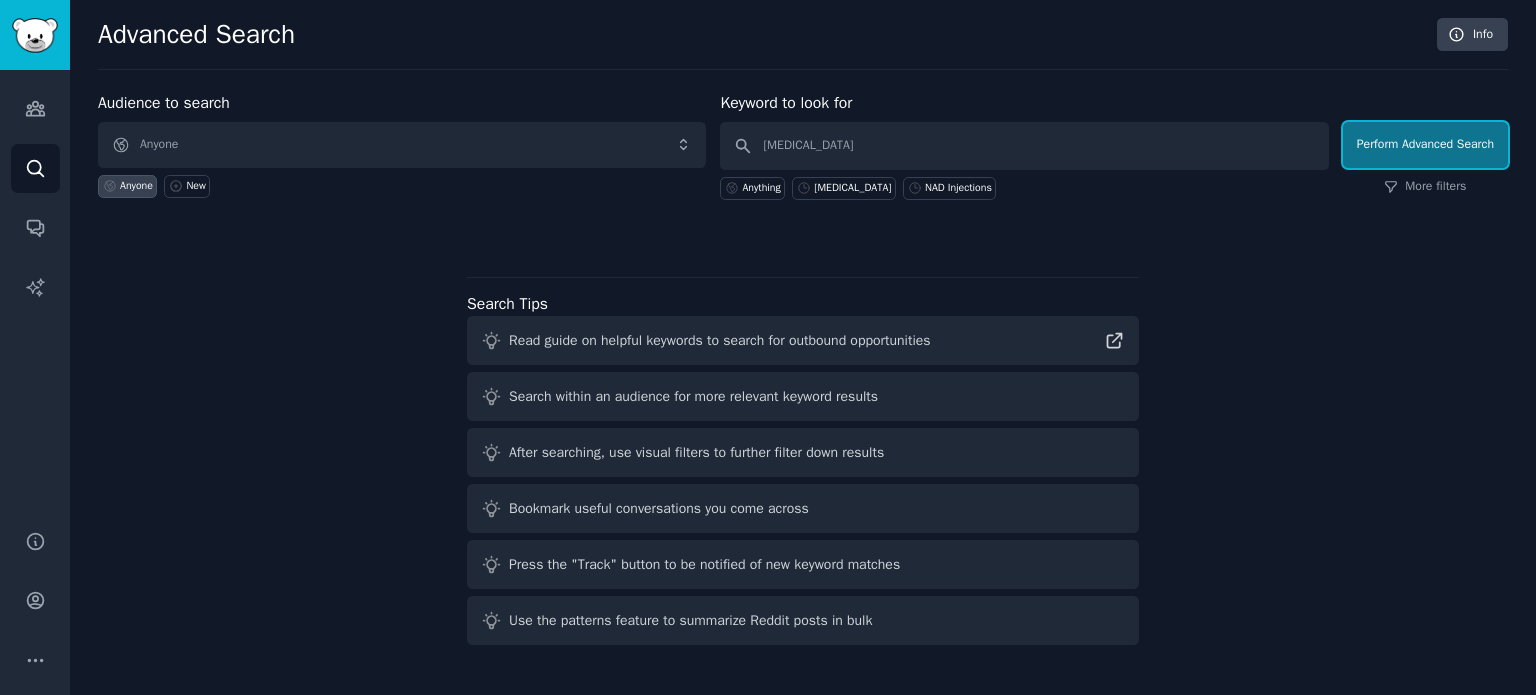 click on "Perform Advanced Search" at bounding box center (1425, 145) 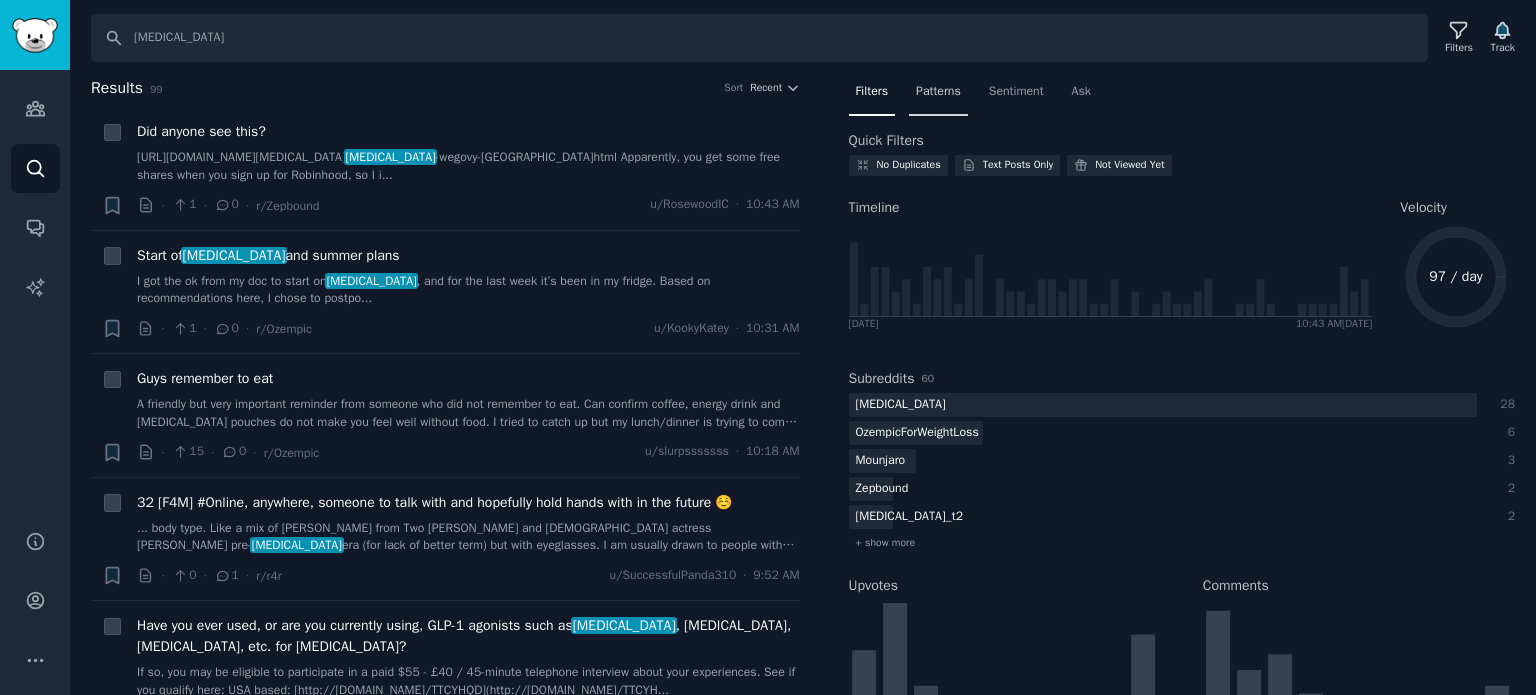 click on "Patterns" at bounding box center [938, 96] 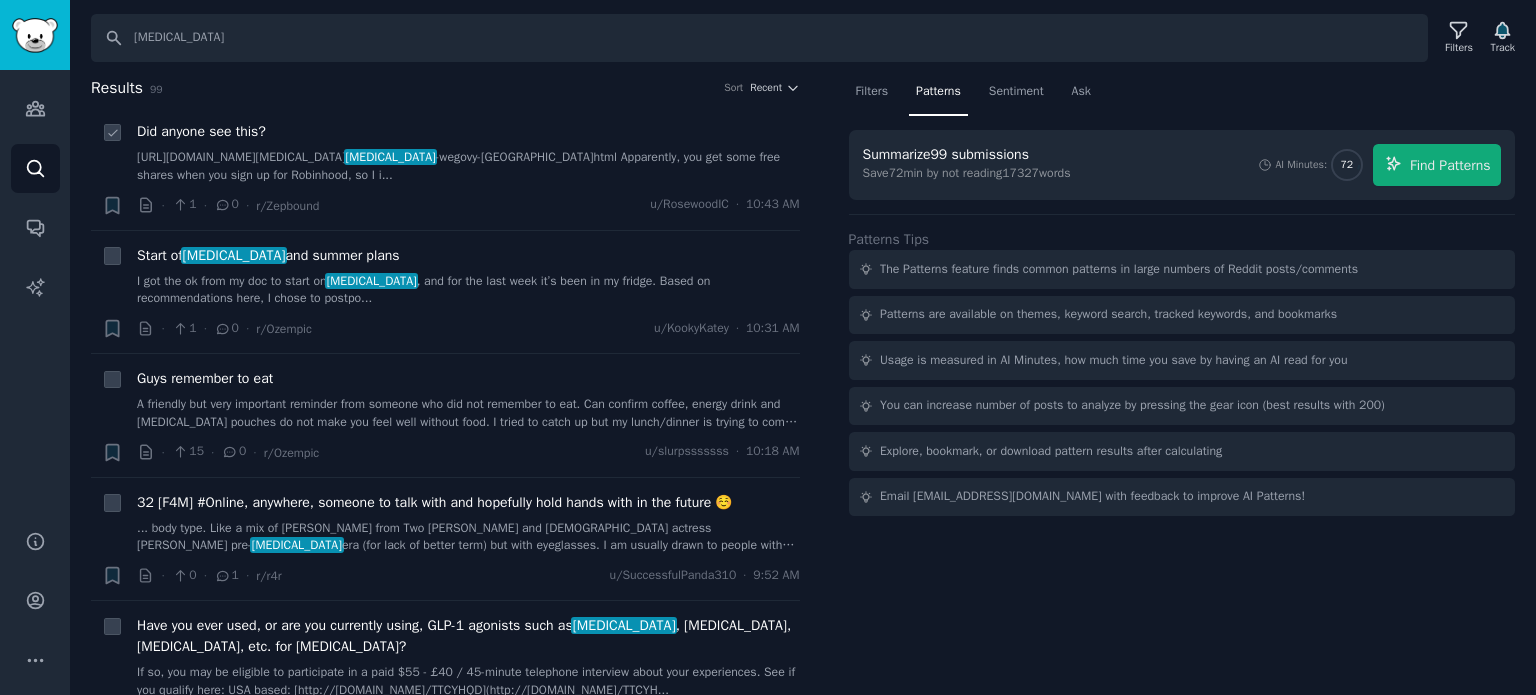 click on "[URL][DOMAIN_NAME][MEDICAL_DATA] [MEDICAL_DATA] -wegovy-[GEOGRAPHIC_DATA]html
Apparently, you get some free shares when you sign up for Robinhood, so I i..." at bounding box center [468, 166] 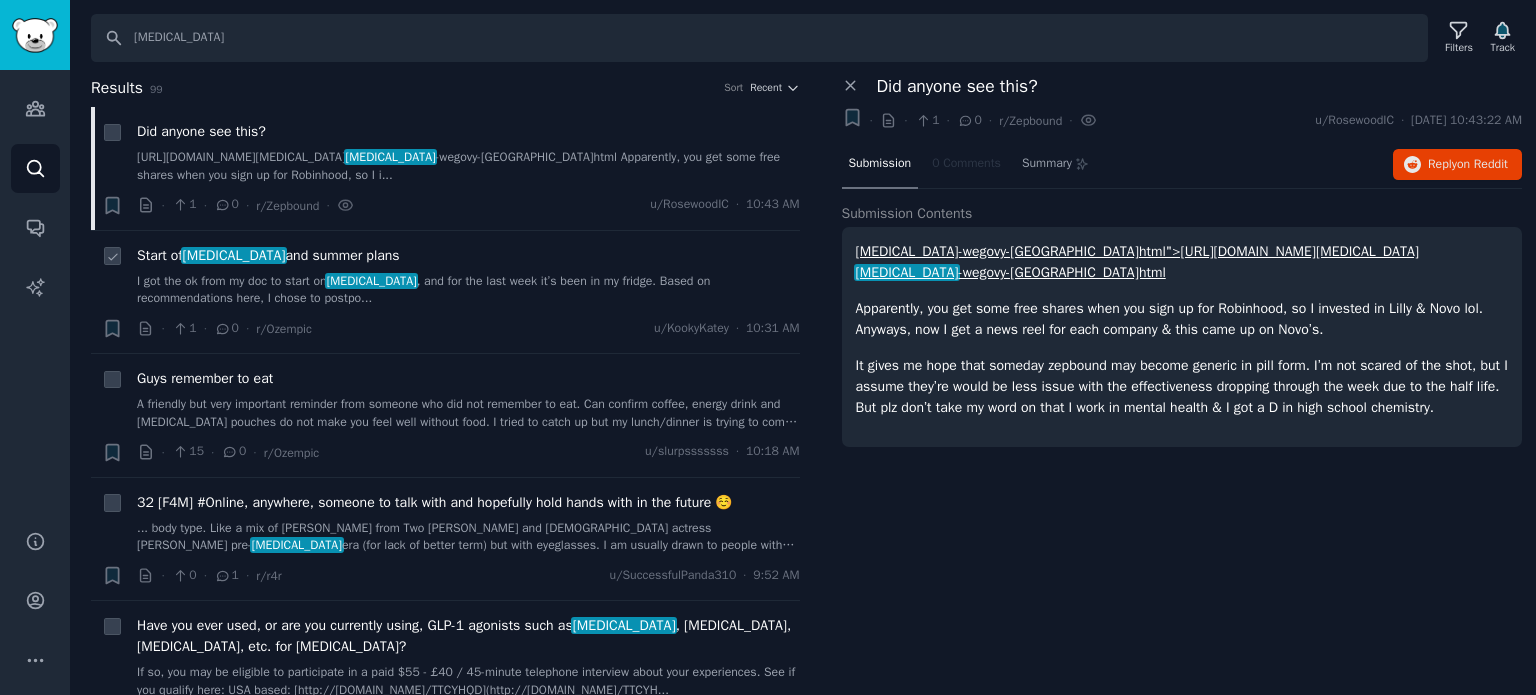 click on "I got the ok from my doc to start on  [MEDICAL_DATA] , and for the last week it’s been in my fridge. Based on recommendations here, I chose to postpo..." at bounding box center (468, 290) 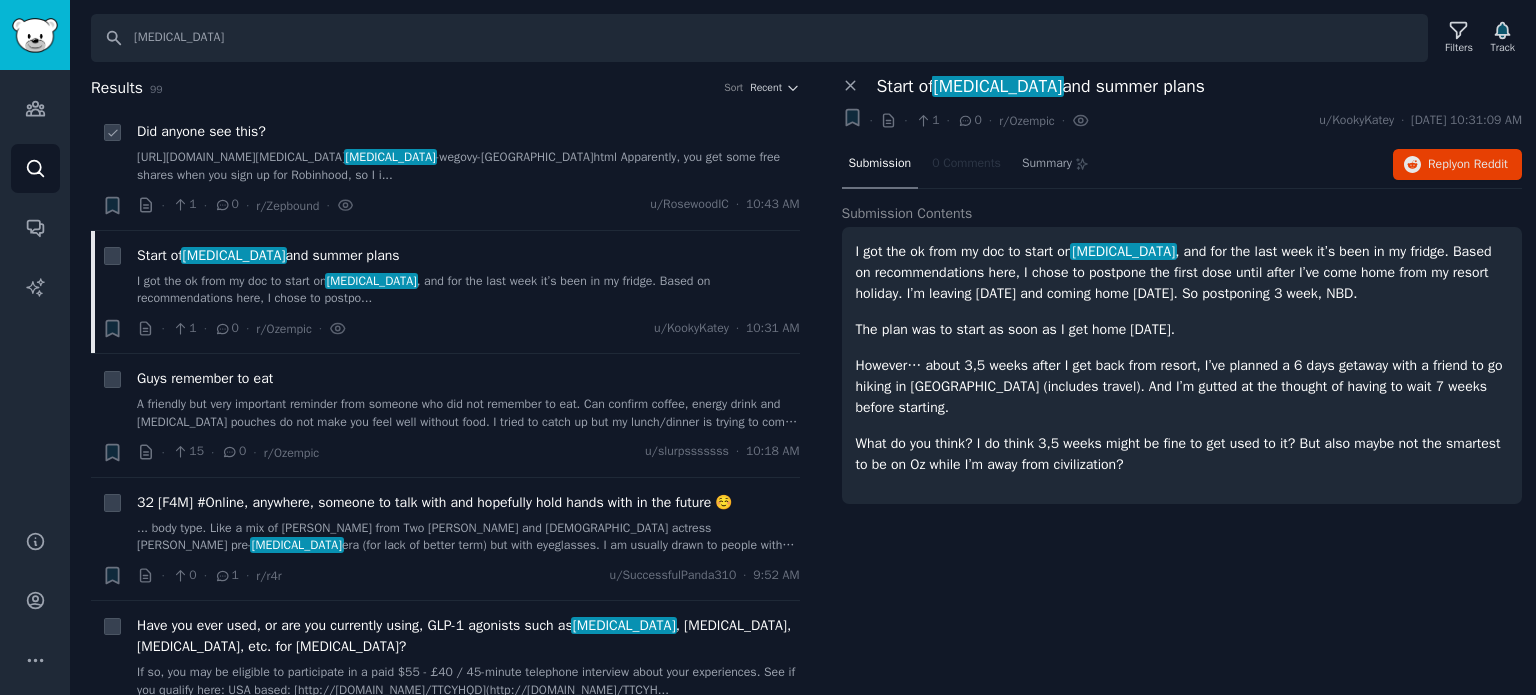 click on "[URL][DOMAIN_NAME][MEDICAL_DATA] [MEDICAL_DATA] -wegovy-[GEOGRAPHIC_DATA]html
Apparently, you get some free shares when you sign up for Robinhood, so I i..." at bounding box center (468, 166) 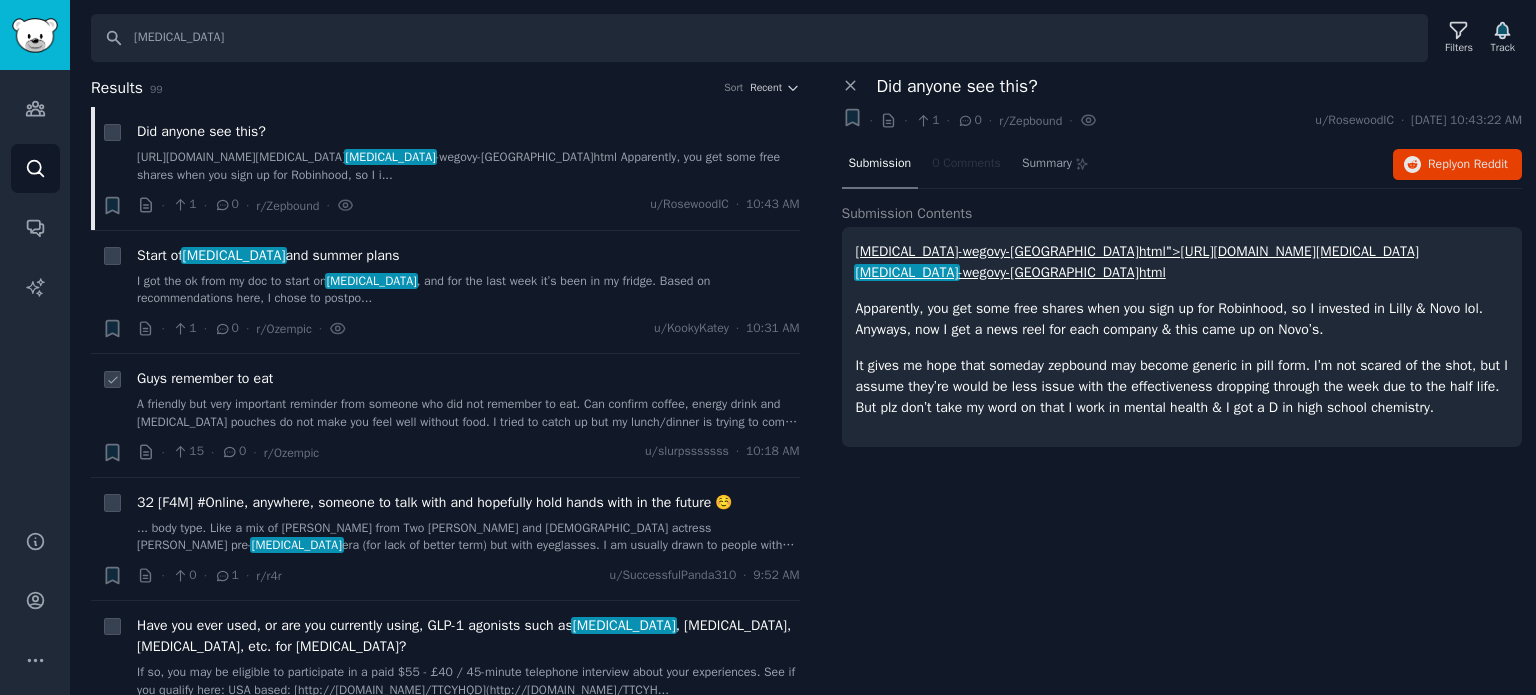 click on "A friendly but very important reminder from someone who did not remember to eat.
Can confirm coffee, energy drink and [MEDICAL_DATA] pouches do not make you feel well without food. I tried to catch up but my lunch/dinner is trying to come back up.
Also bad shaking and resisting a [MEDICAL_DATA]. Yes I’ll be okay my body is just throwing an understandable protest.
EAT." at bounding box center (468, 413) 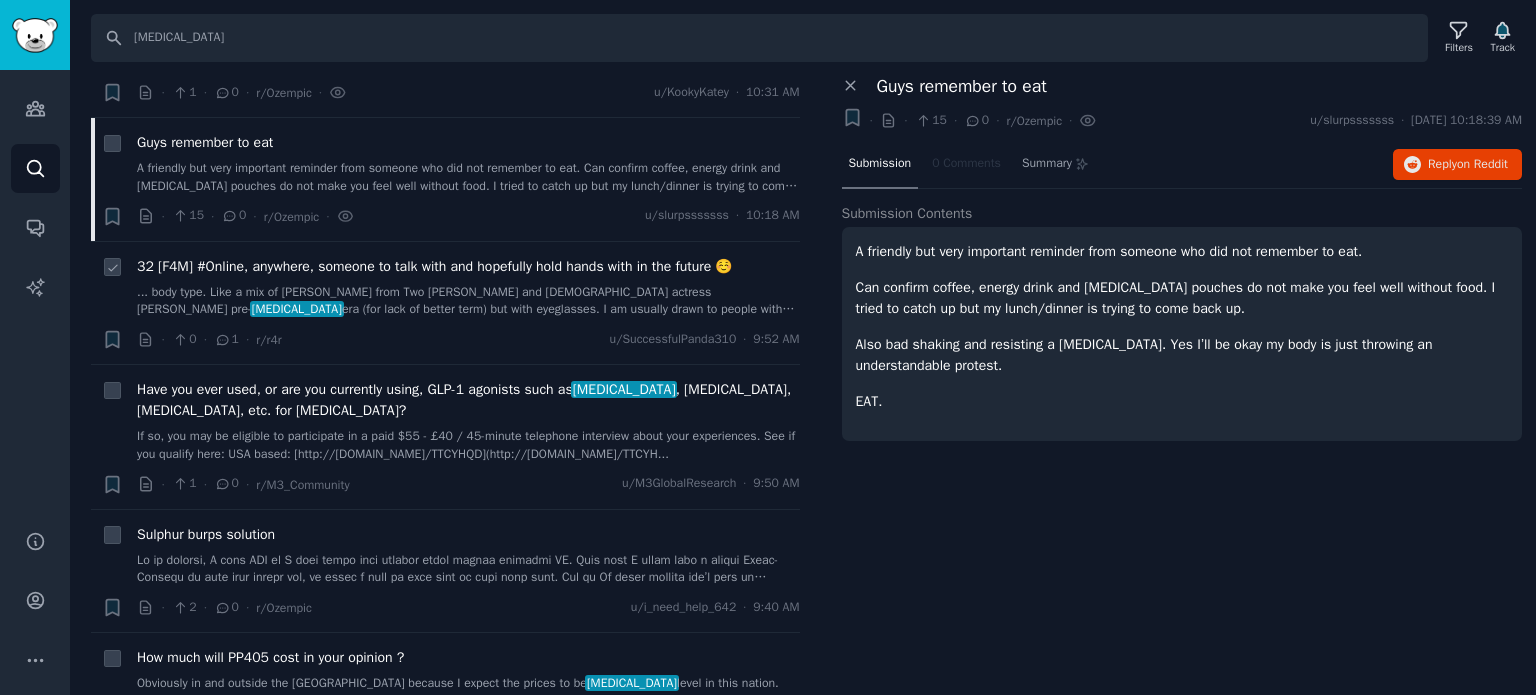 scroll, scrollTop: 0, scrollLeft: 0, axis: both 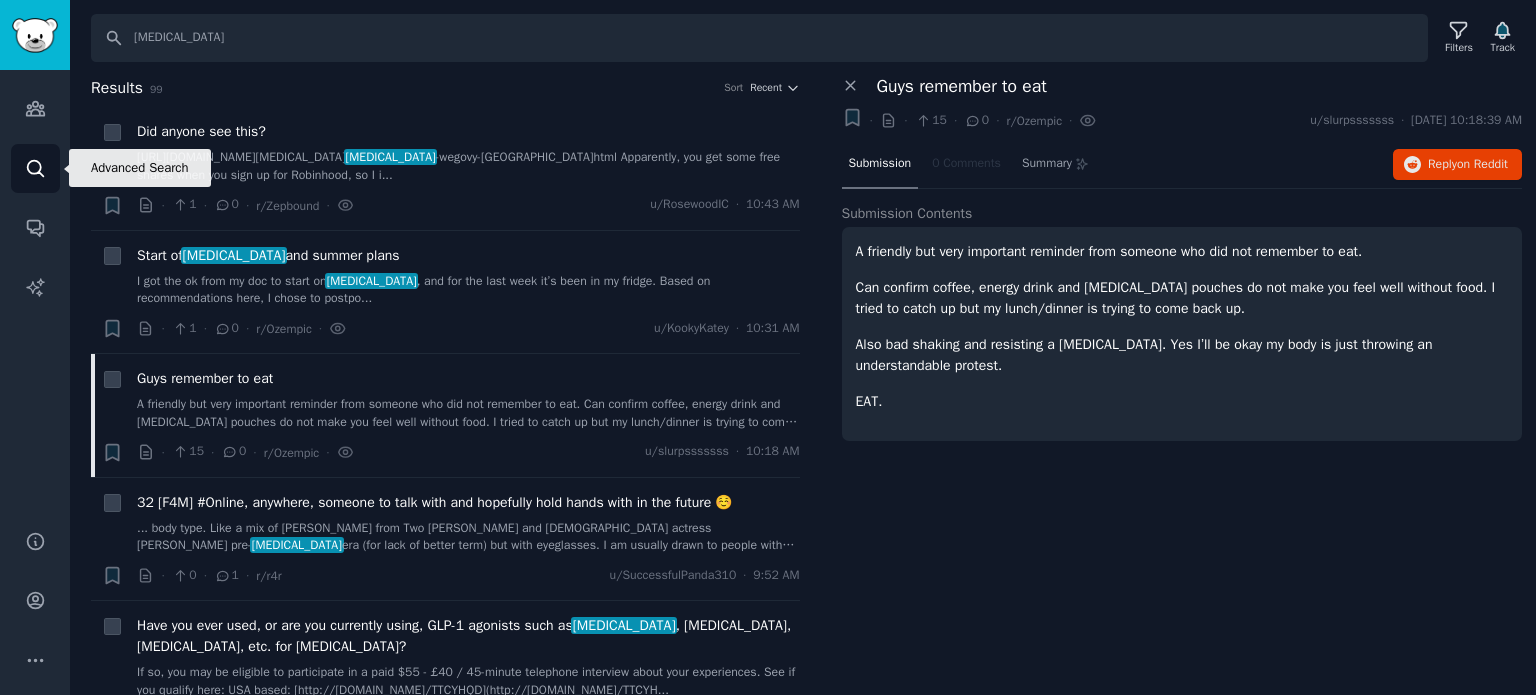click on "Search" at bounding box center [35, 168] 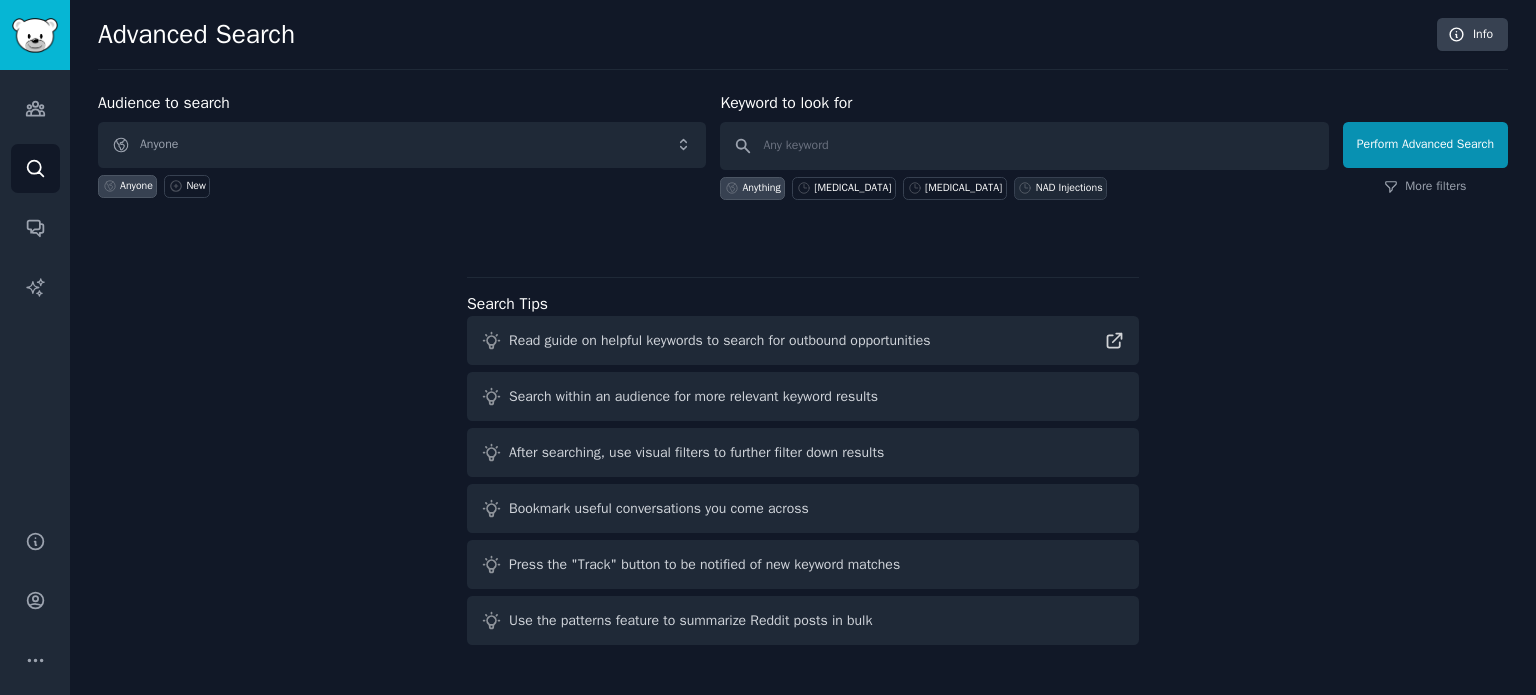 click on "NAD  Injections" at bounding box center (1060, 188) 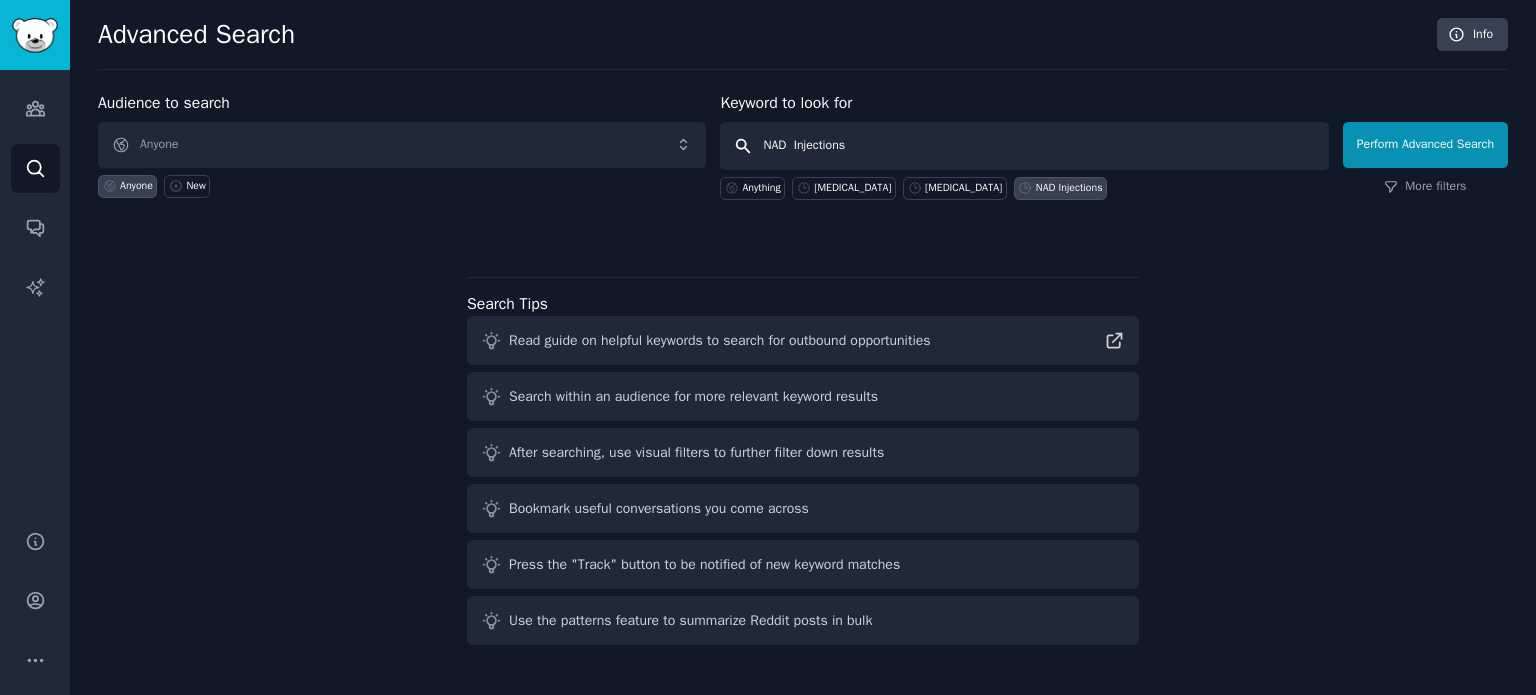 click on "NAD  Injections" at bounding box center [1024, 146] 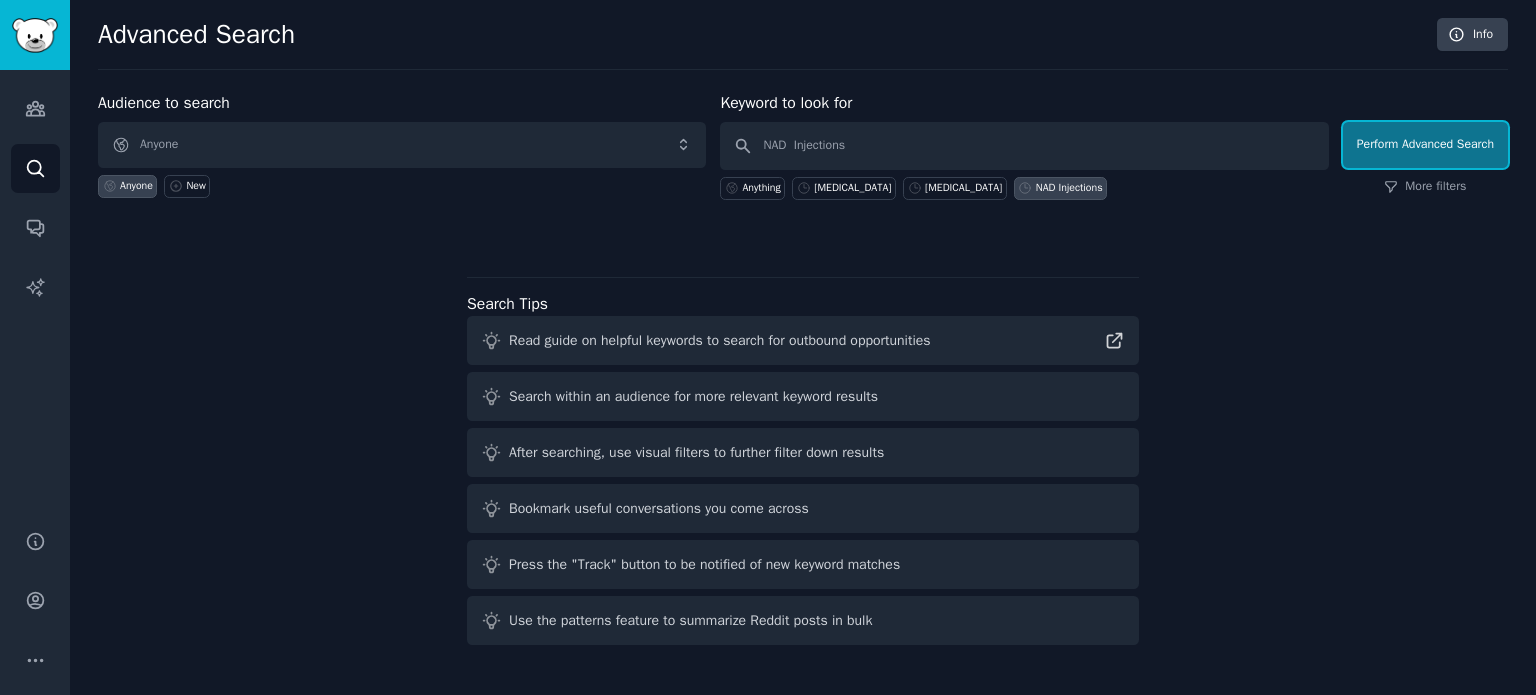 click on "Perform Advanced Search" at bounding box center (1425, 145) 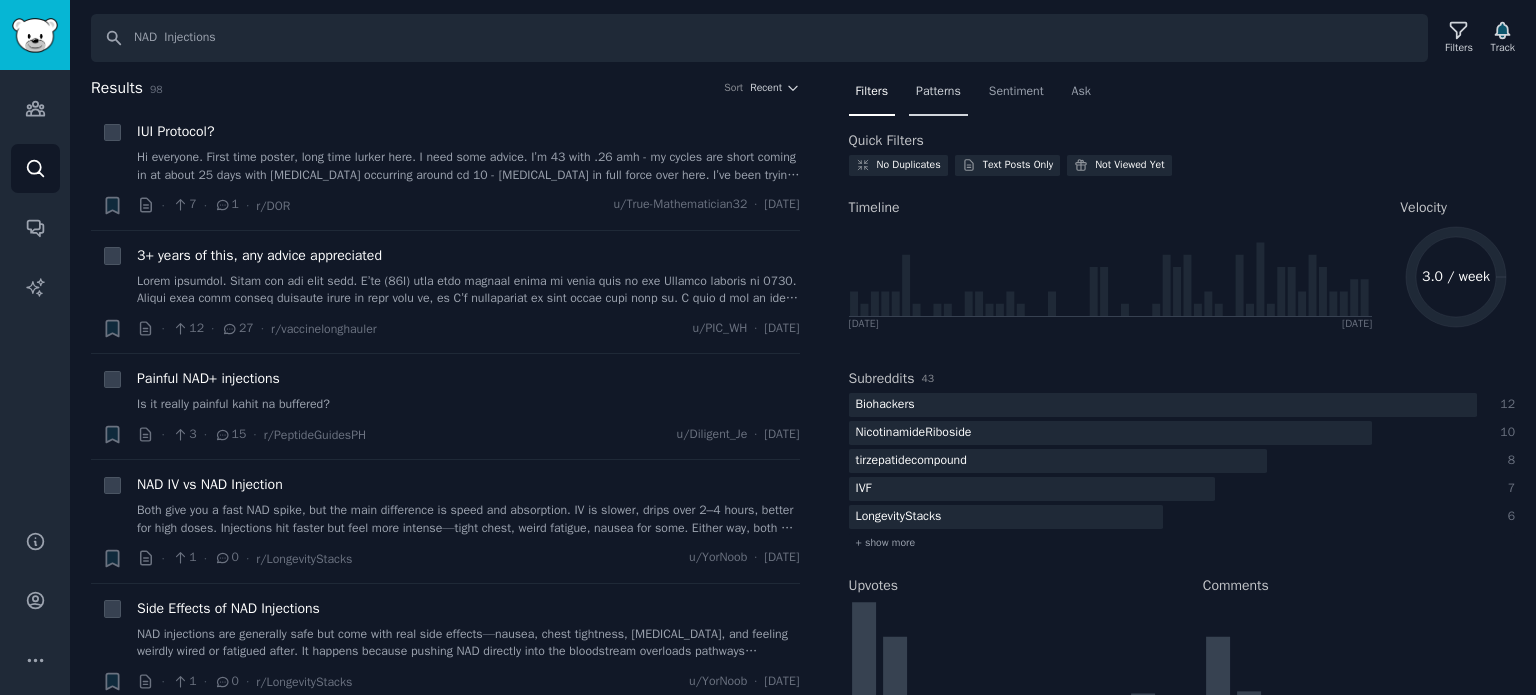 click on "Patterns" at bounding box center [938, 92] 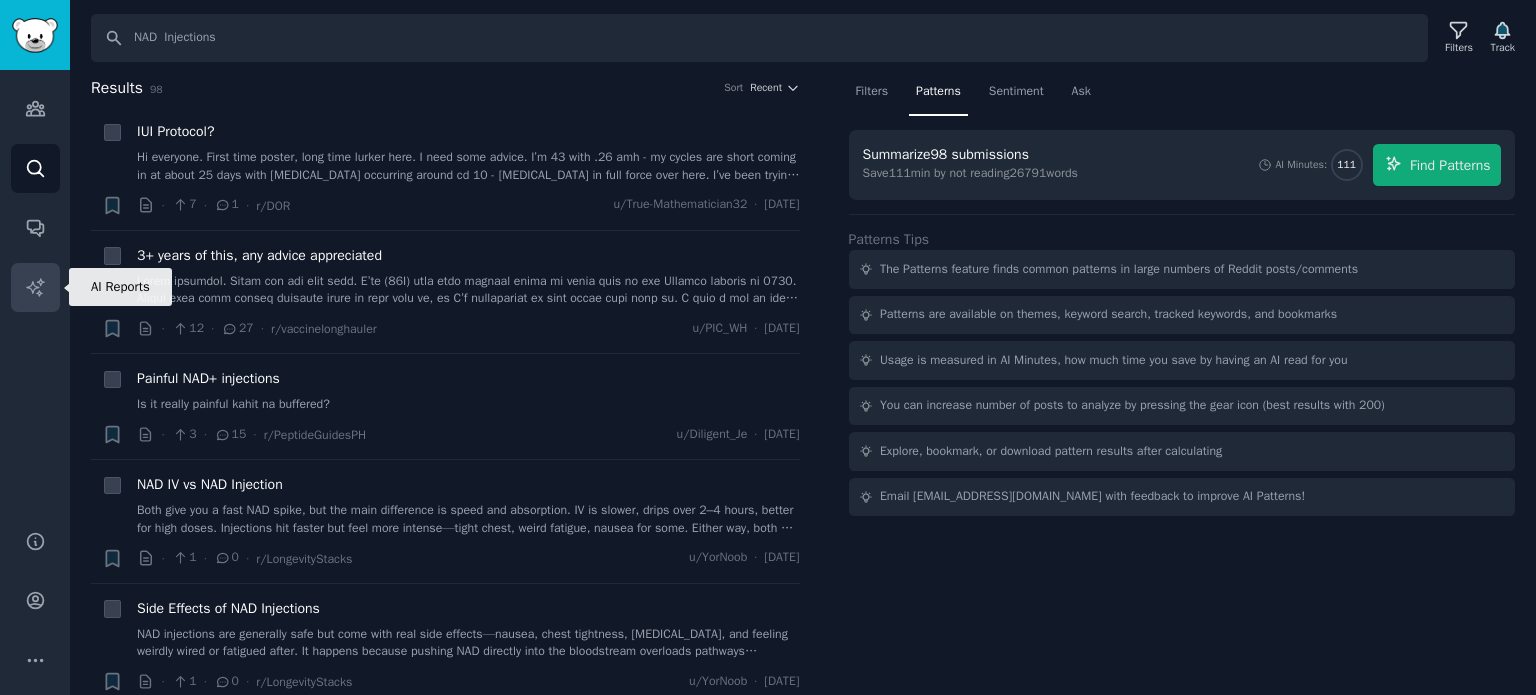 click on "AI Reports" at bounding box center (35, 287) 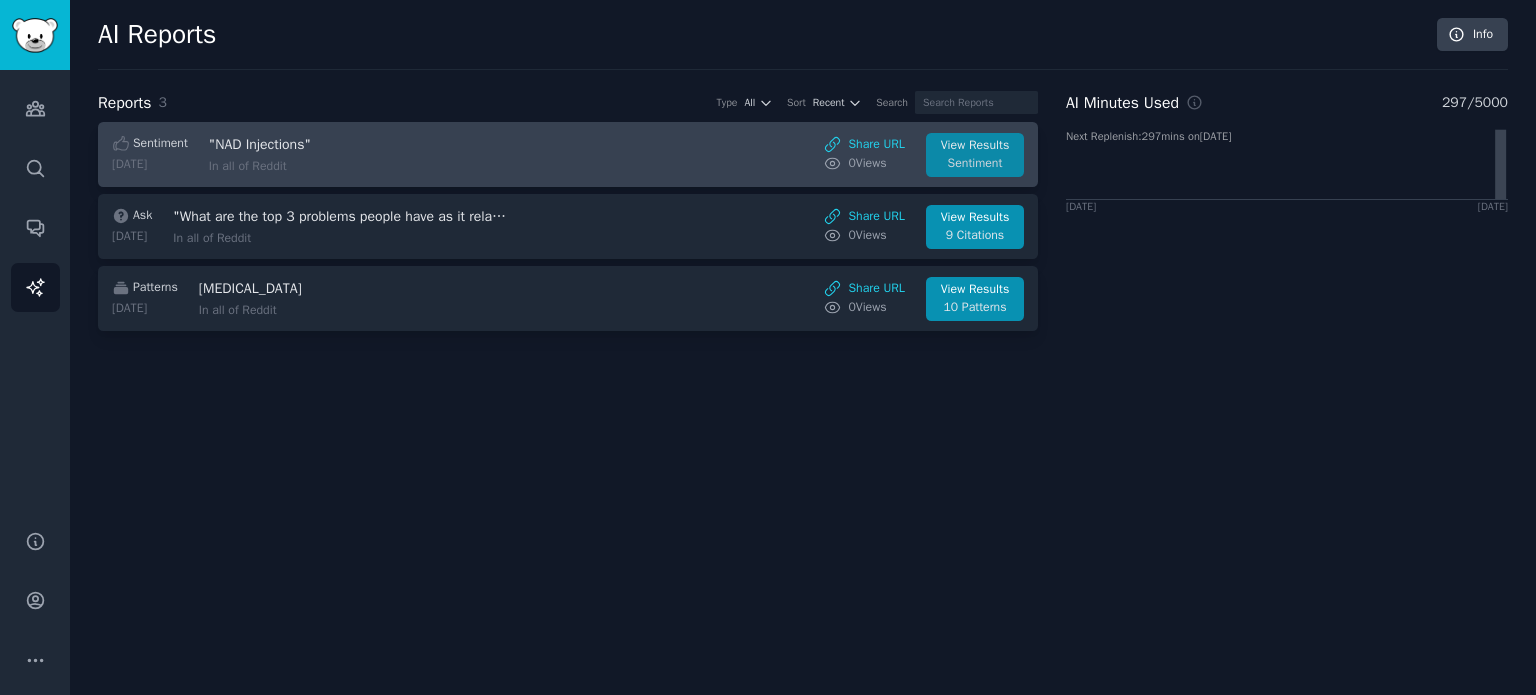 click on "Sentiment" at bounding box center [975, 164] 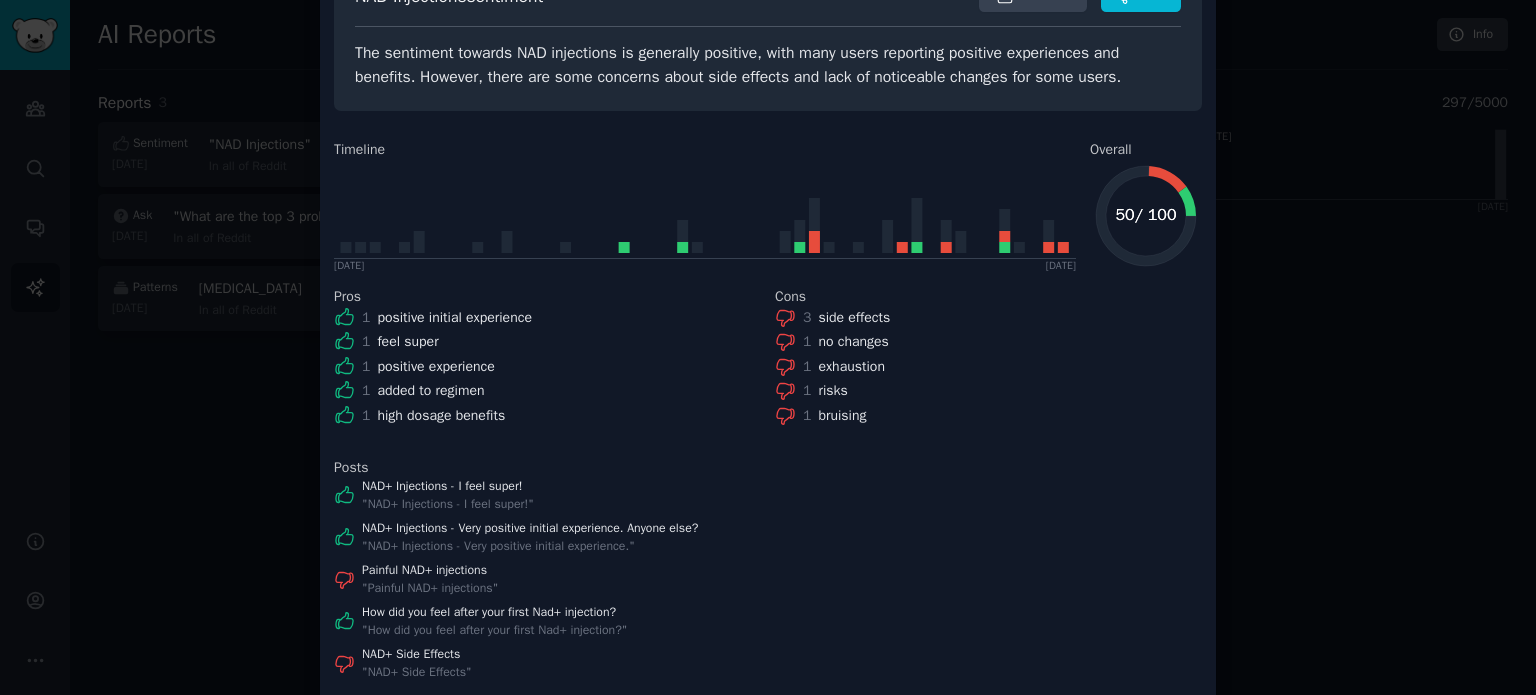 scroll, scrollTop: 152, scrollLeft: 0, axis: vertical 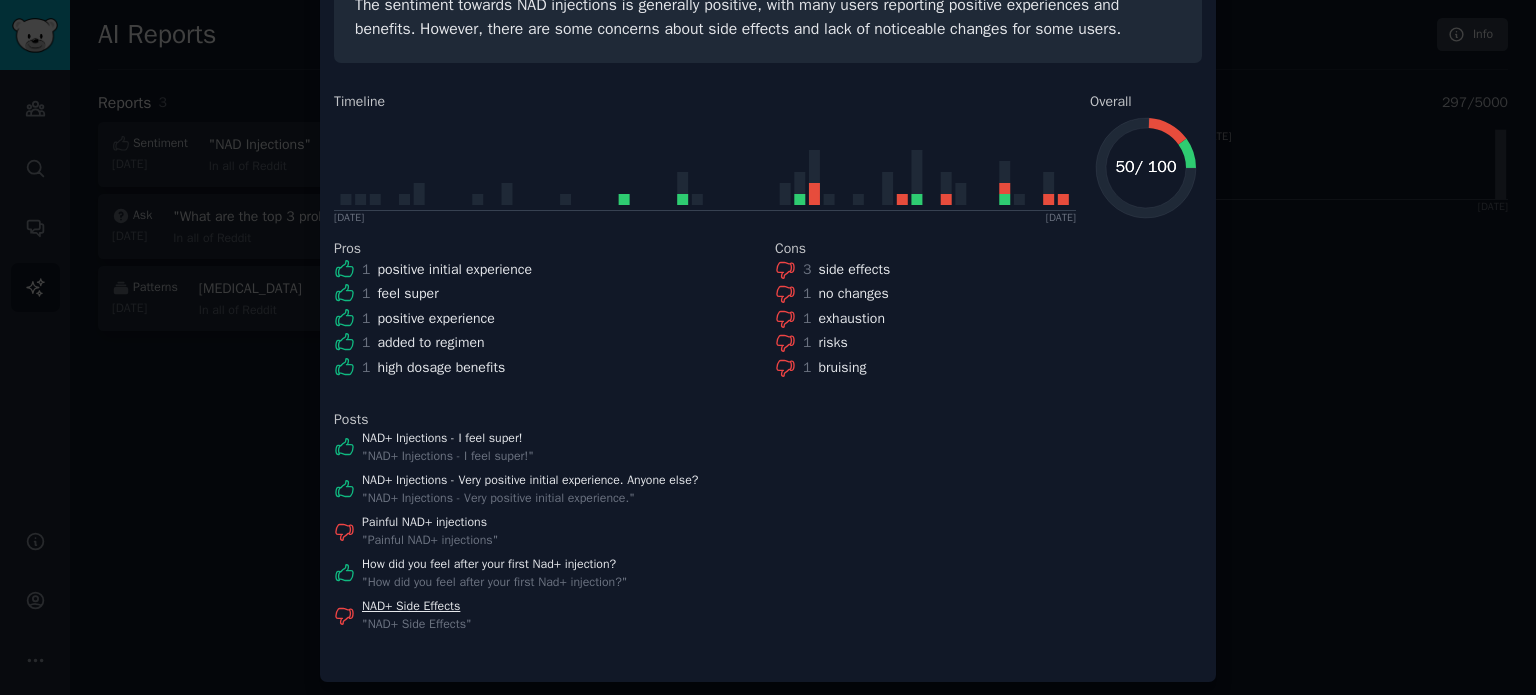 click on "NAD+ Side Effects" at bounding box center (417, 607) 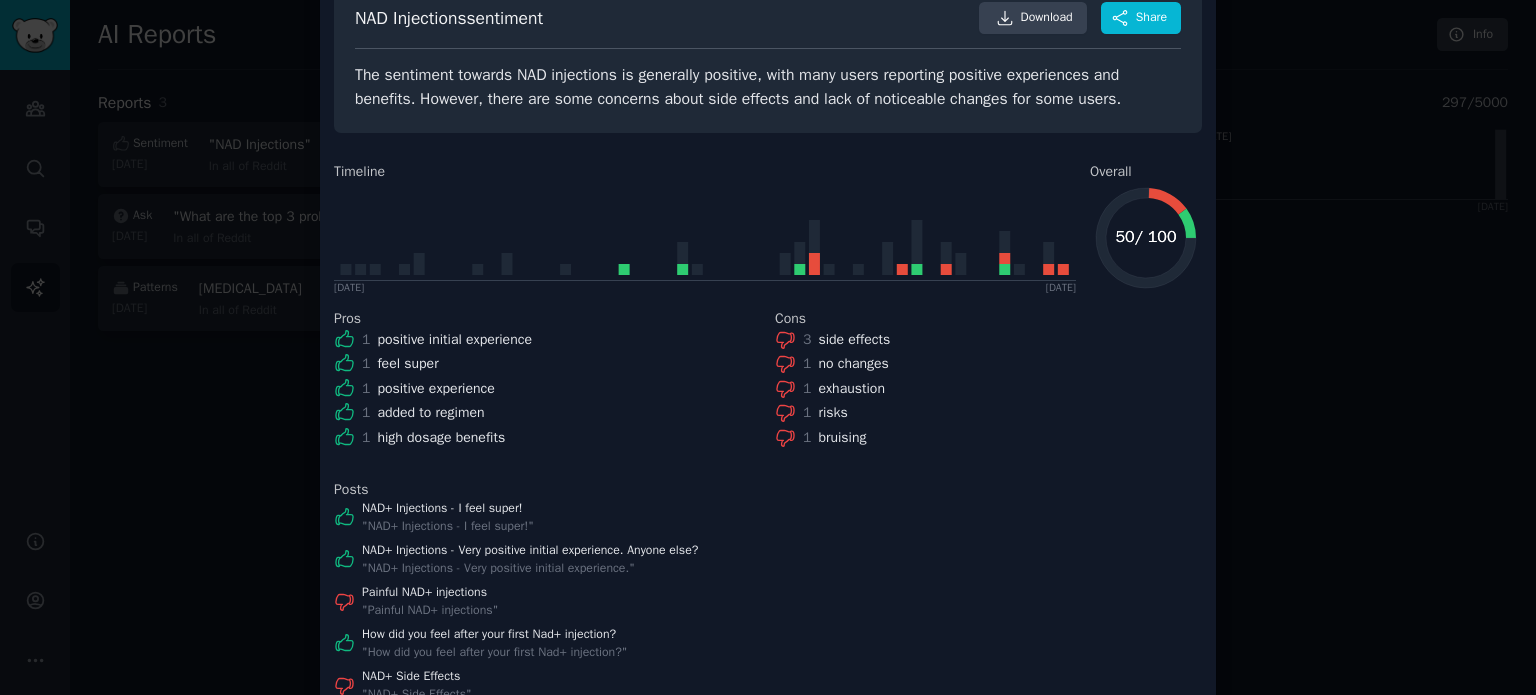 scroll, scrollTop: 152, scrollLeft: 0, axis: vertical 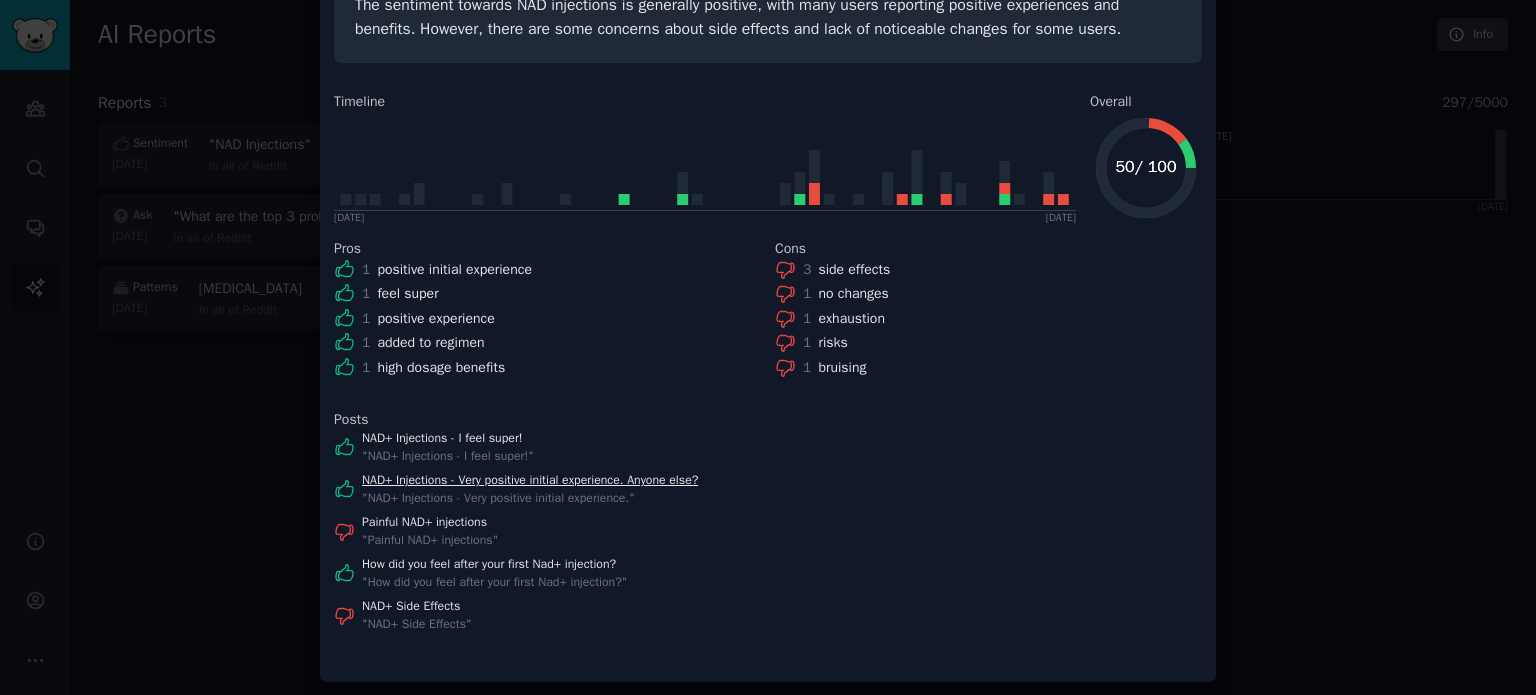 click on "NAD+ Injections - Very positive initial experience. Anyone else?" at bounding box center (530, 481) 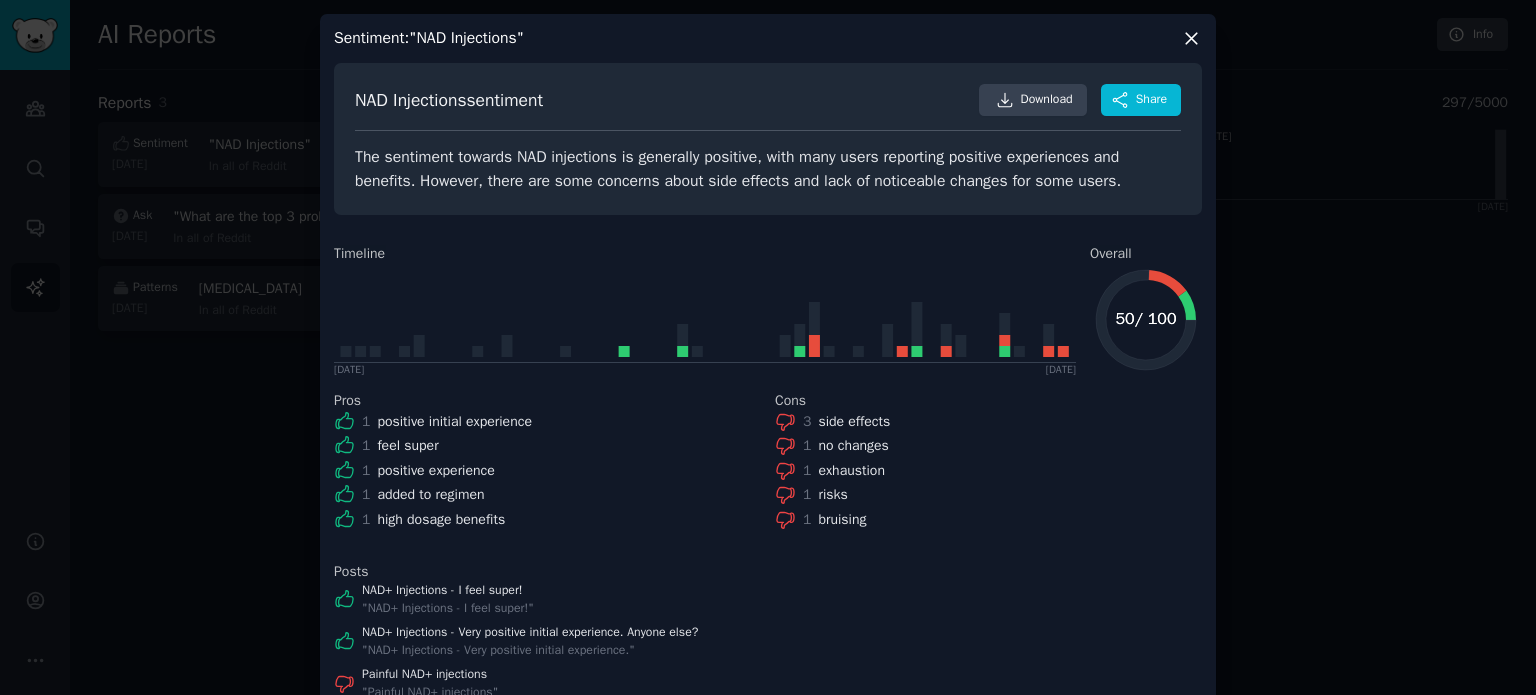 scroll, scrollTop: 152, scrollLeft: 0, axis: vertical 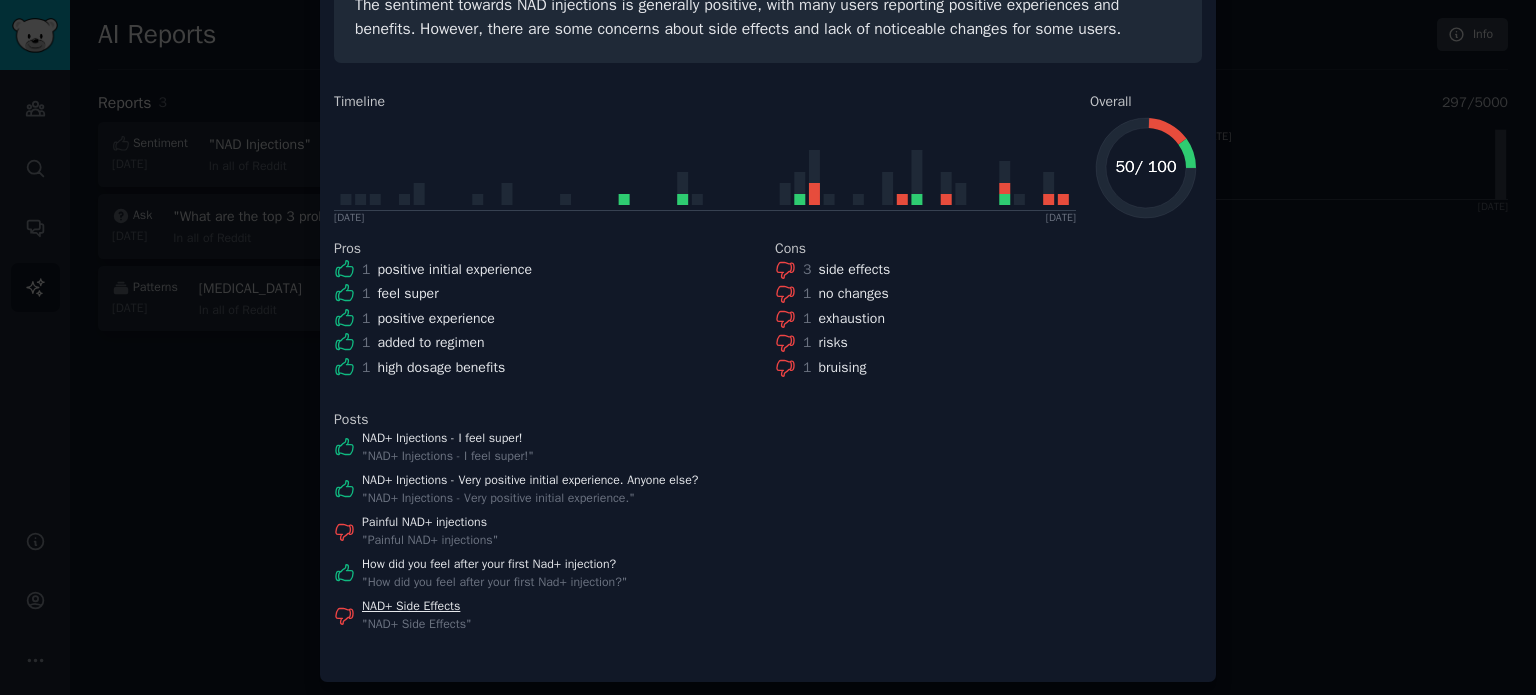 click on "NAD+ Side Effects" at bounding box center [417, 607] 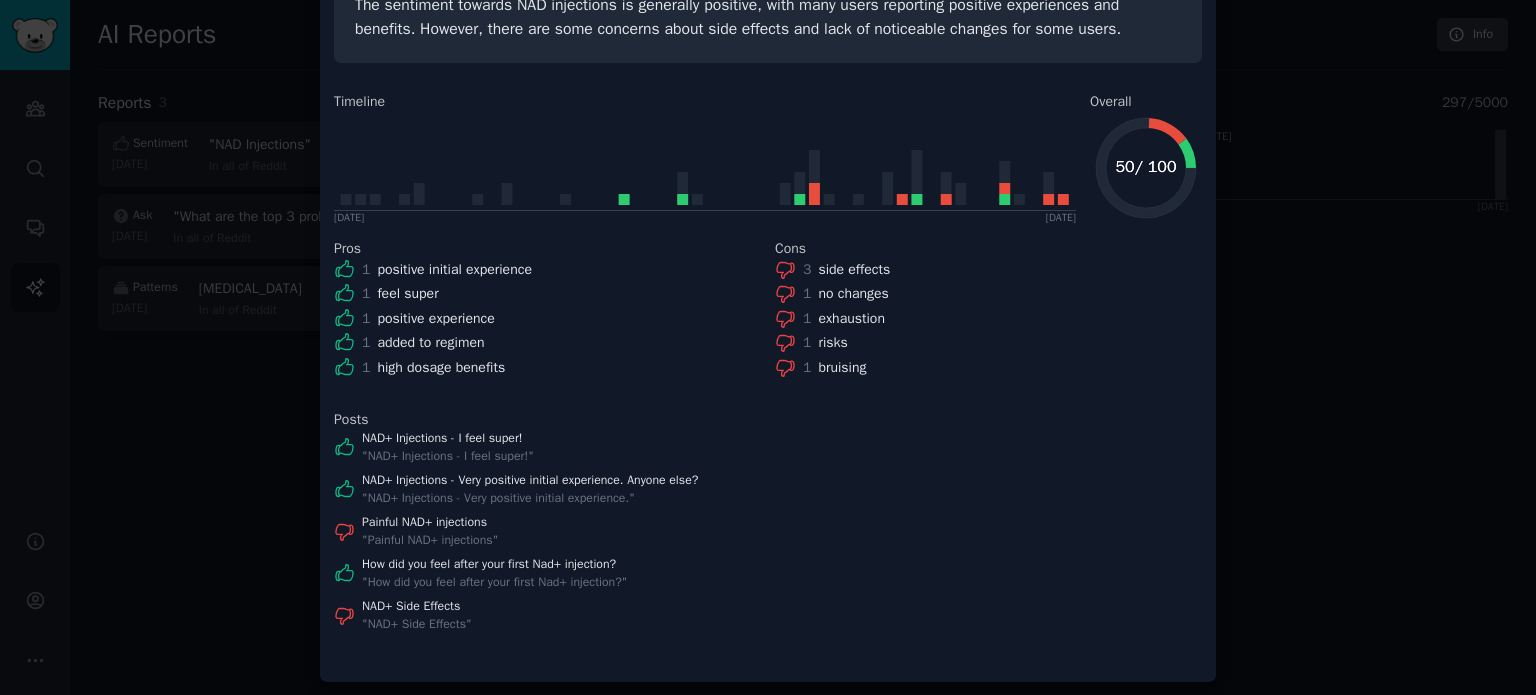 scroll, scrollTop: 0, scrollLeft: 0, axis: both 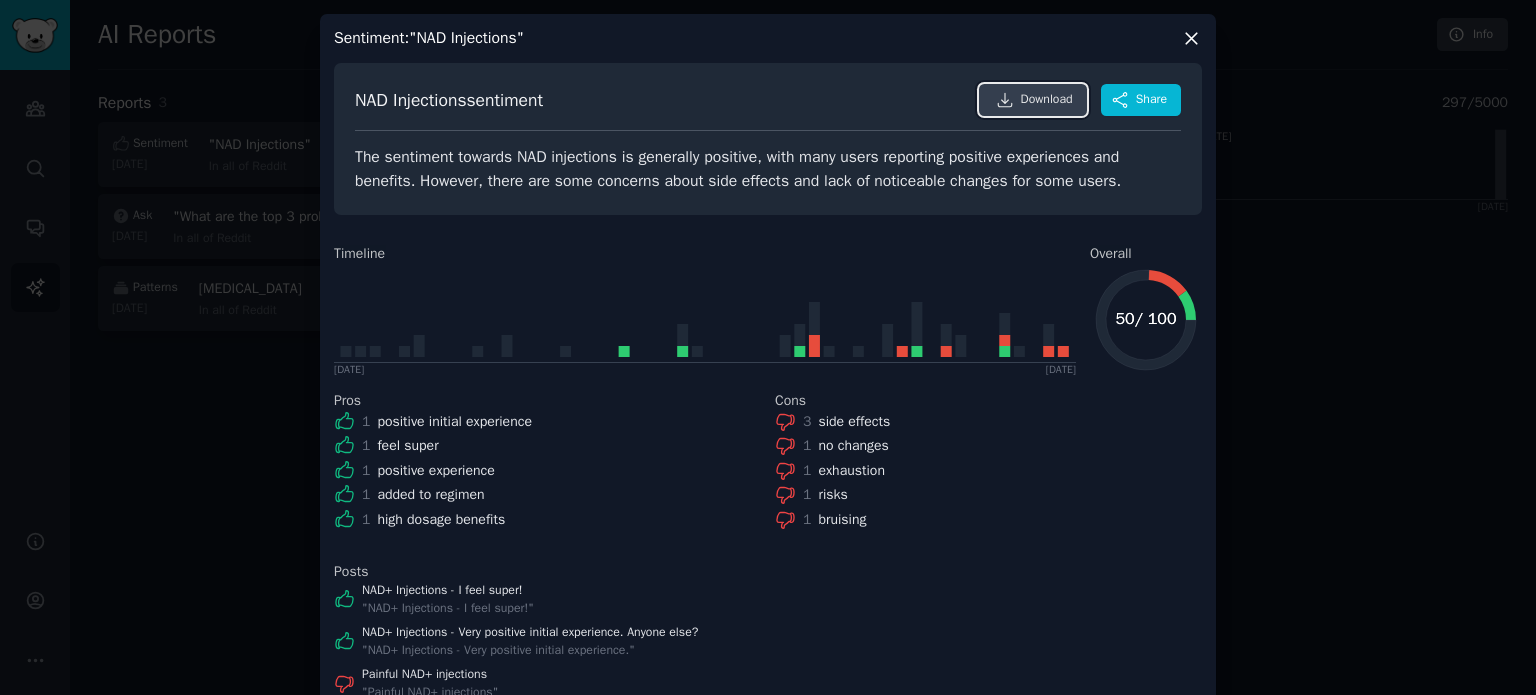 click on "Download" at bounding box center [1047, 100] 